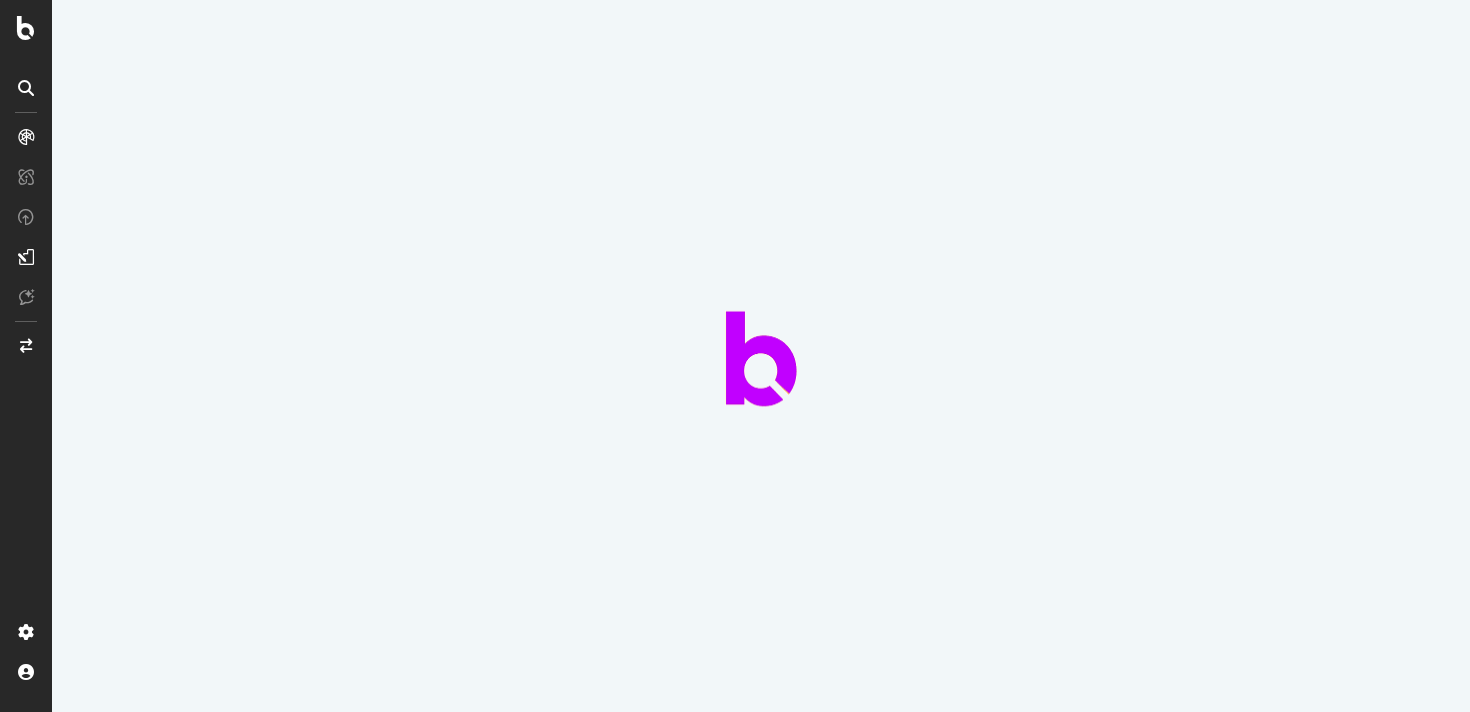 scroll, scrollTop: 0, scrollLeft: 0, axis: both 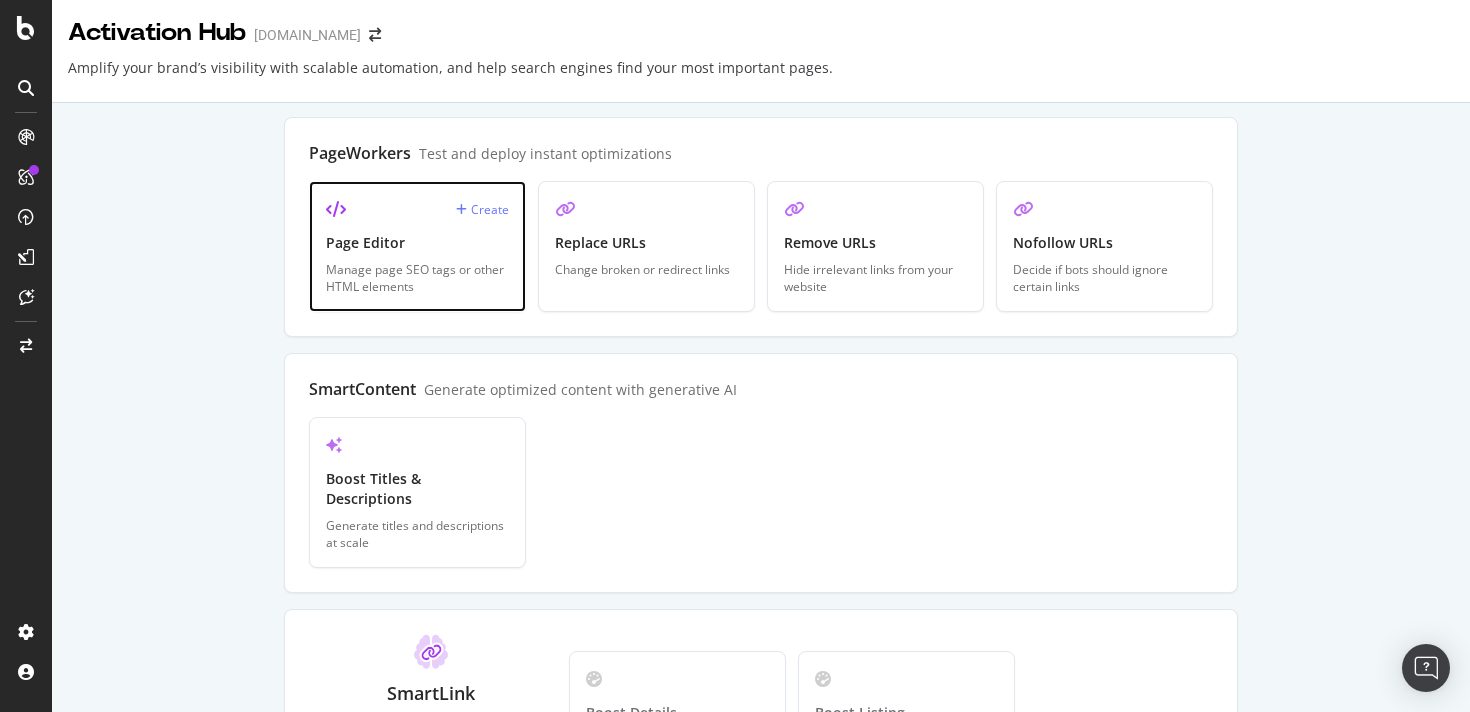 click on "Page Editor" at bounding box center [417, 243] 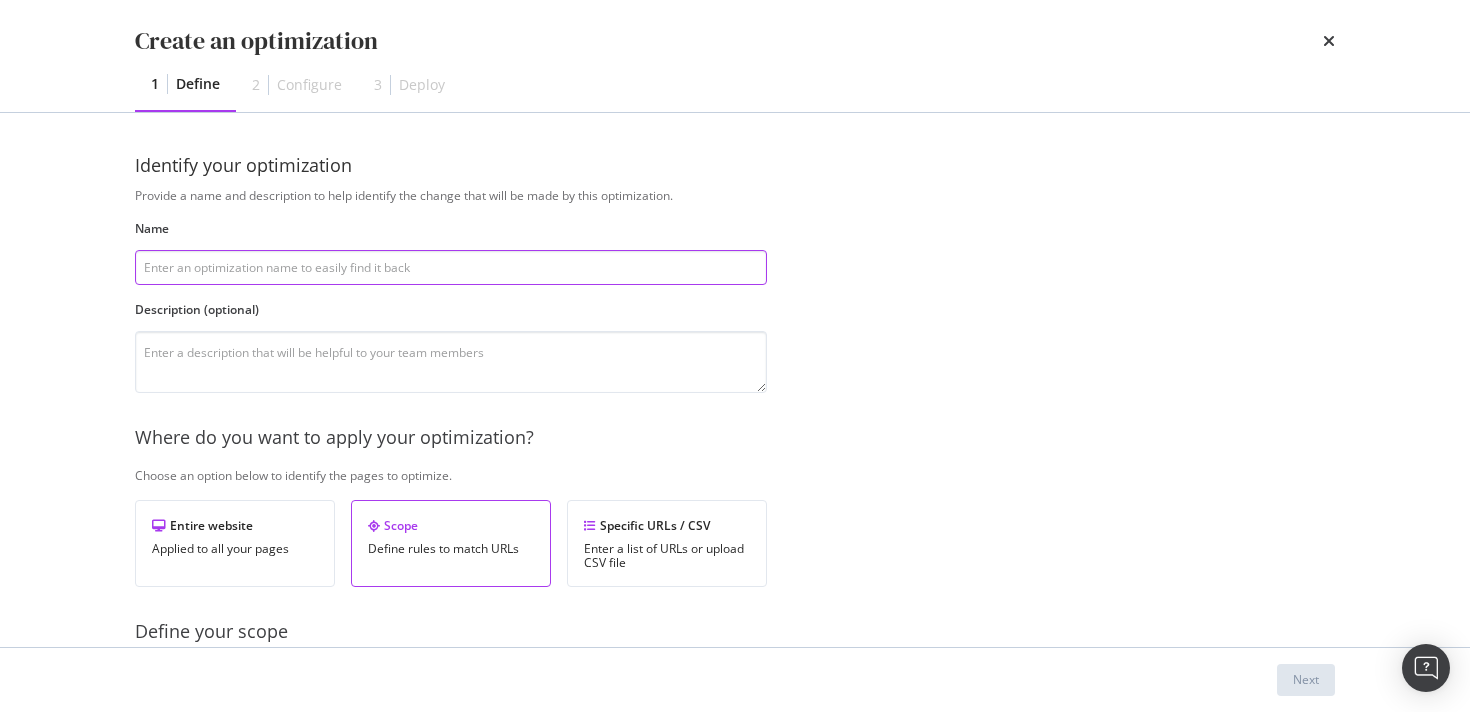 paste on "[StarLight] JSON Structured Data (July)" 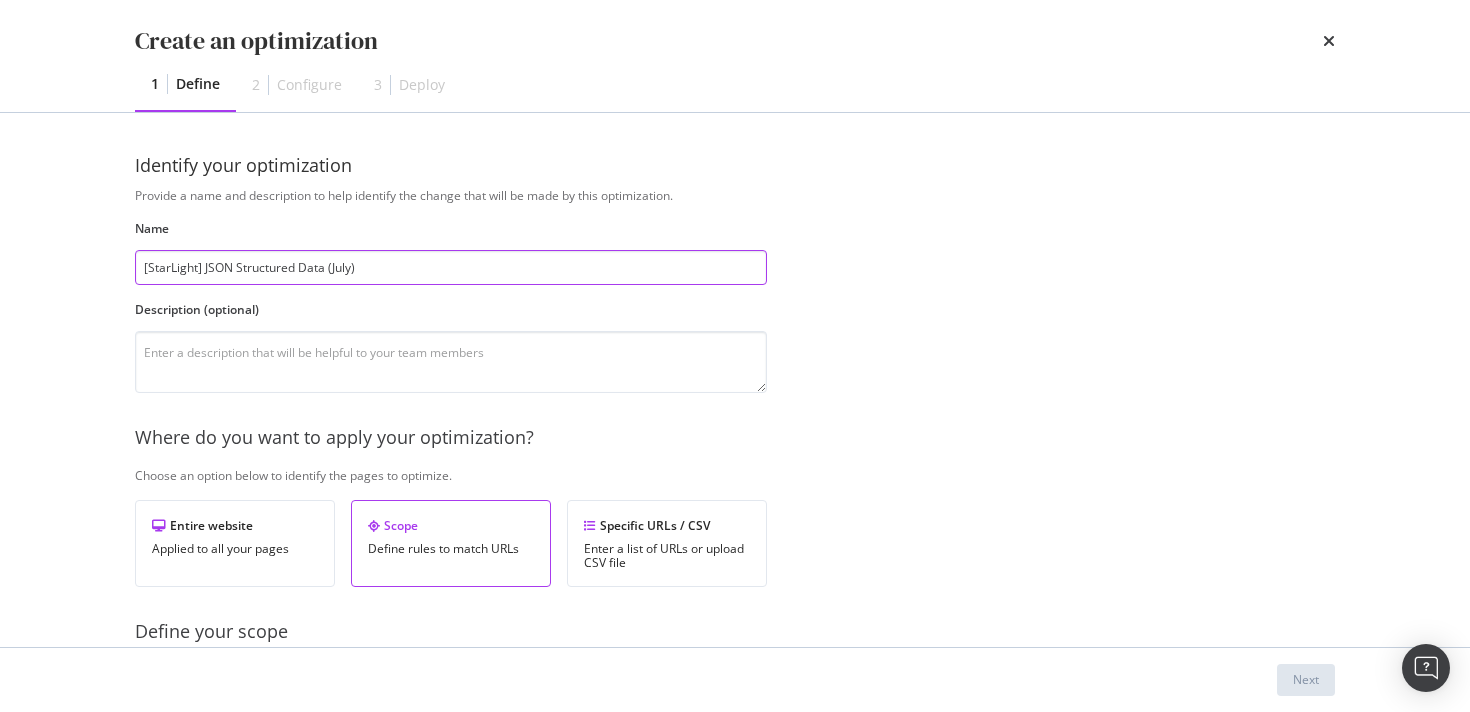 click on "[StarLight] JSON Structured Data (July)" at bounding box center [451, 267] 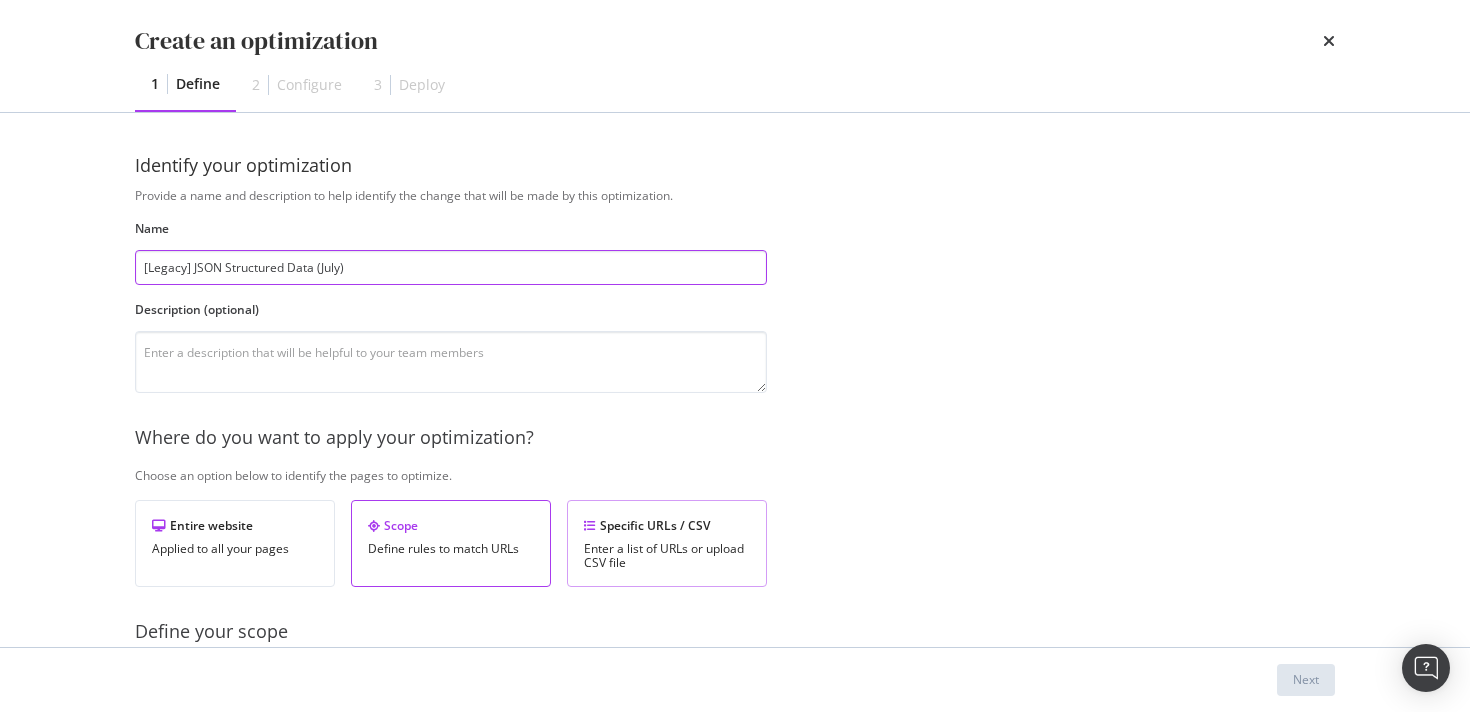 type on "[Legacy] JSON Structured Data (July)" 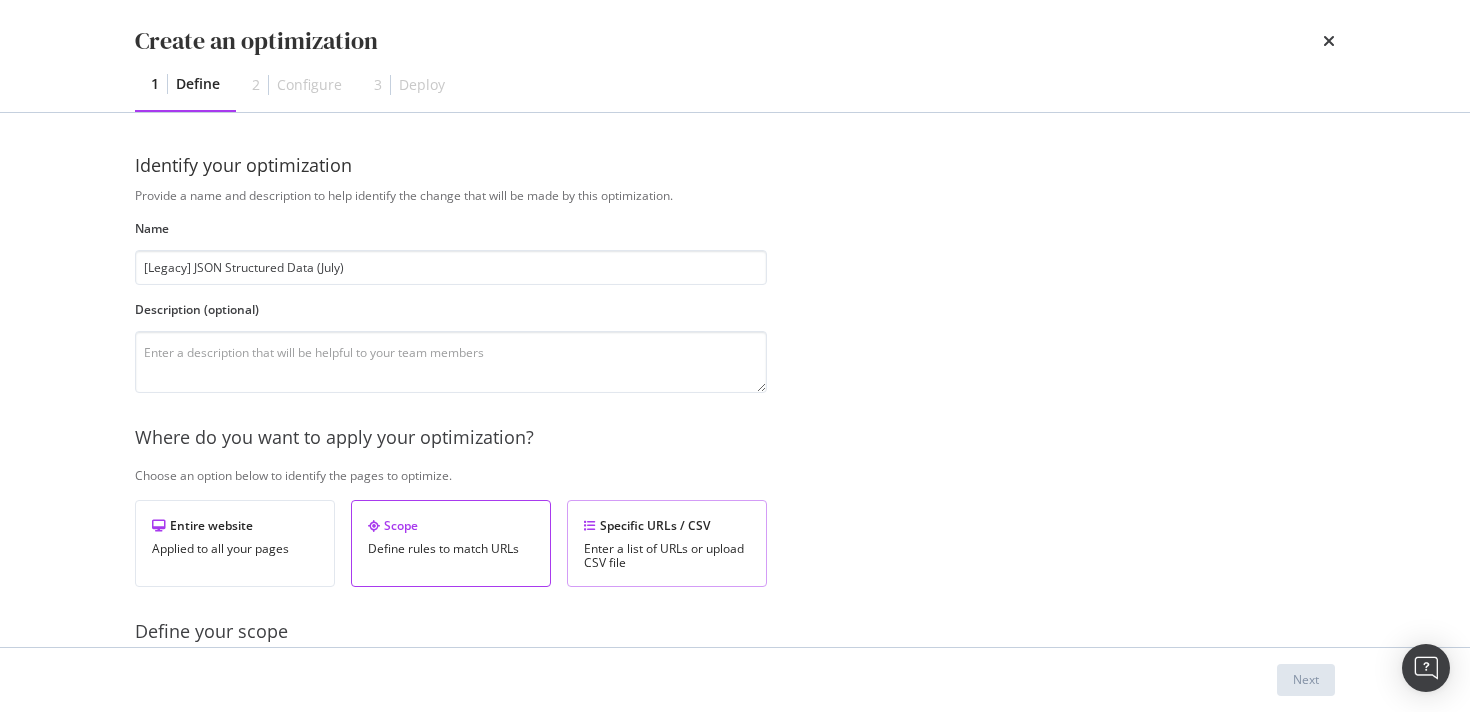 click on "Enter a list of URLs or upload CSV file" at bounding box center [667, 556] 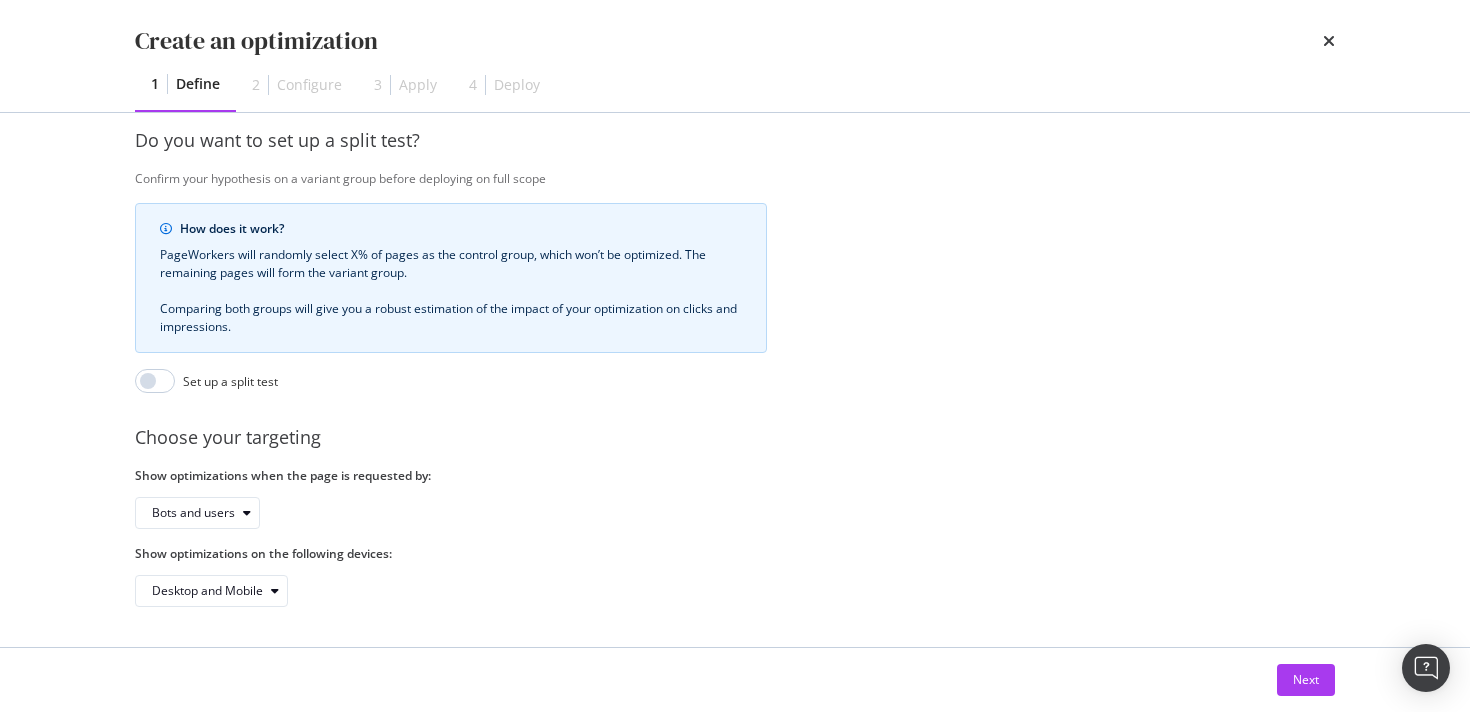 scroll, scrollTop: 506, scrollLeft: 0, axis: vertical 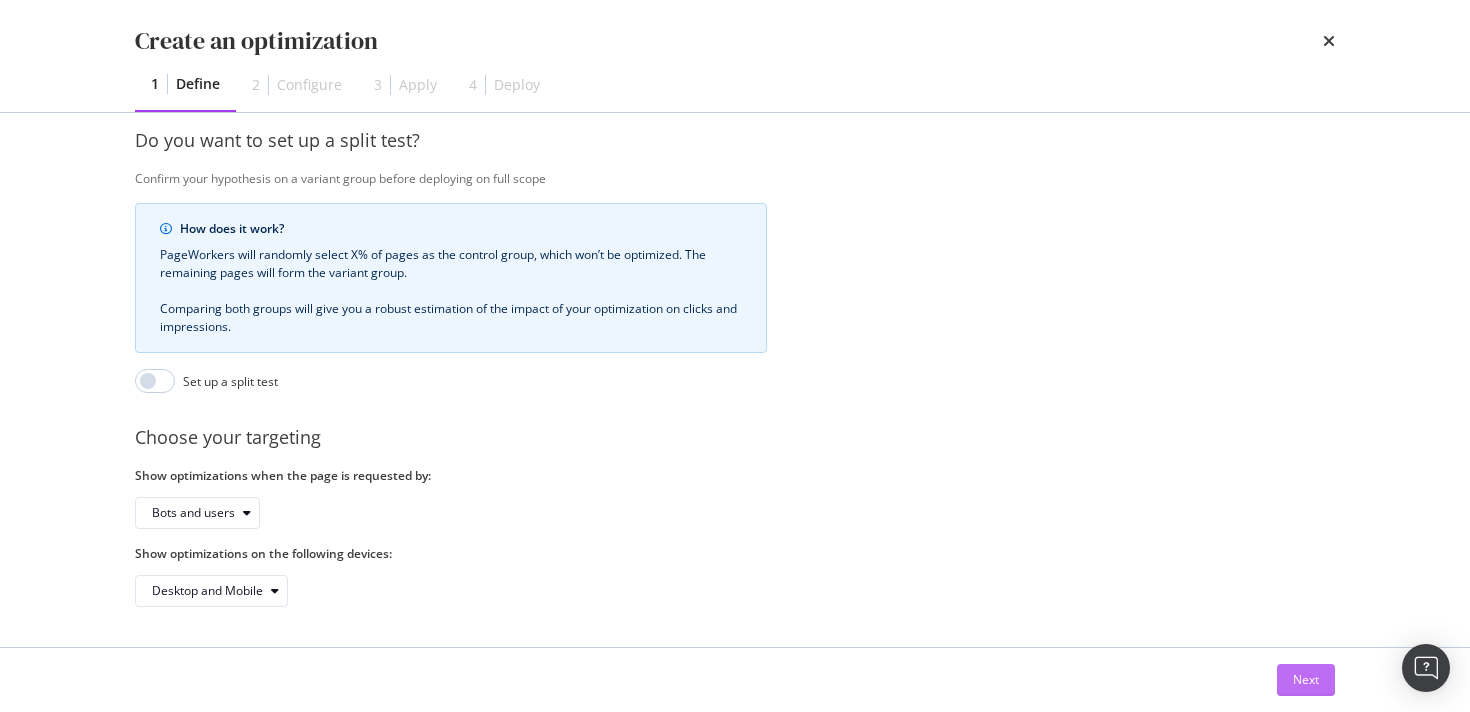 click on "Next" at bounding box center (1306, 680) 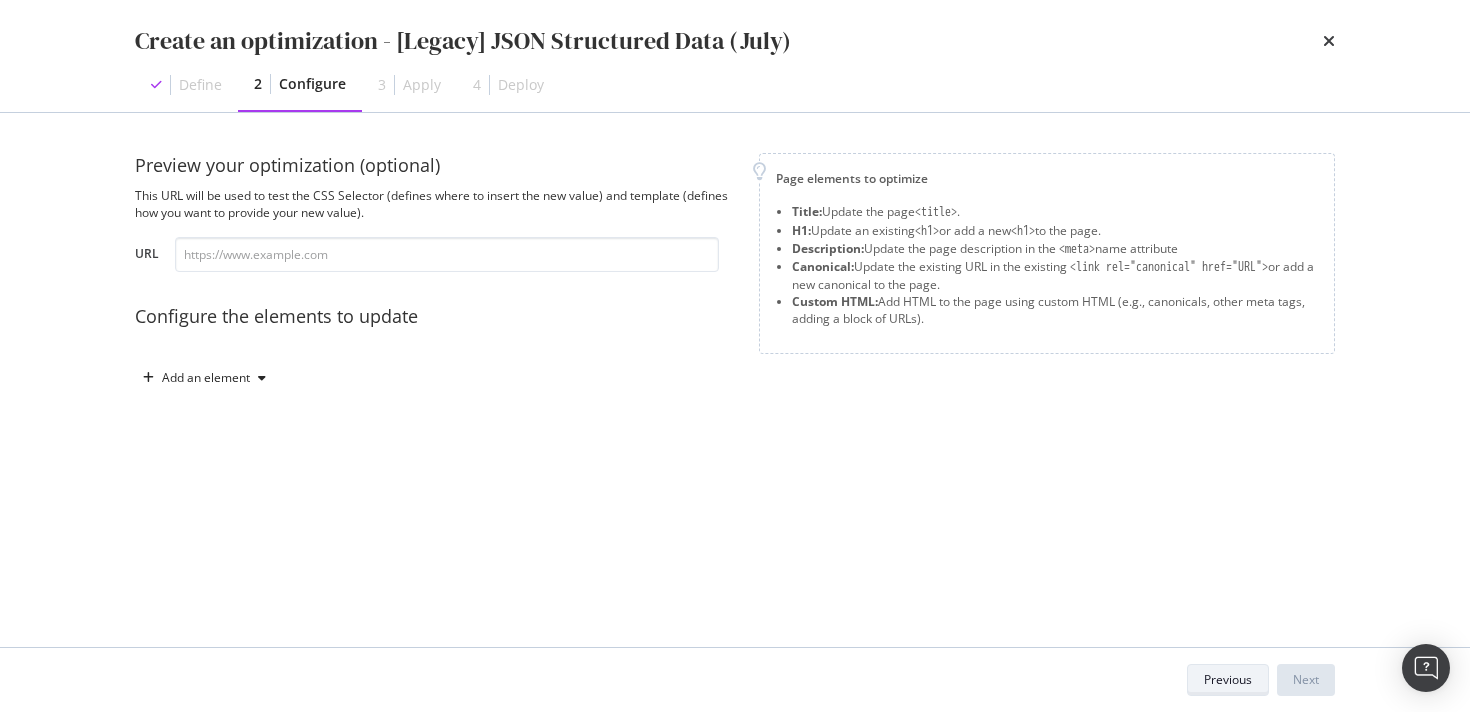 scroll, scrollTop: 0, scrollLeft: 0, axis: both 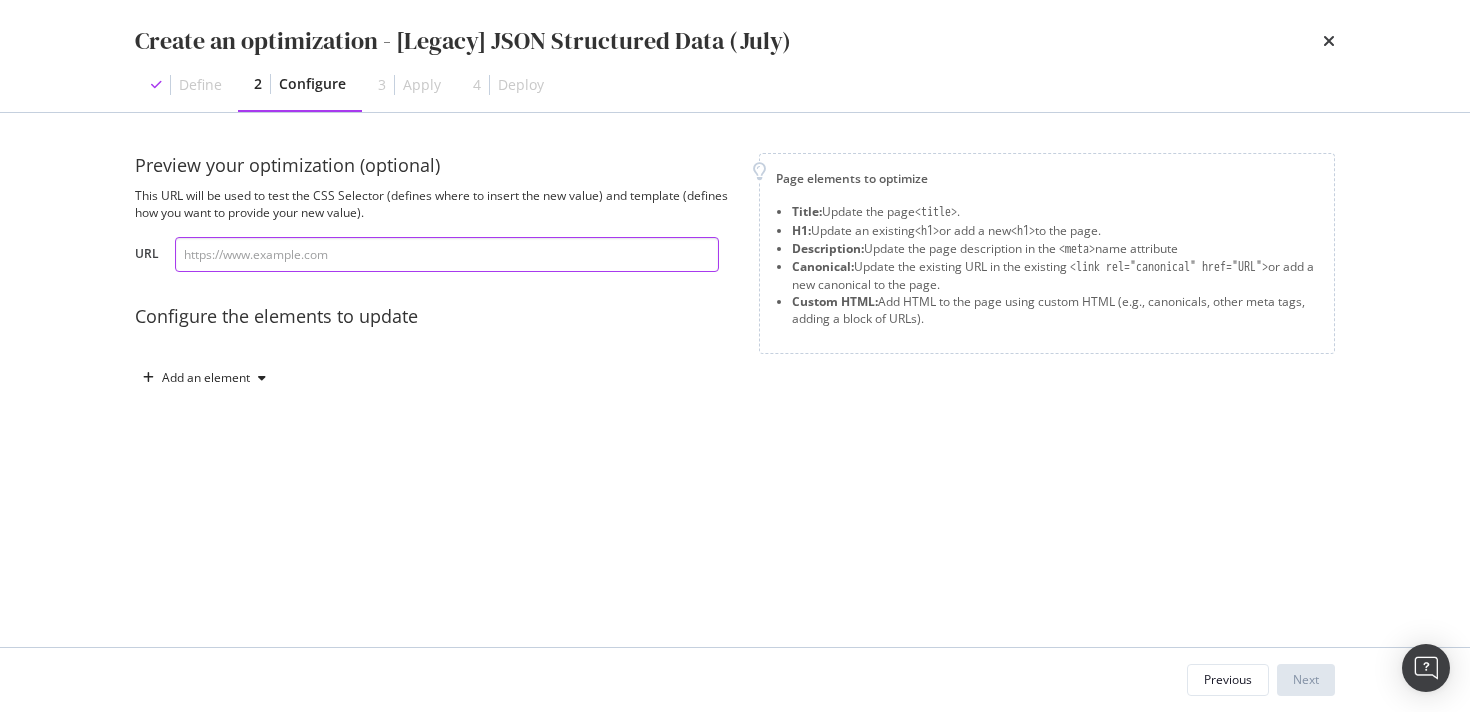 click at bounding box center [447, 254] 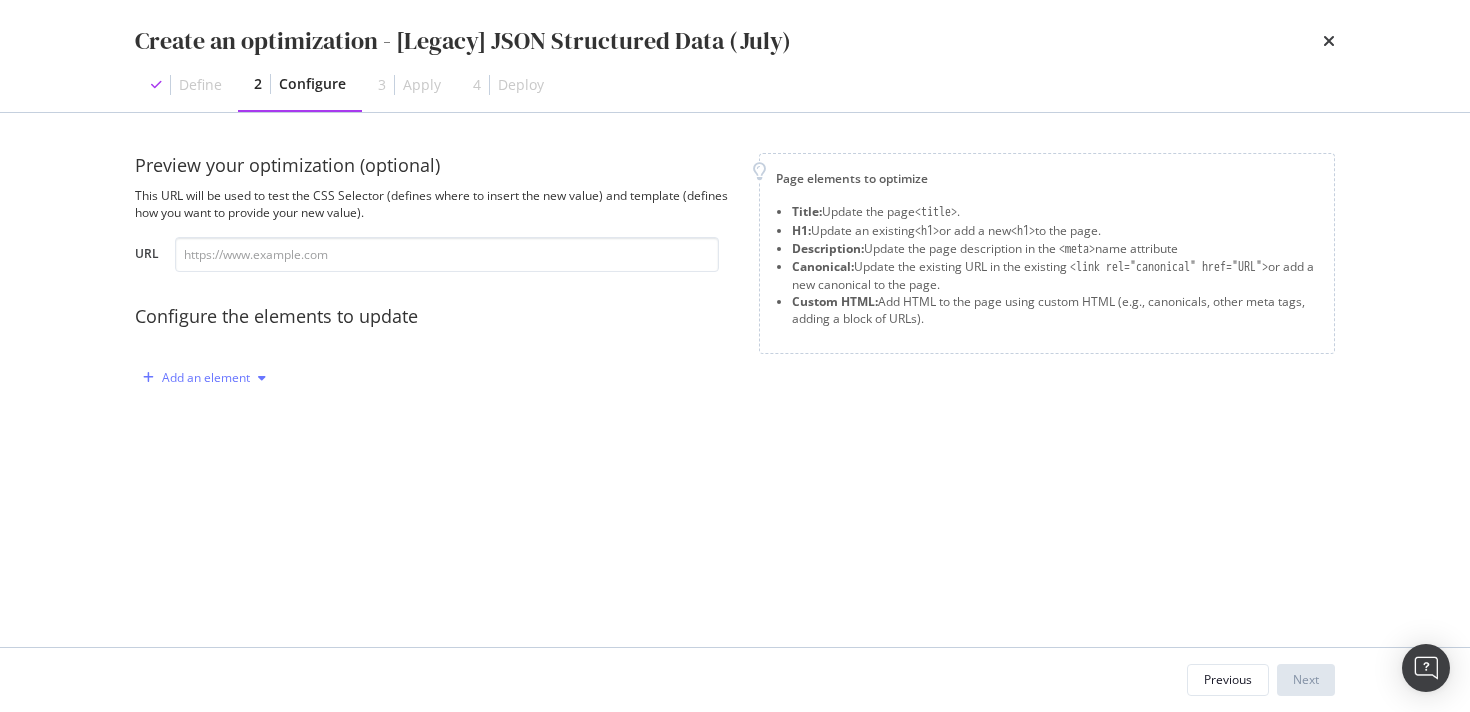 click on "Add an element" at bounding box center (206, 378) 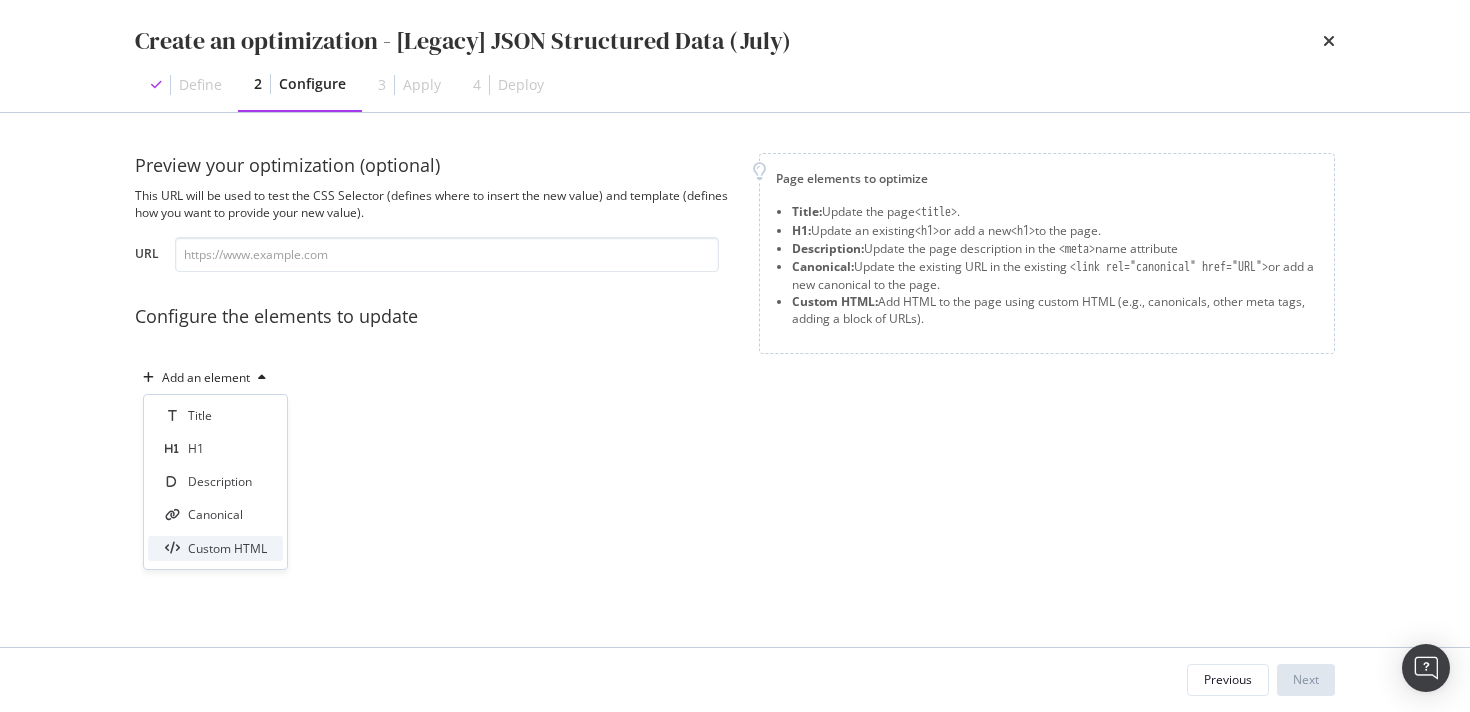 click on "Custom HTML" at bounding box center (227, 548) 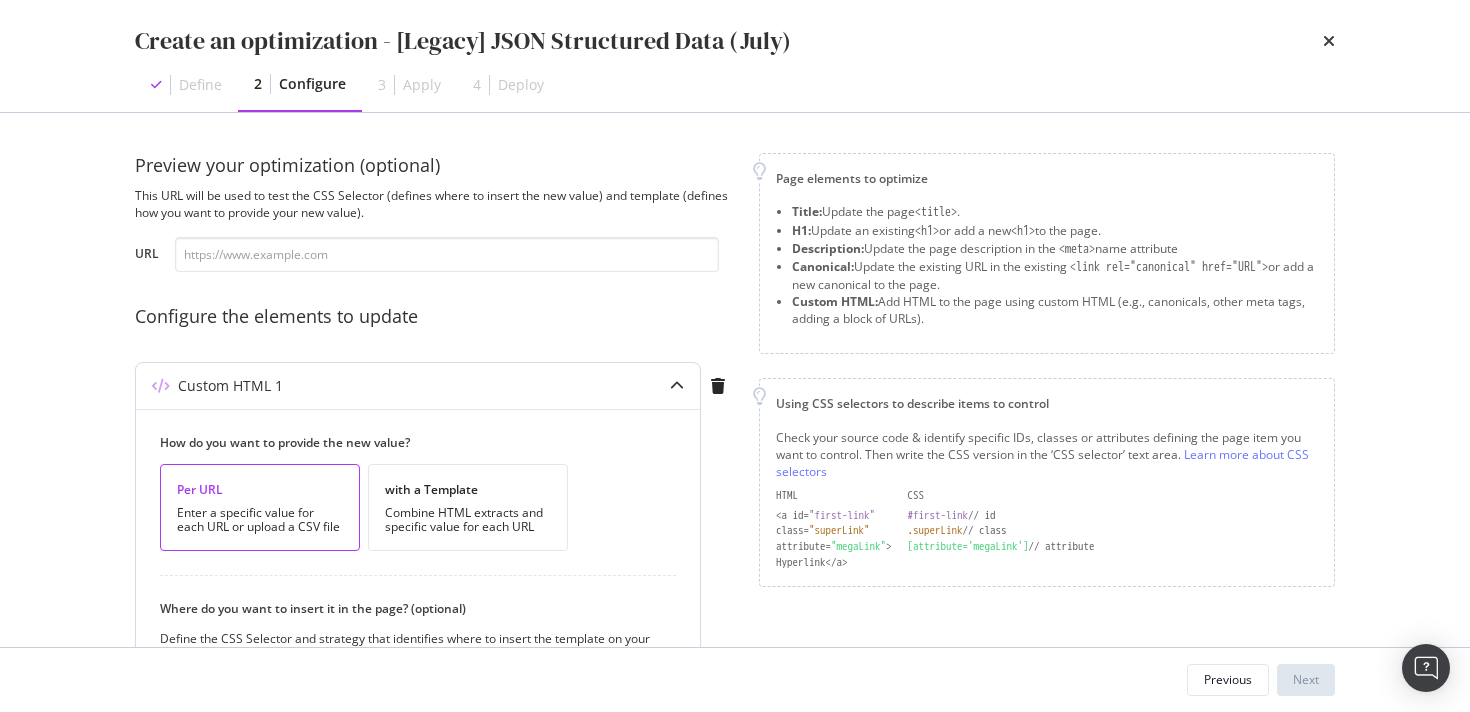 click on "Where do you want to insert it in the page? (optional)" at bounding box center [410, 608] 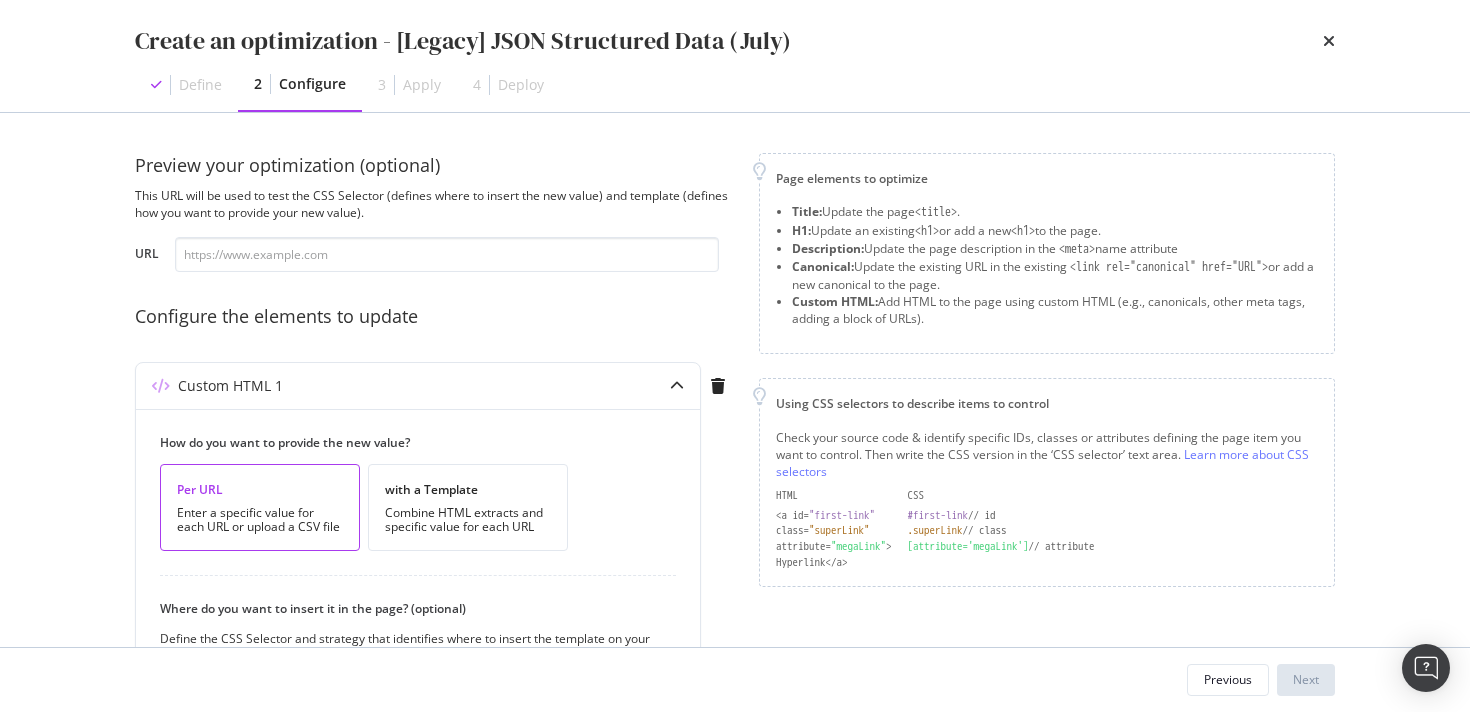 scroll, scrollTop: 334, scrollLeft: 0, axis: vertical 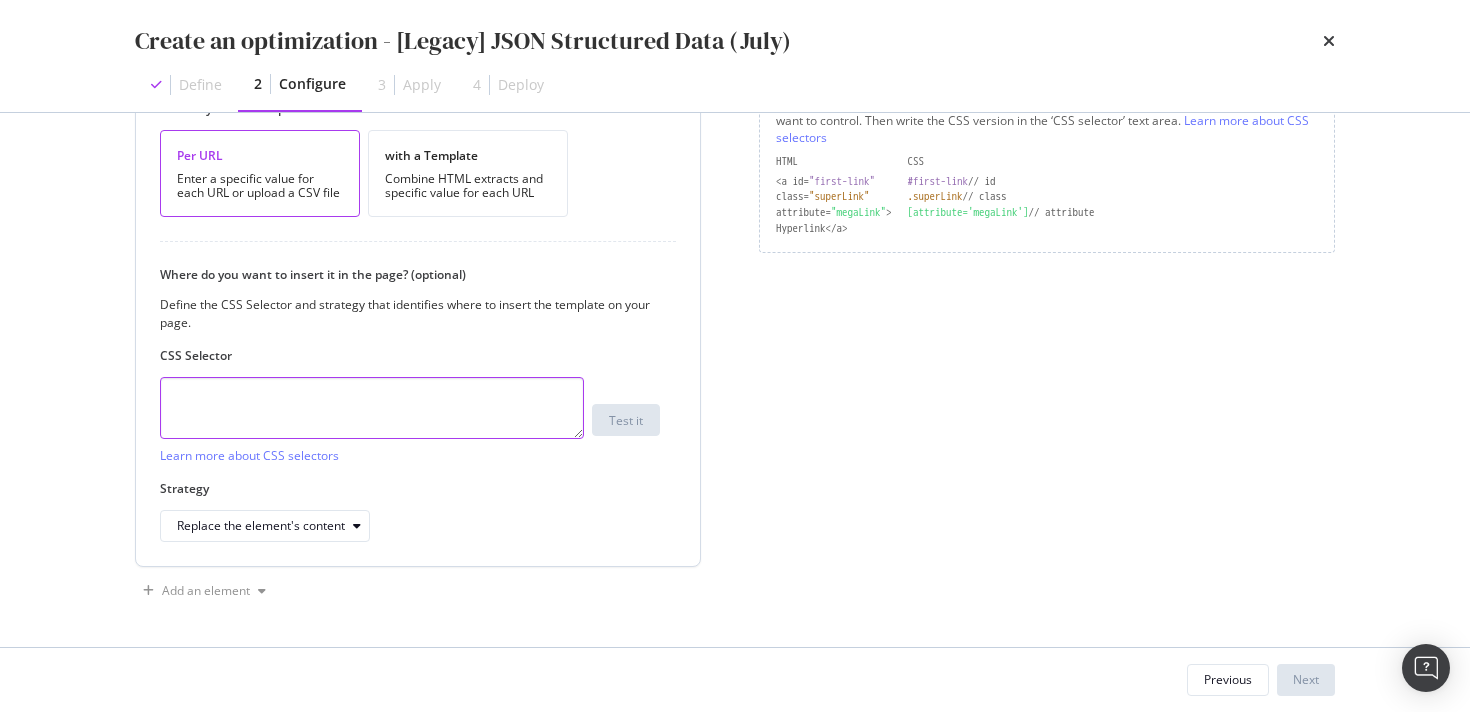 click at bounding box center (372, 408) 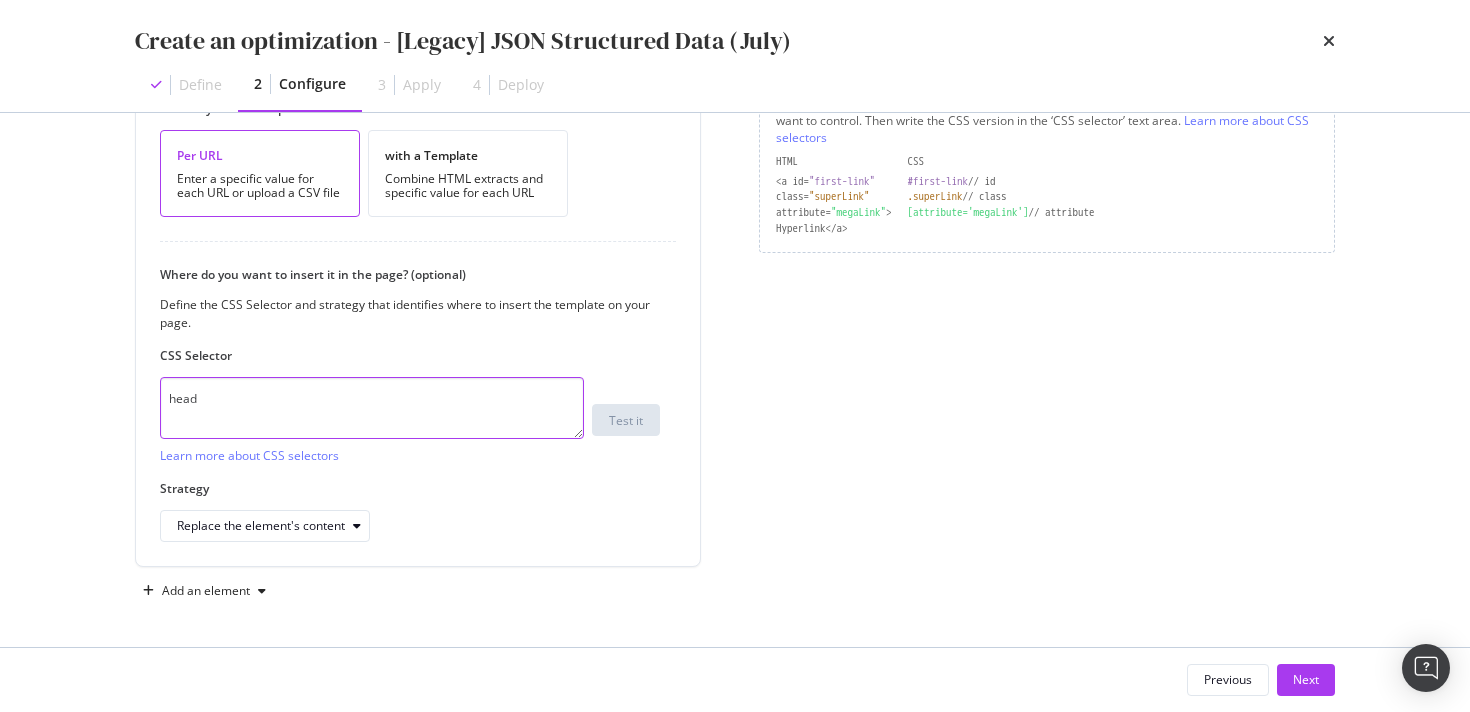 type on "head" 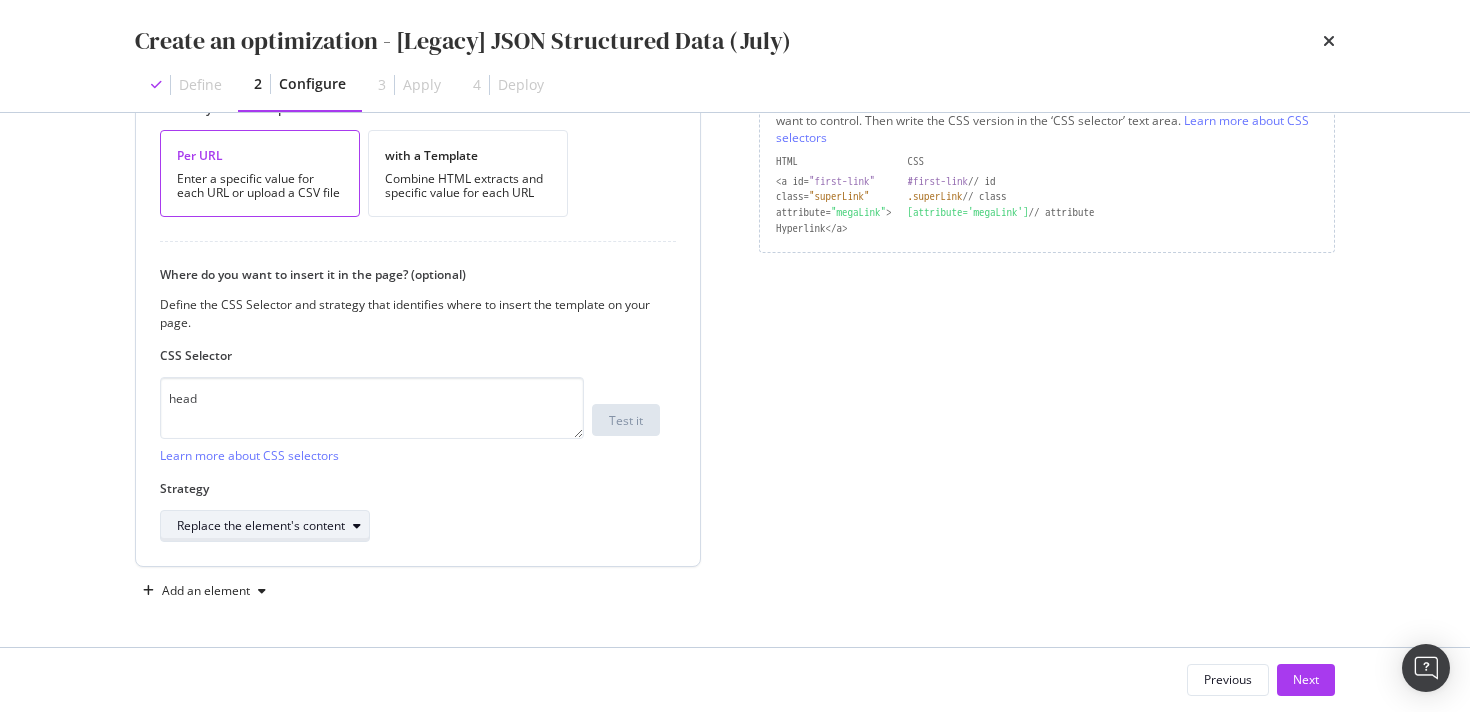 click on "Replace the element's content" at bounding box center [273, 526] 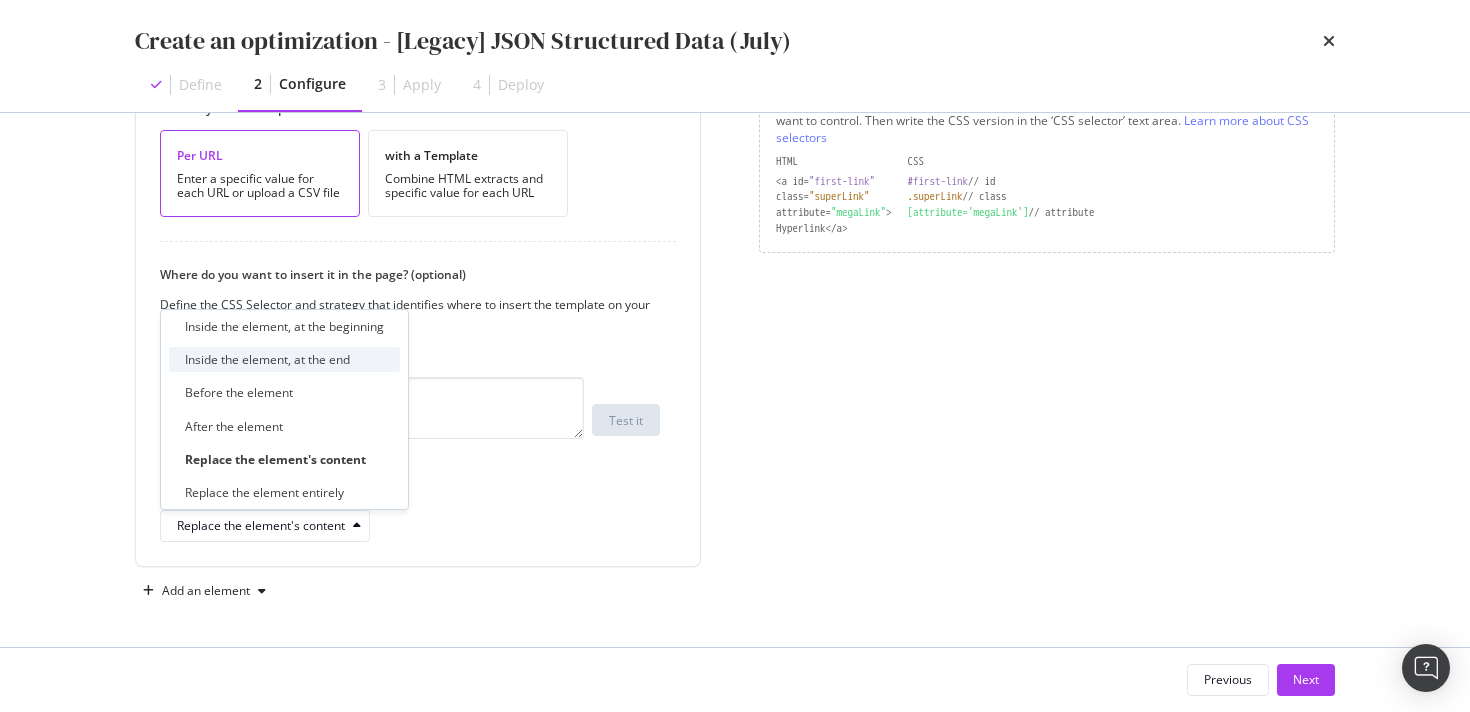 click on "Inside the element, at the end" at bounding box center [284, 359] 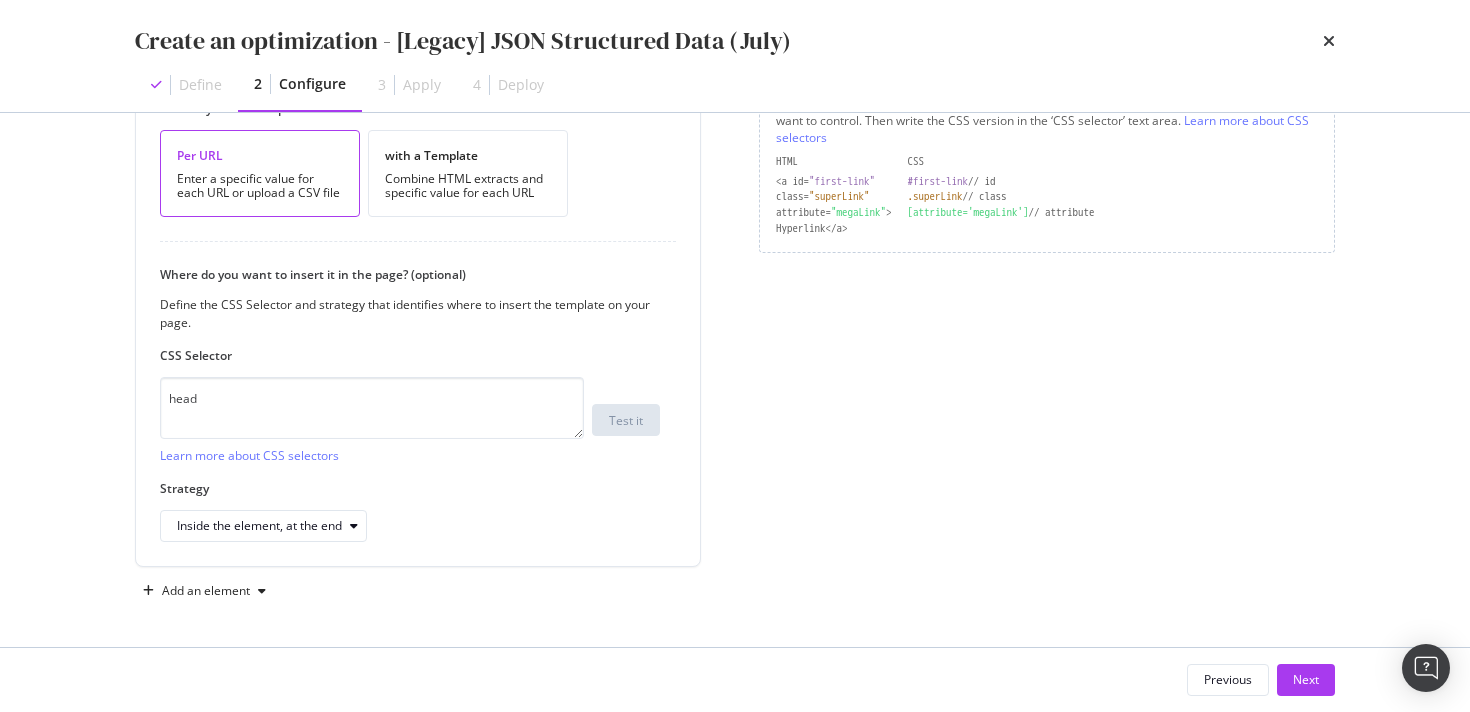 click on "Previous Next" at bounding box center (1261, 680) 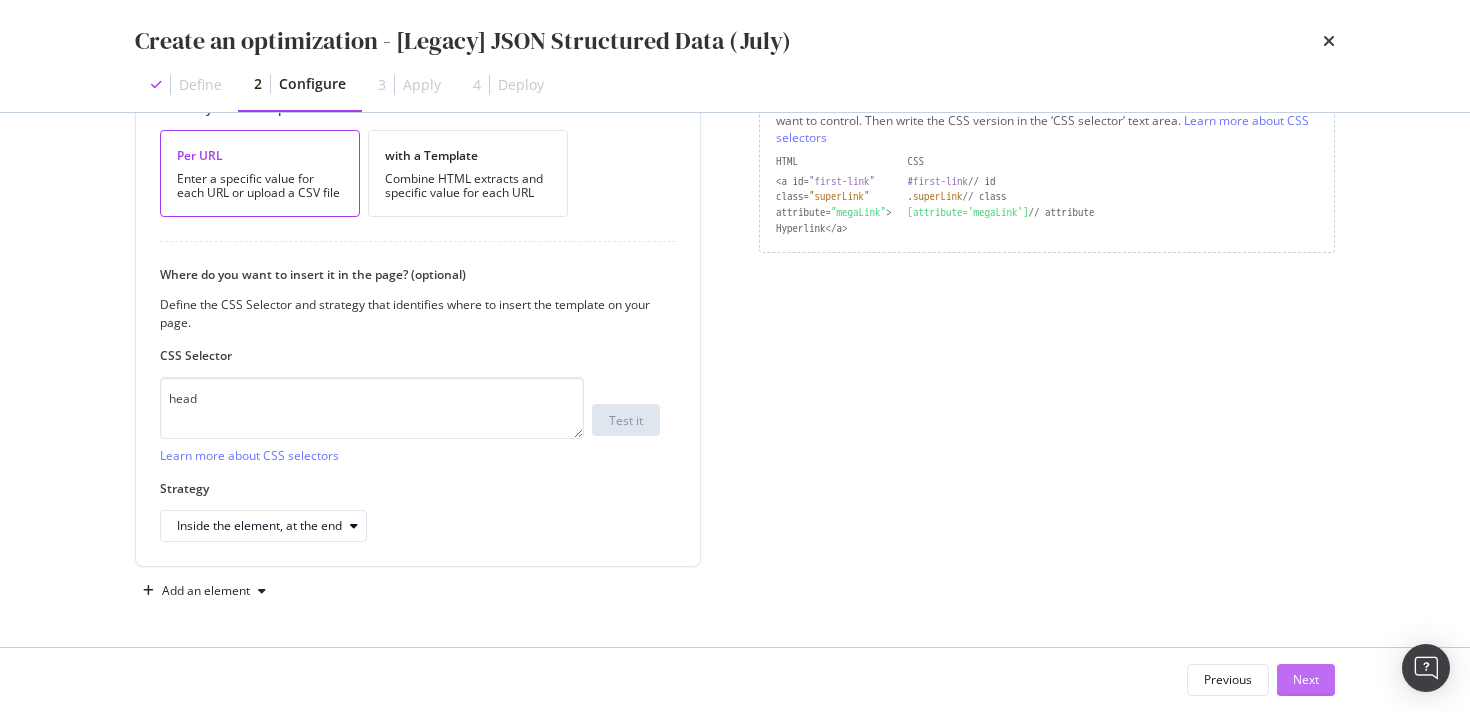 click on "Next" at bounding box center (1306, 679) 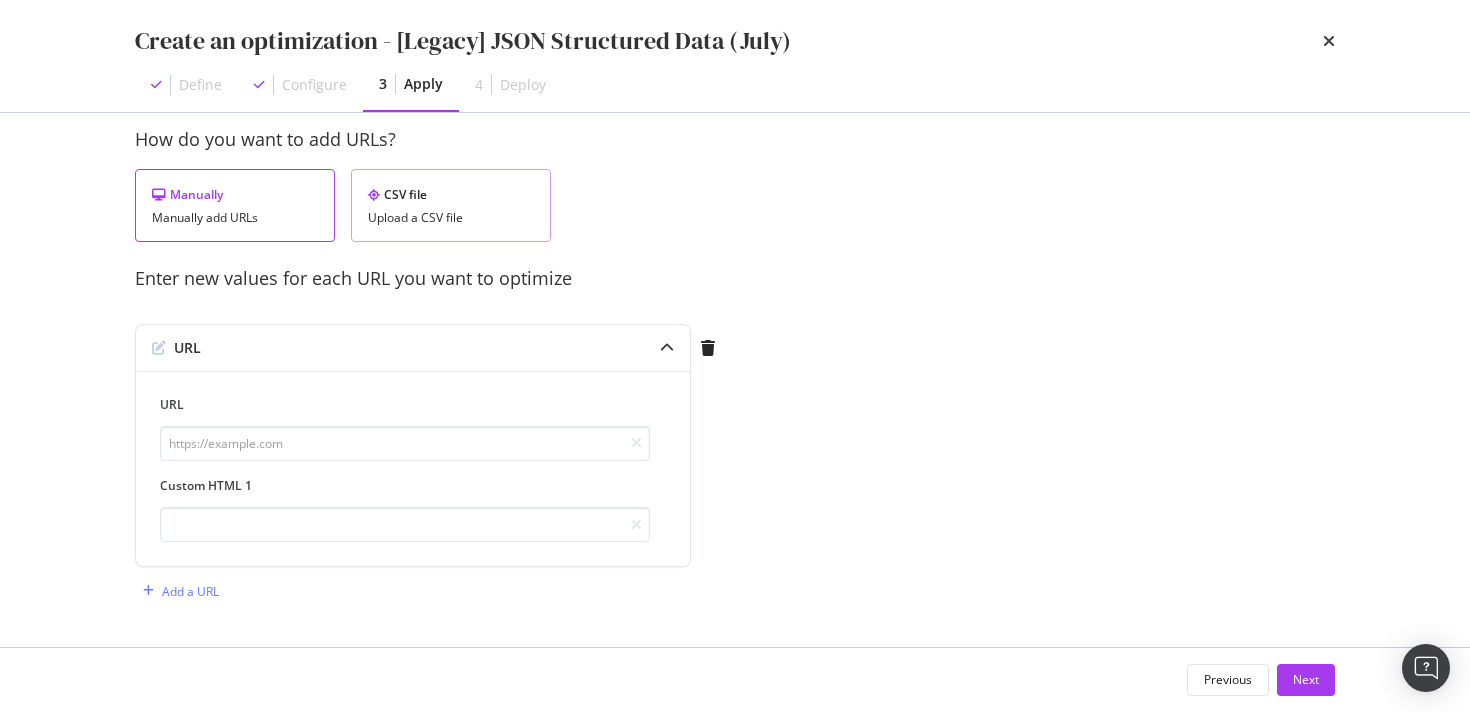 click on "CSV file Upload a CSV file" at bounding box center [451, 205] 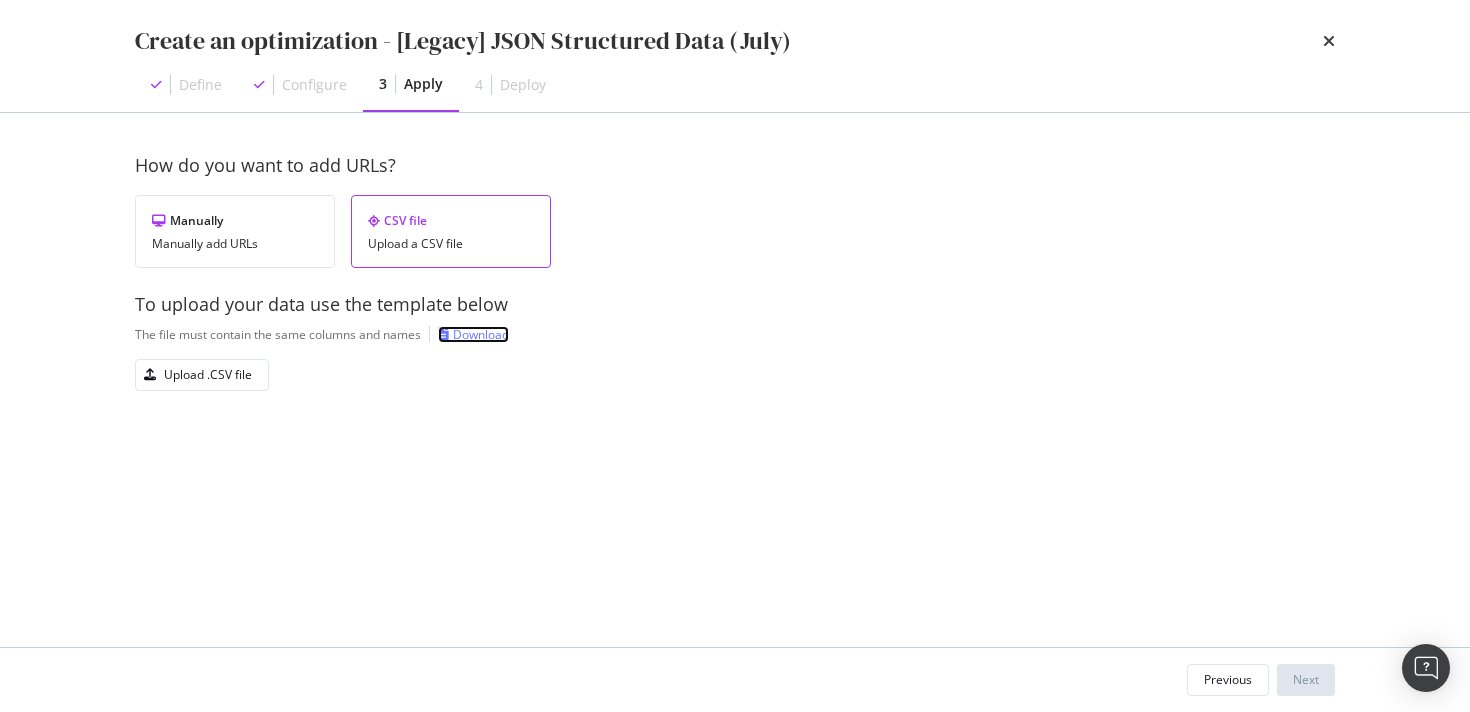click on "Download" at bounding box center (481, 334) 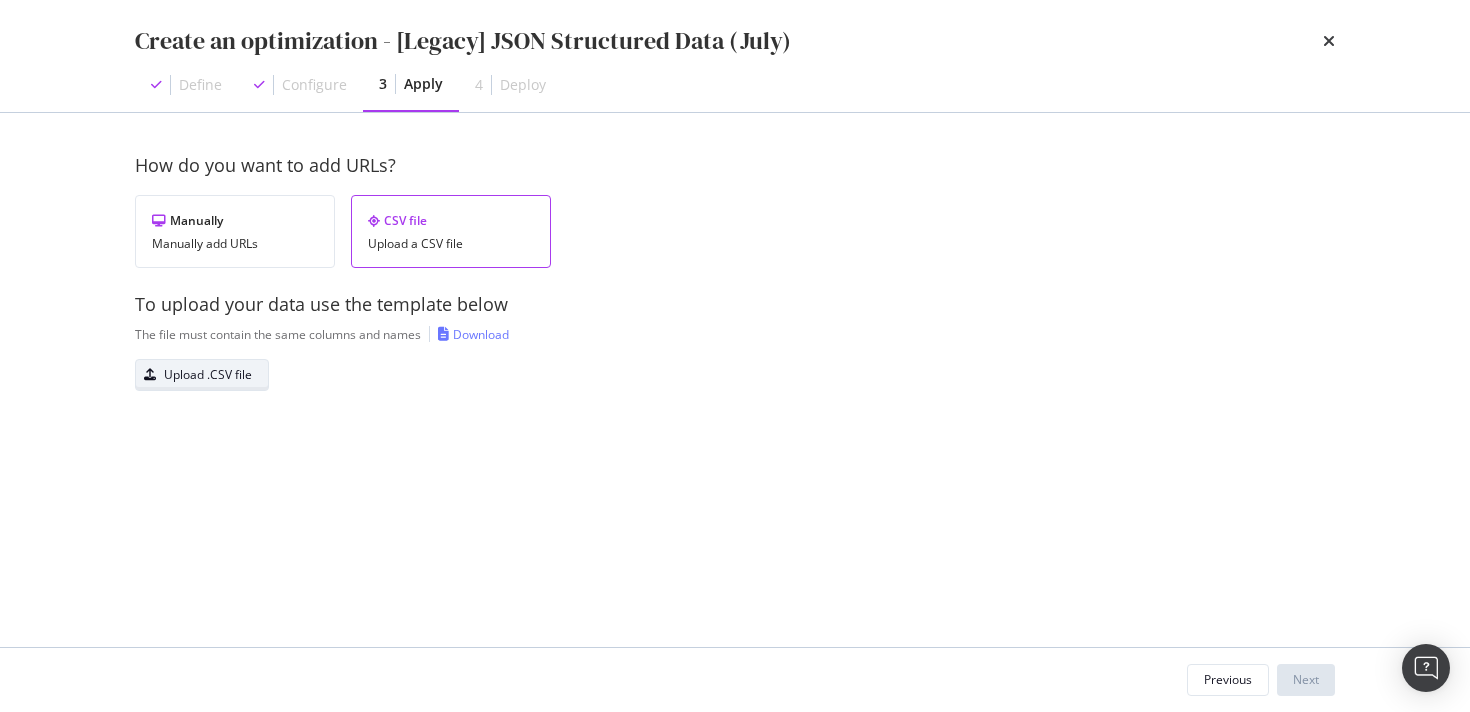 click on "Upload .CSV file" at bounding box center [208, 374] 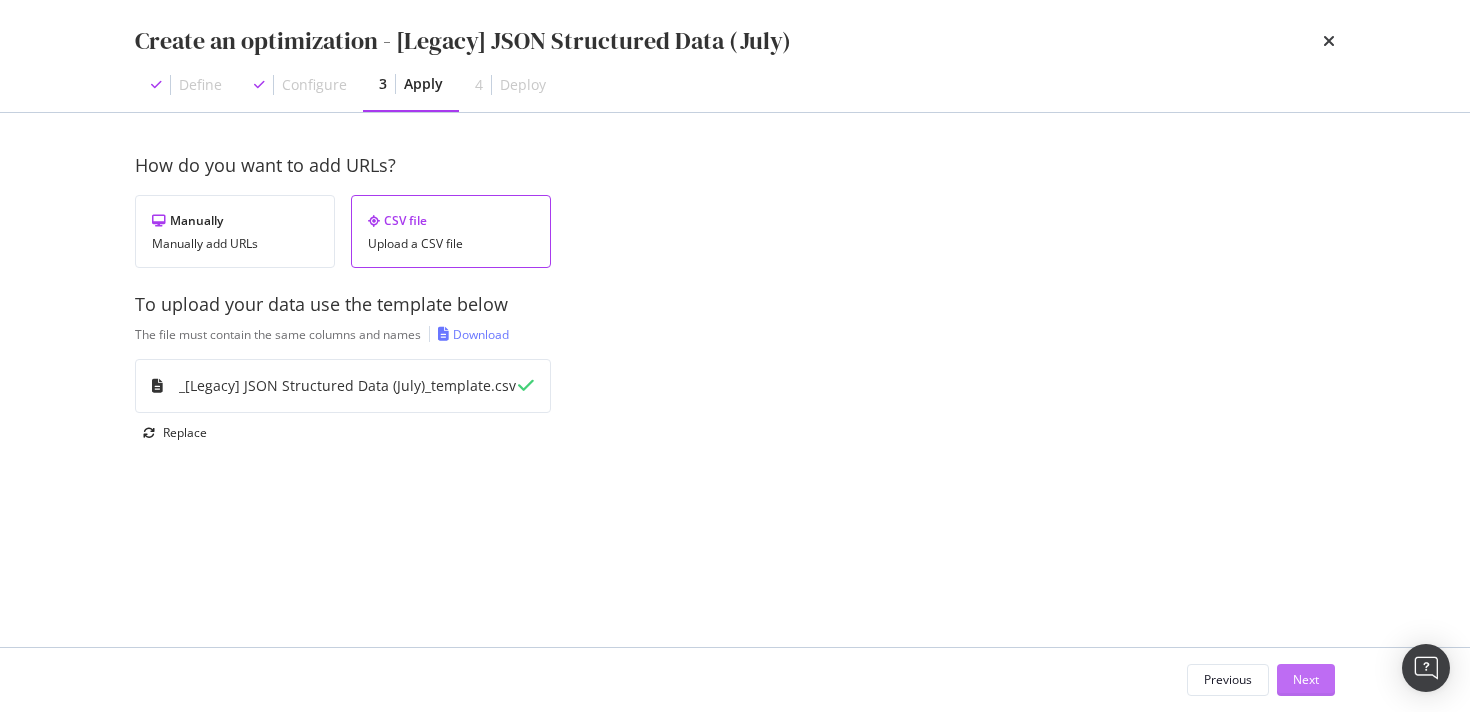 click on "Next" at bounding box center (1306, 679) 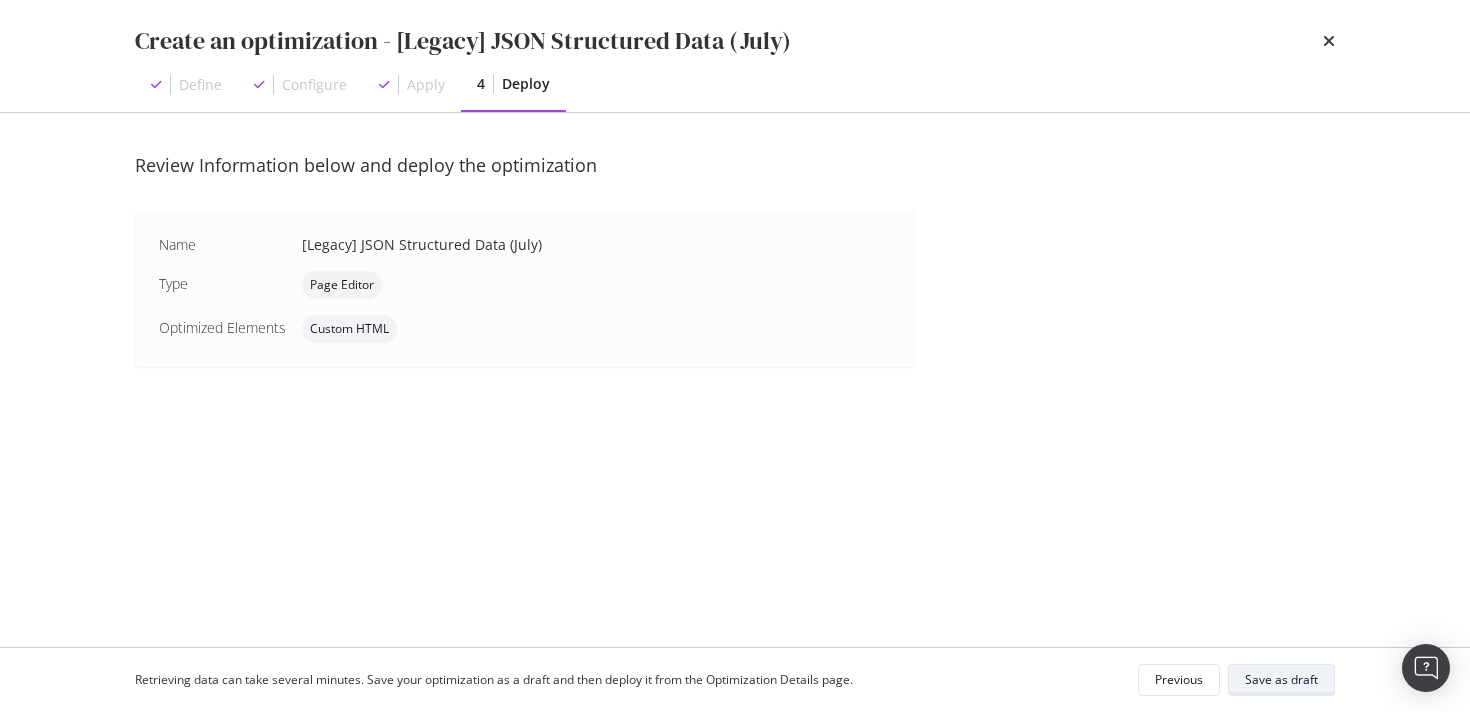 click on "Save as draft" at bounding box center (1281, 679) 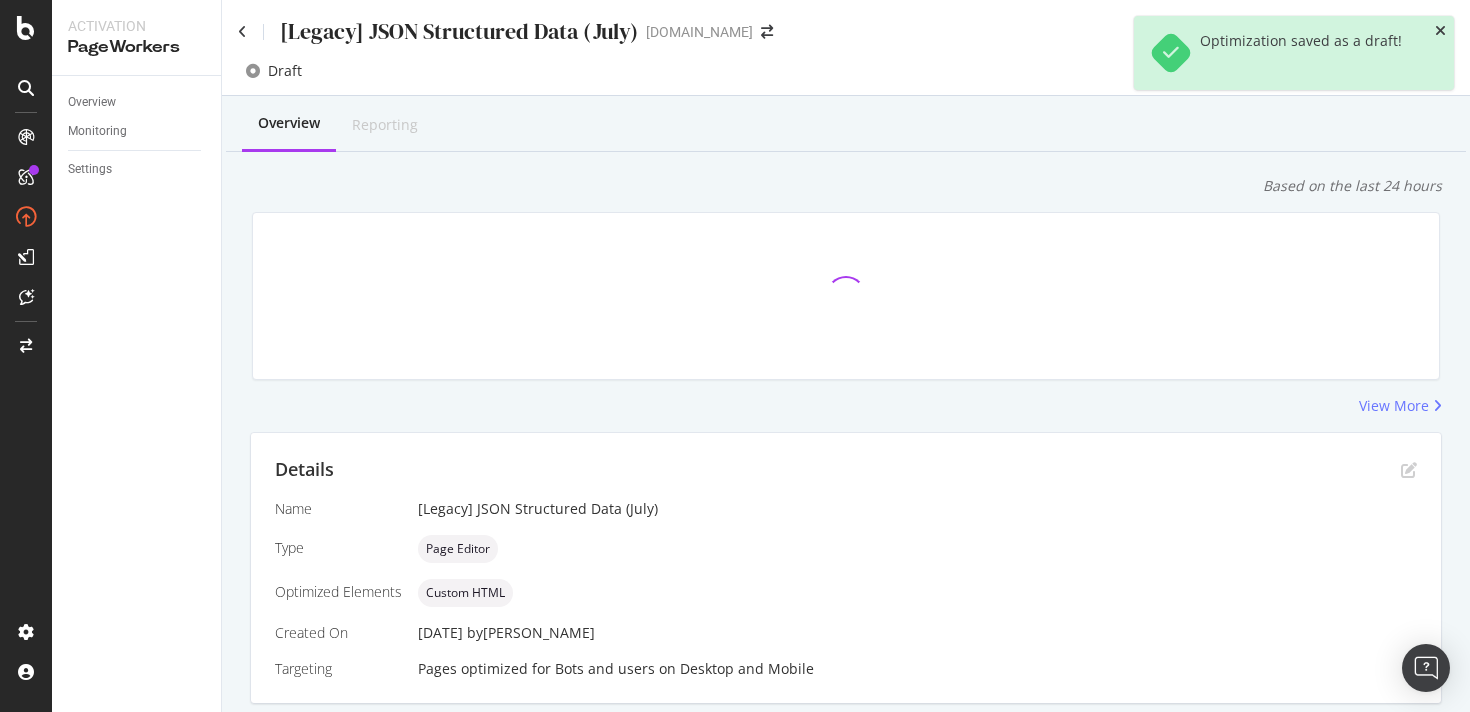 click at bounding box center (1440, 31) 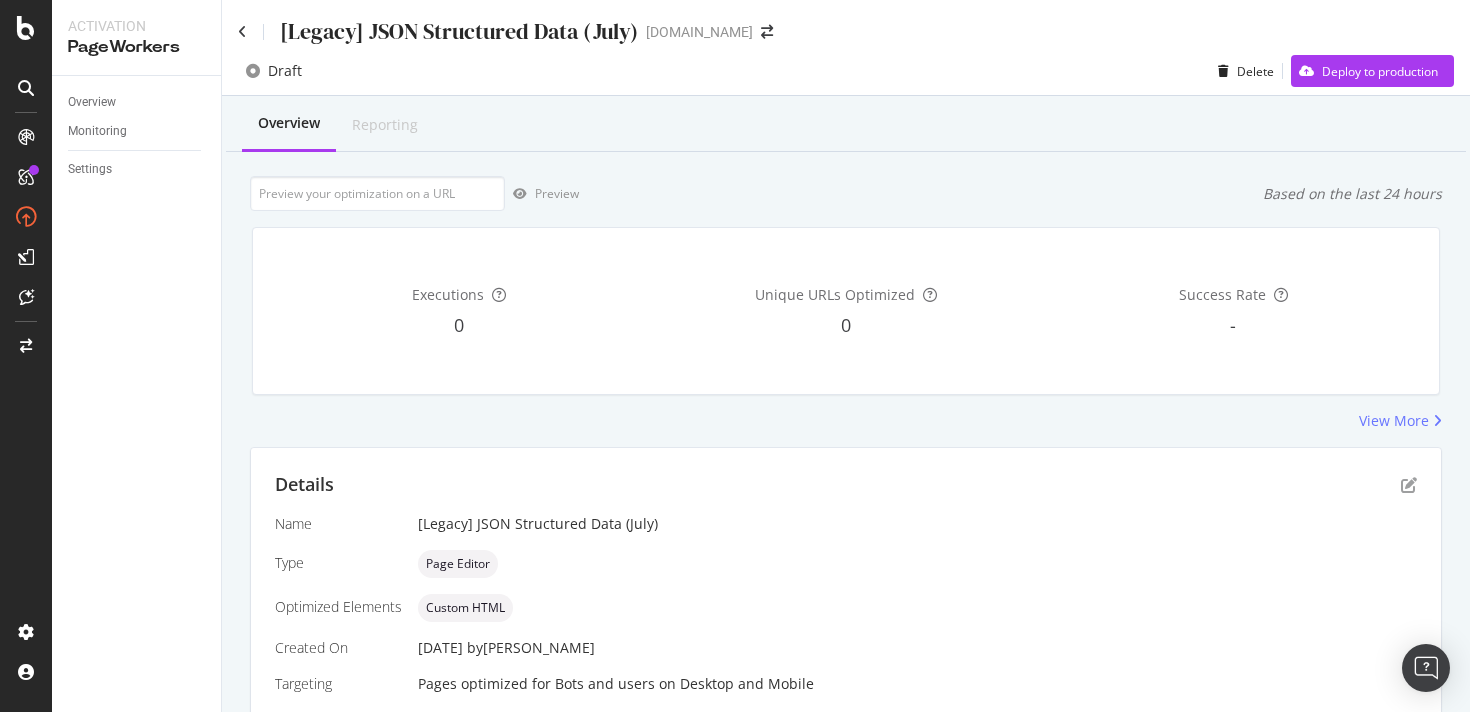 scroll, scrollTop: 424, scrollLeft: 0, axis: vertical 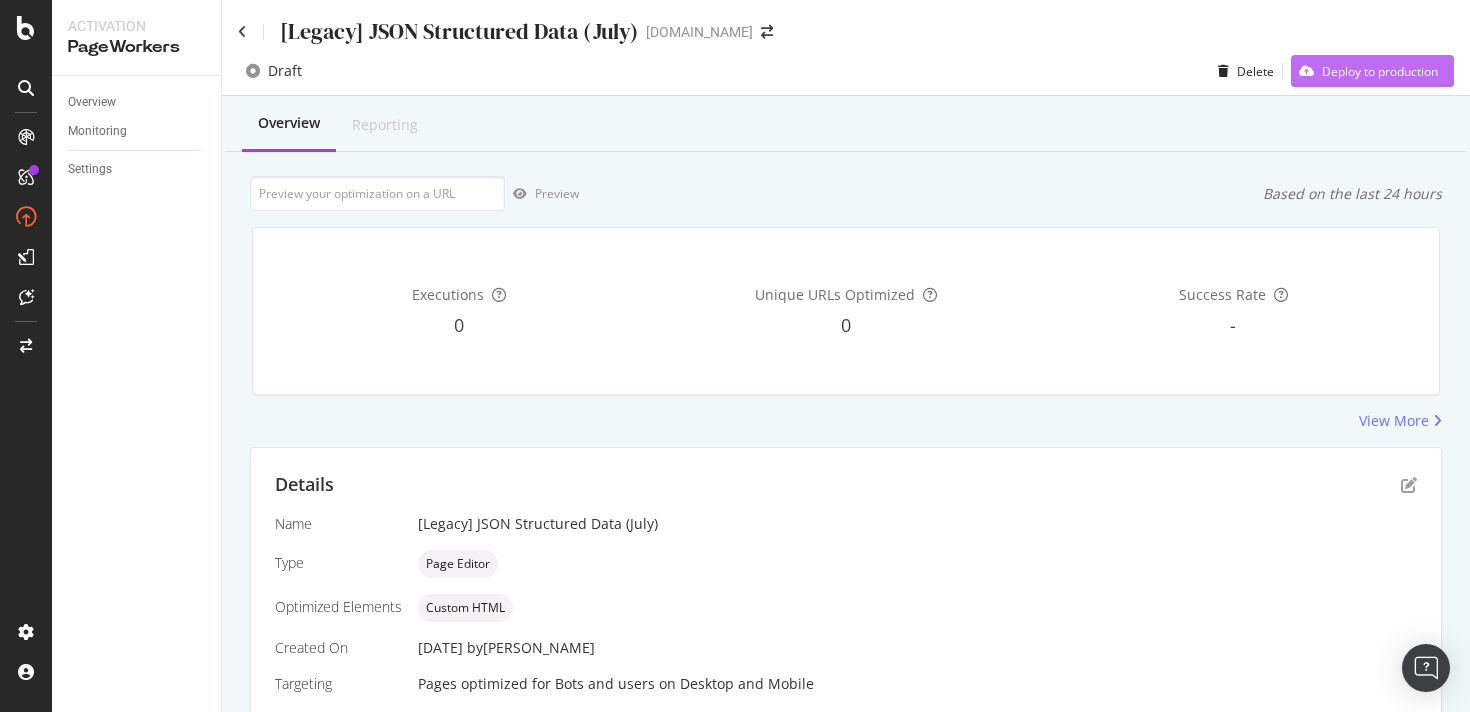 click on "Deploy to production" at bounding box center (1364, 71) 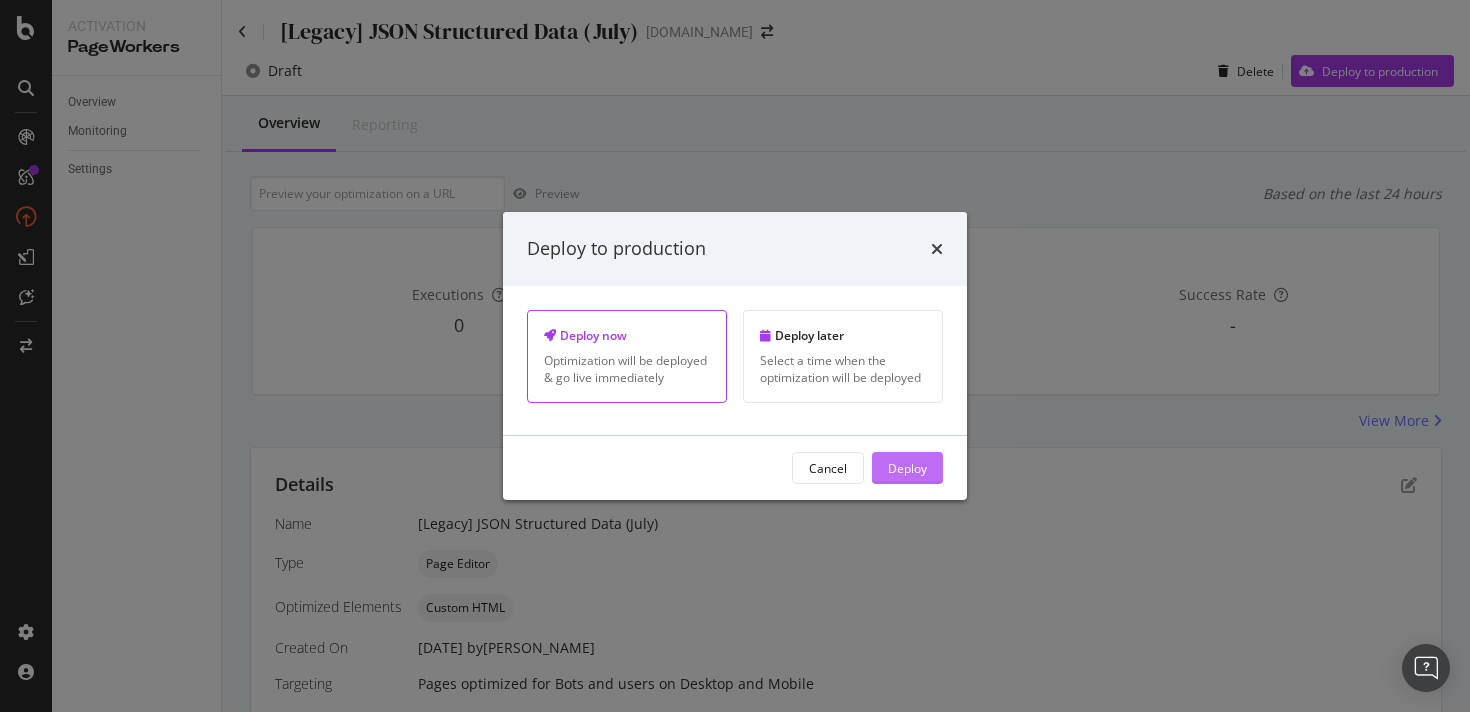 click on "Deploy" at bounding box center (907, 468) 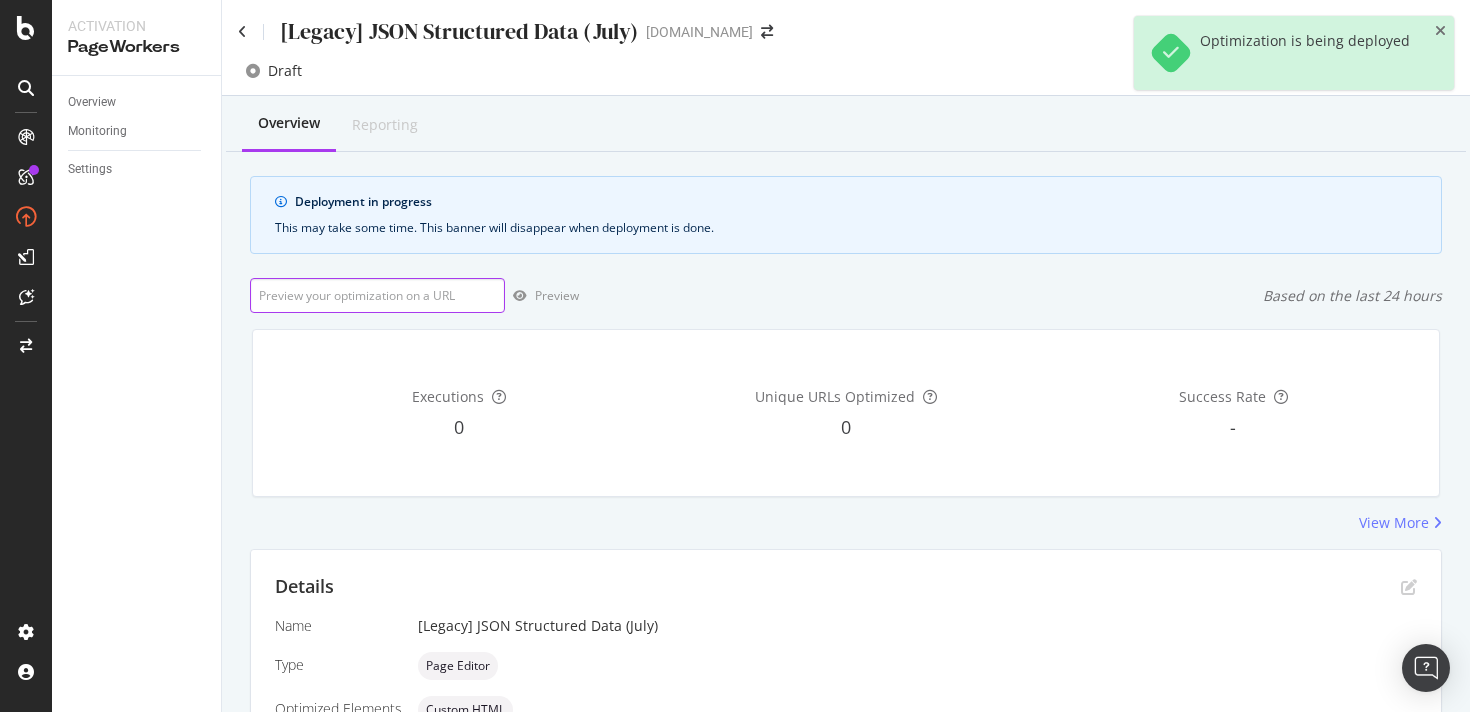 click at bounding box center (377, 295) 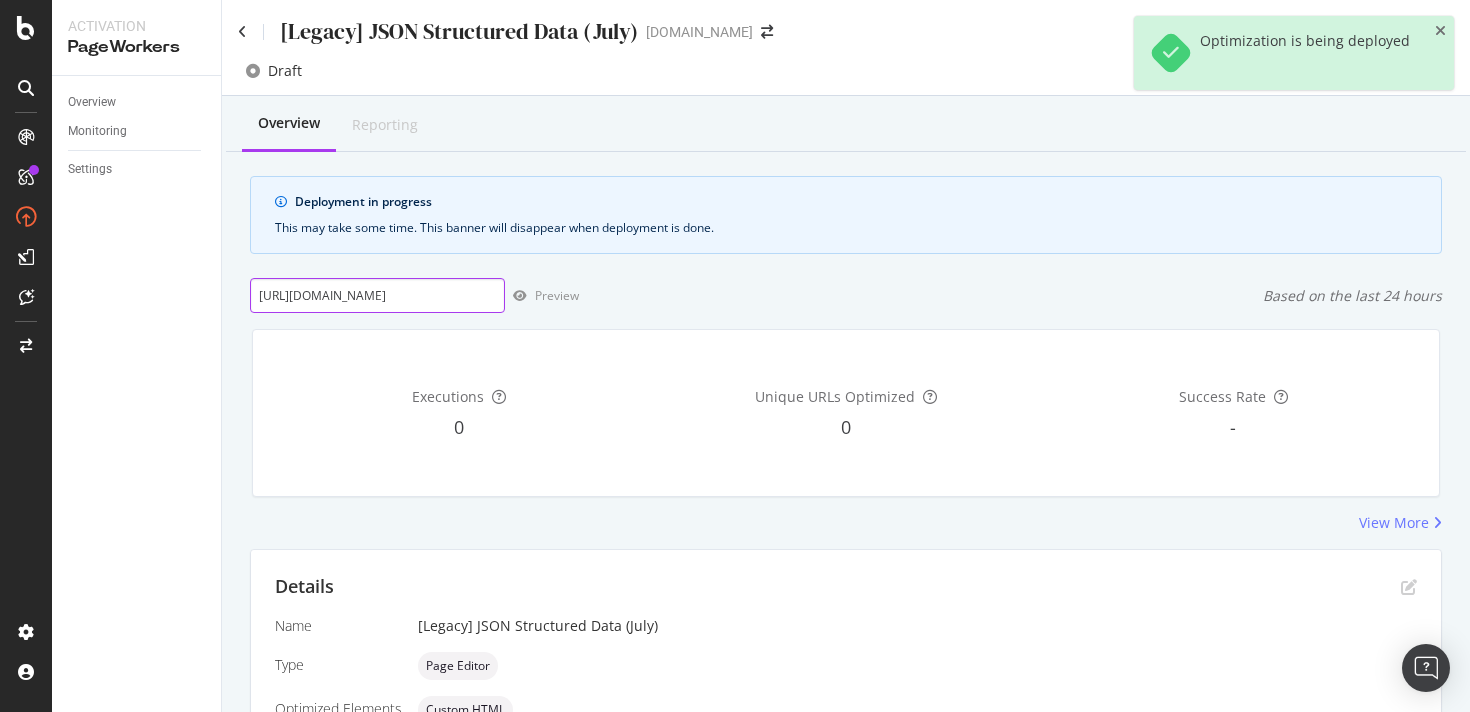 scroll, scrollTop: 0, scrollLeft: 503, axis: horizontal 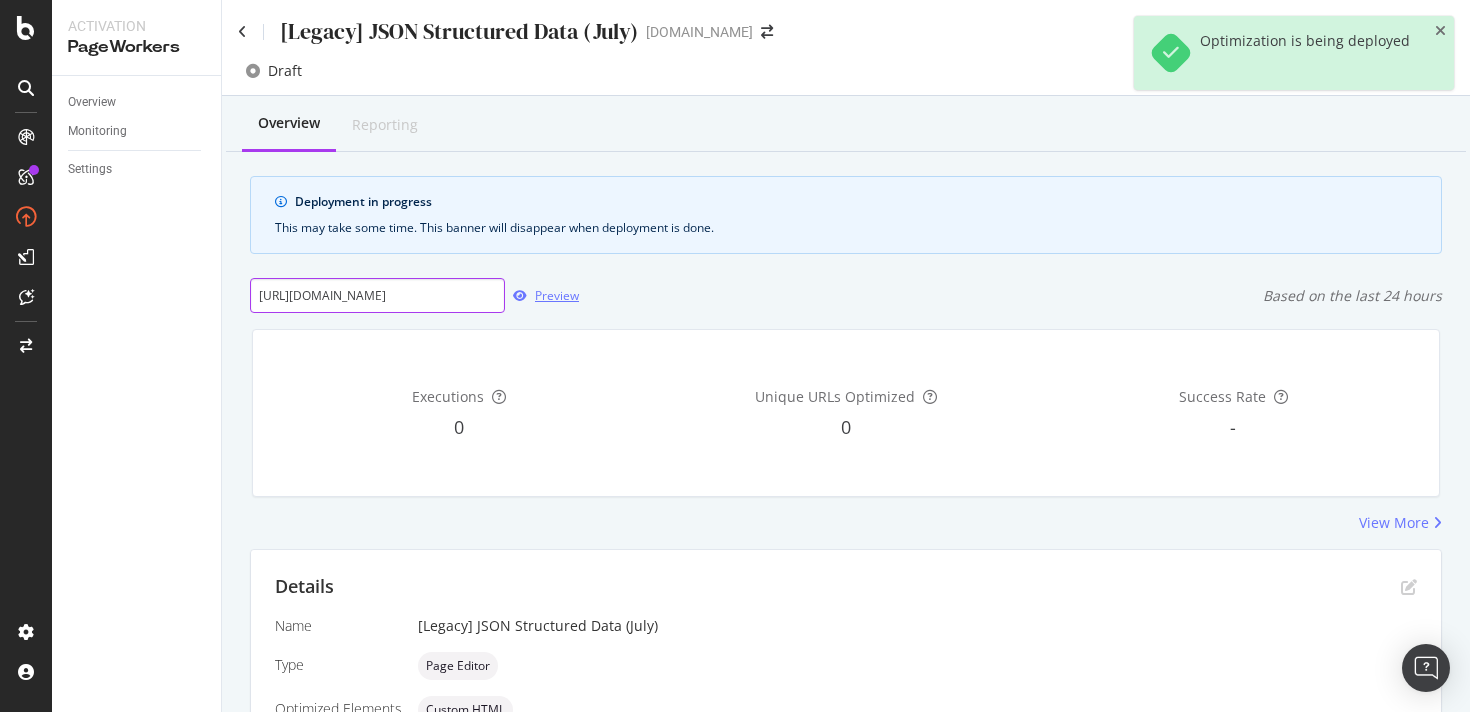 type on "https://www.starhub.com/personal/store/broadband/browse/products/10gbps-ont-wifi-7-includes-samsung-50in-tv_UltraSpeed.html" 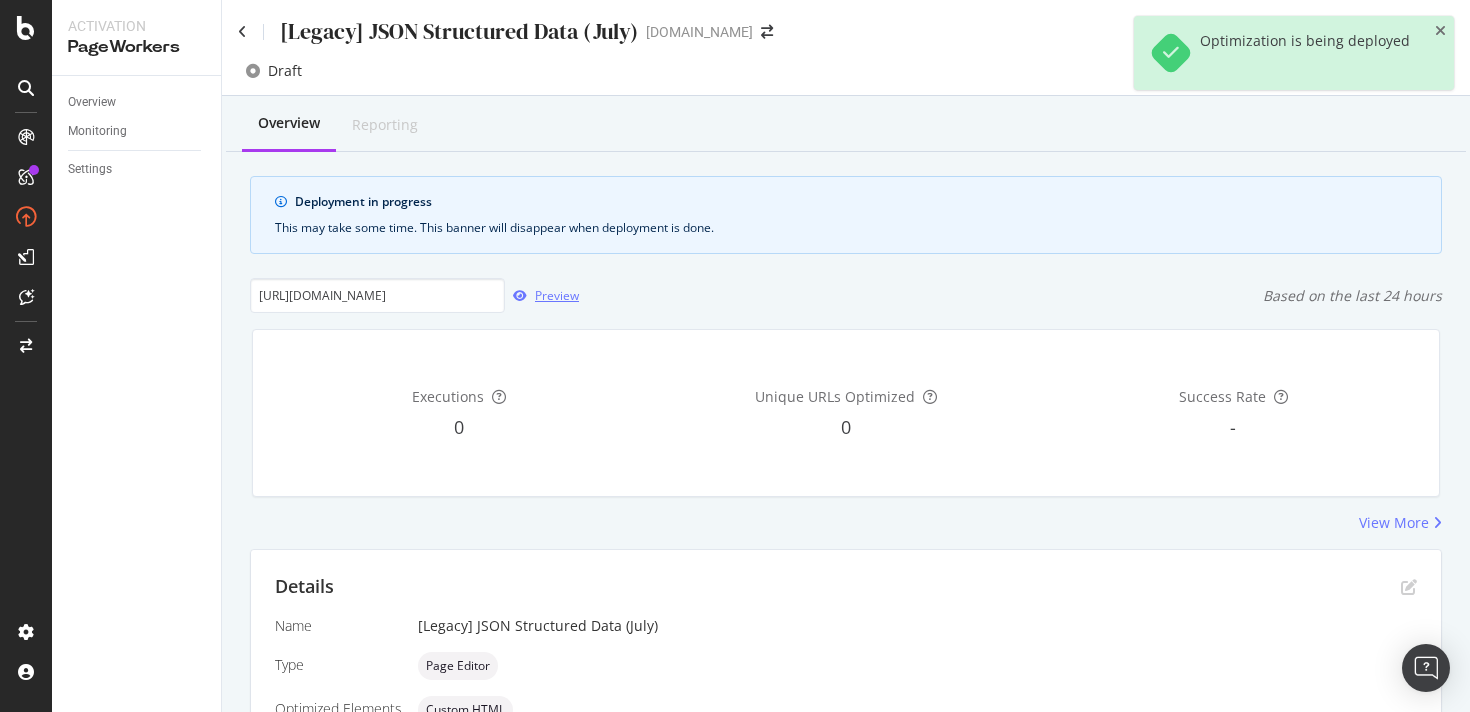 click on "Preview" at bounding box center [557, 295] 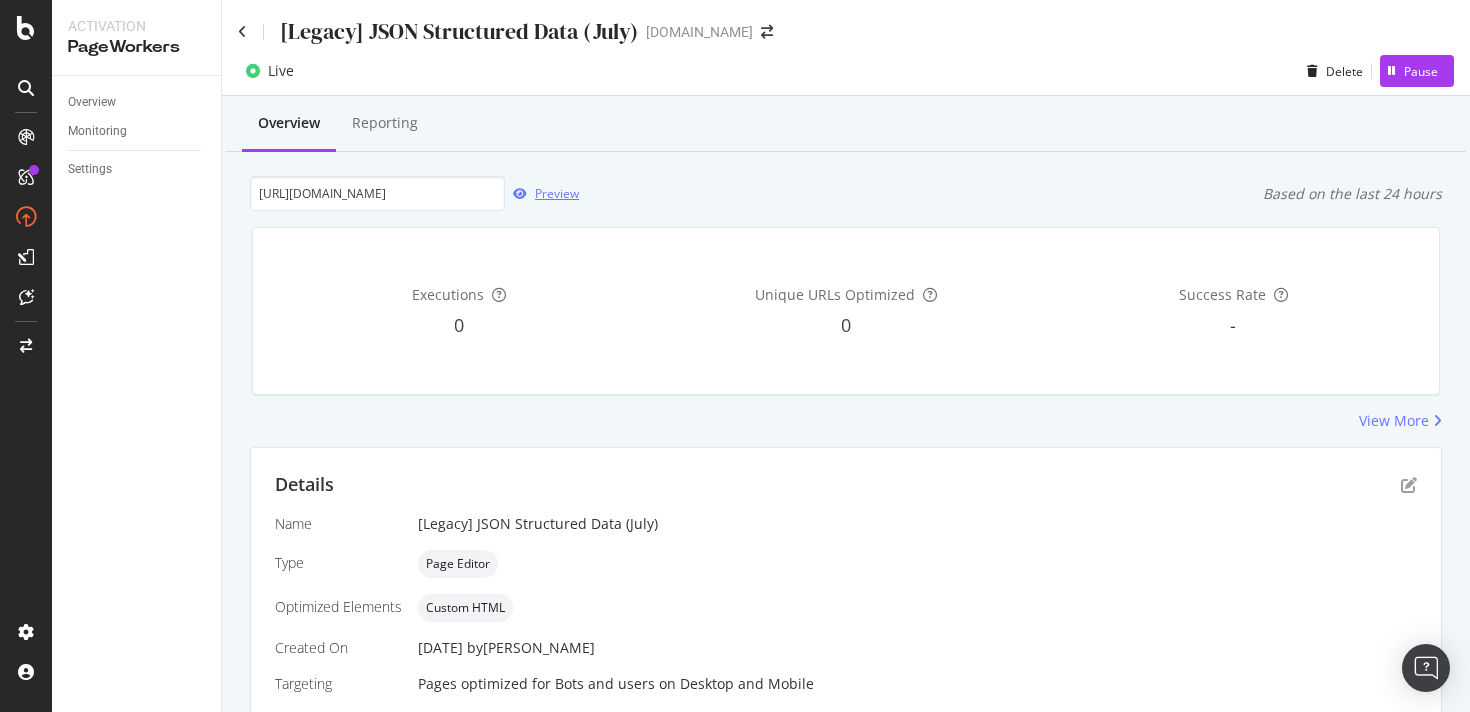 scroll, scrollTop: 0, scrollLeft: 0, axis: both 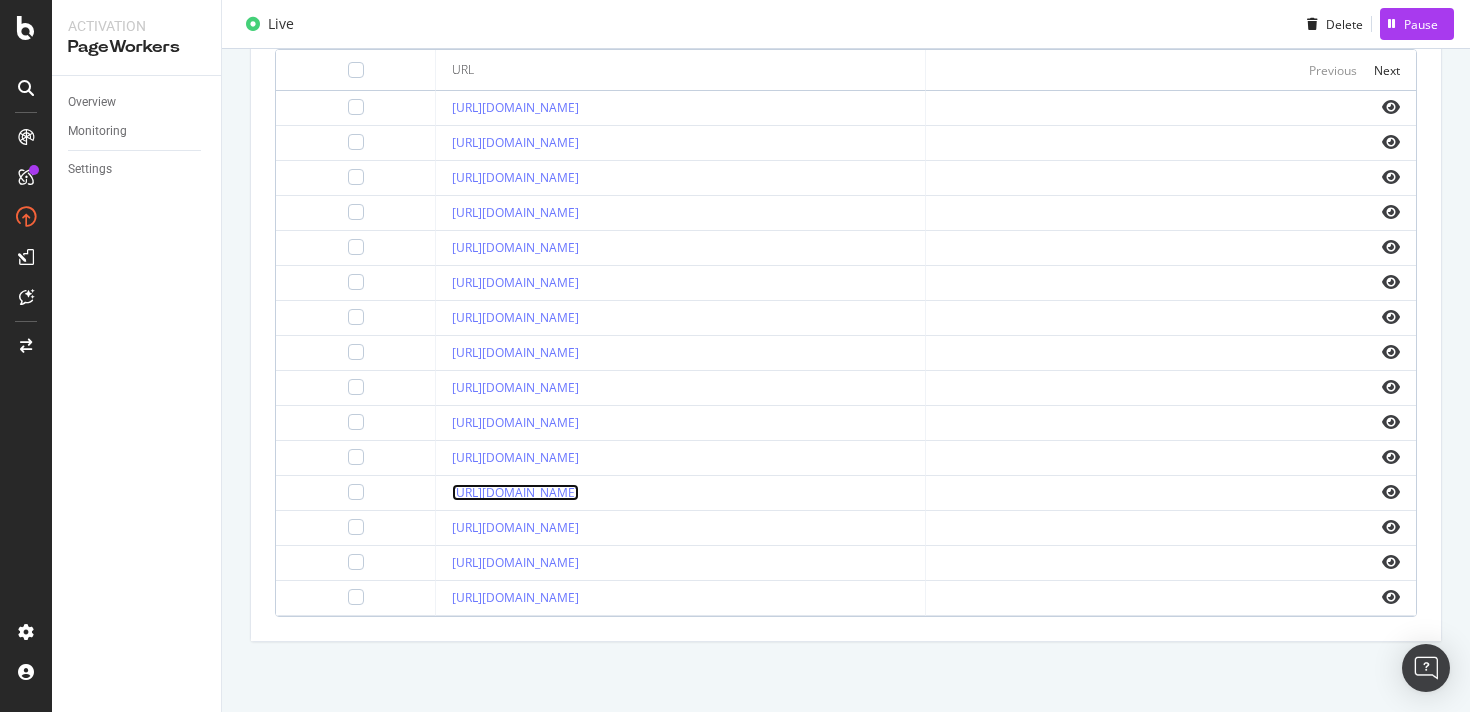 copy on "https://www.starhub.com/personal/store/broadband/browse/products/new-3gbps-_hb410-samsung-55in-tv_ultraspeed-3gbps.html" 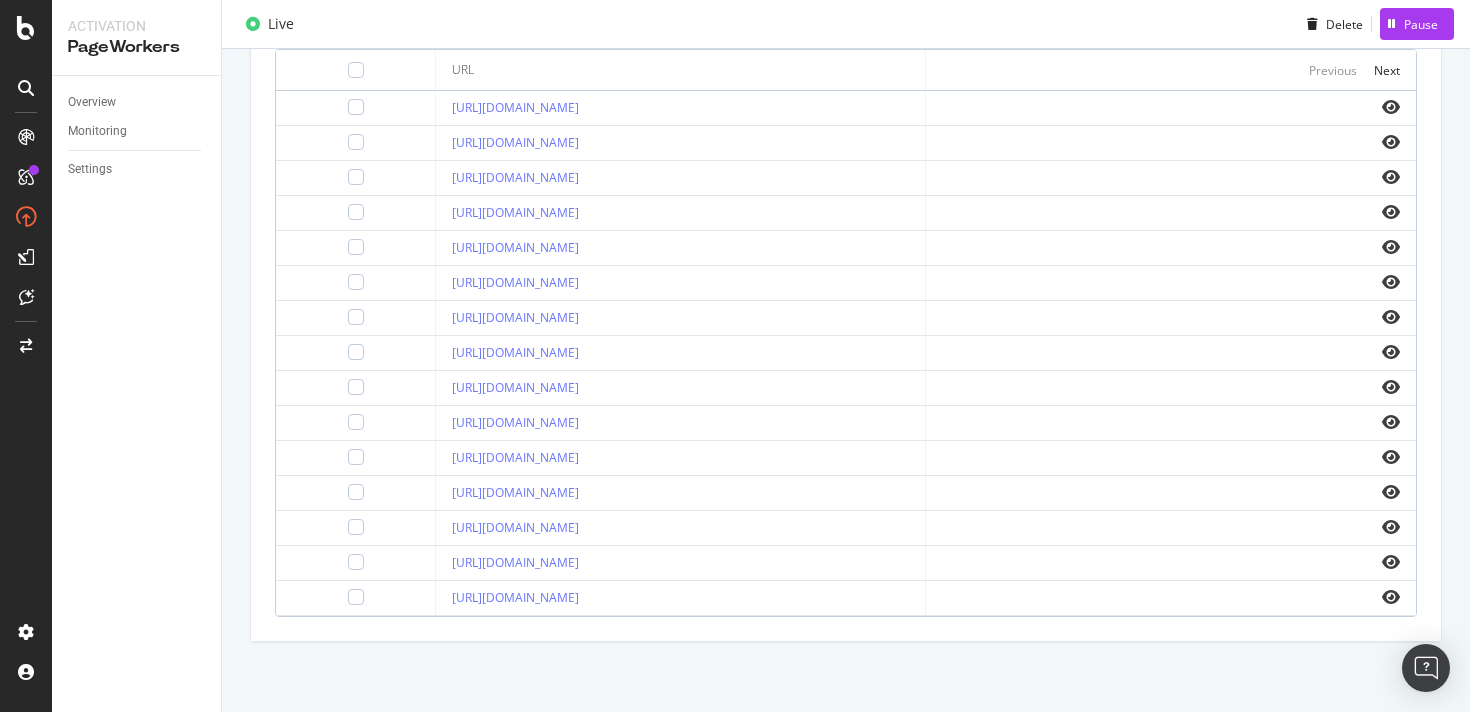 drag, startPoint x: 993, startPoint y: 483, endPoint x: 1218, endPoint y: 4, distance: 529.21265 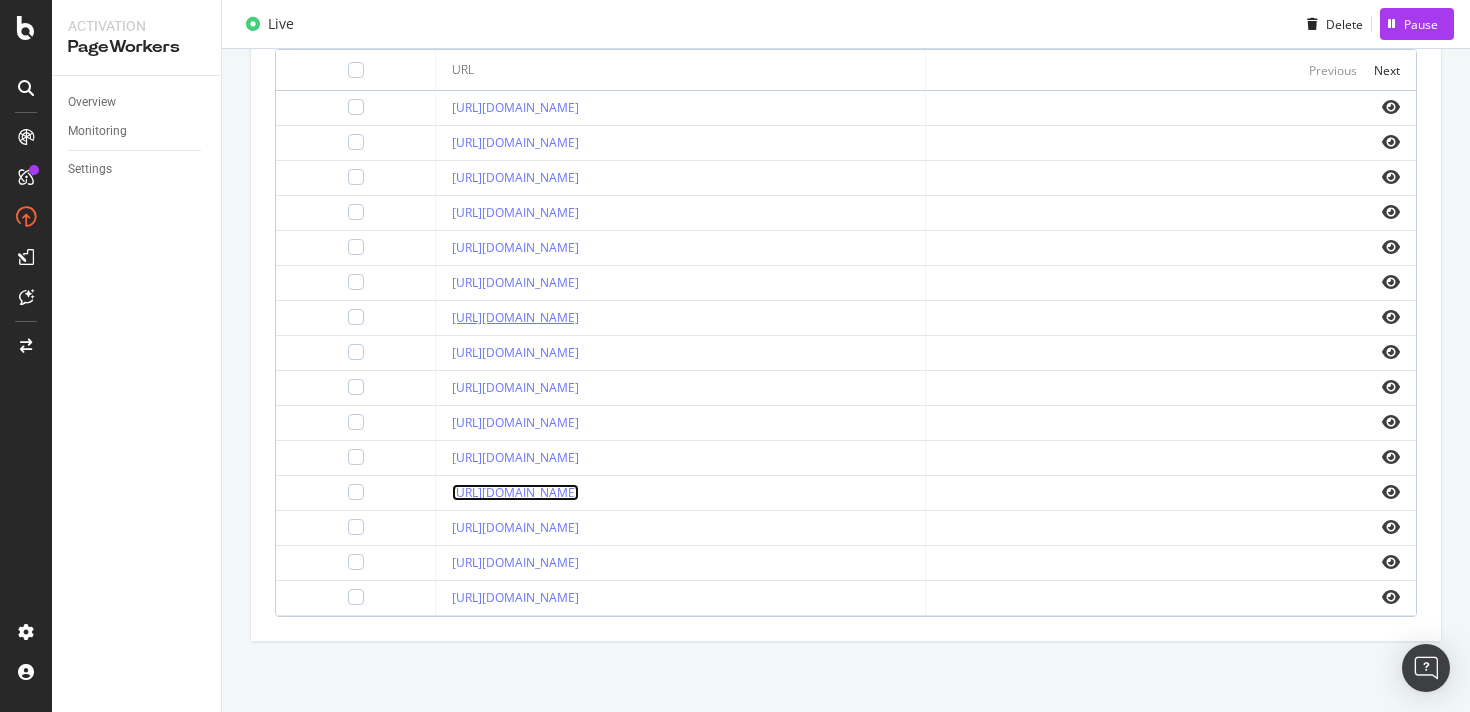 scroll, scrollTop: 0, scrollLeft: 0, axis: both 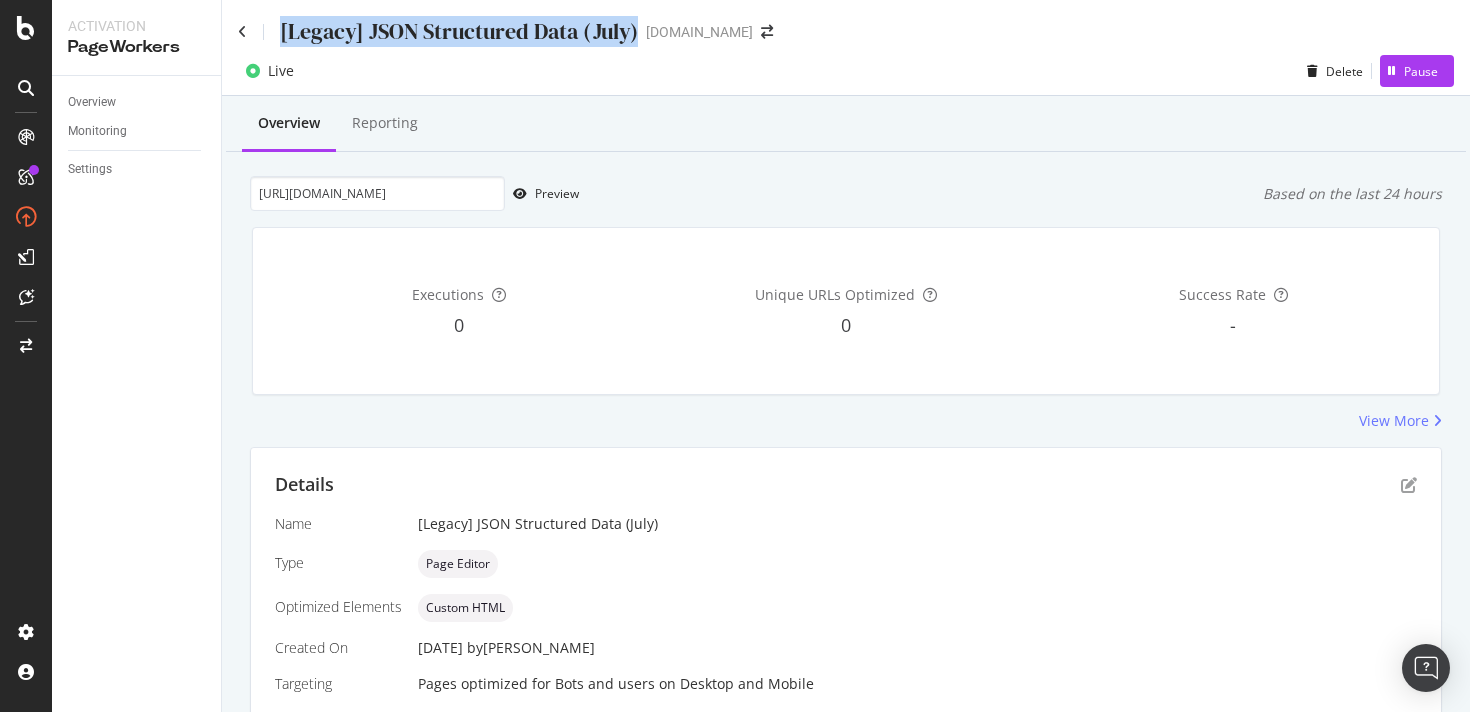 drag, startPoint x: 637, startPoint y: 33, endPoint x: 280, endPoint y: 25, distance: 357.08963 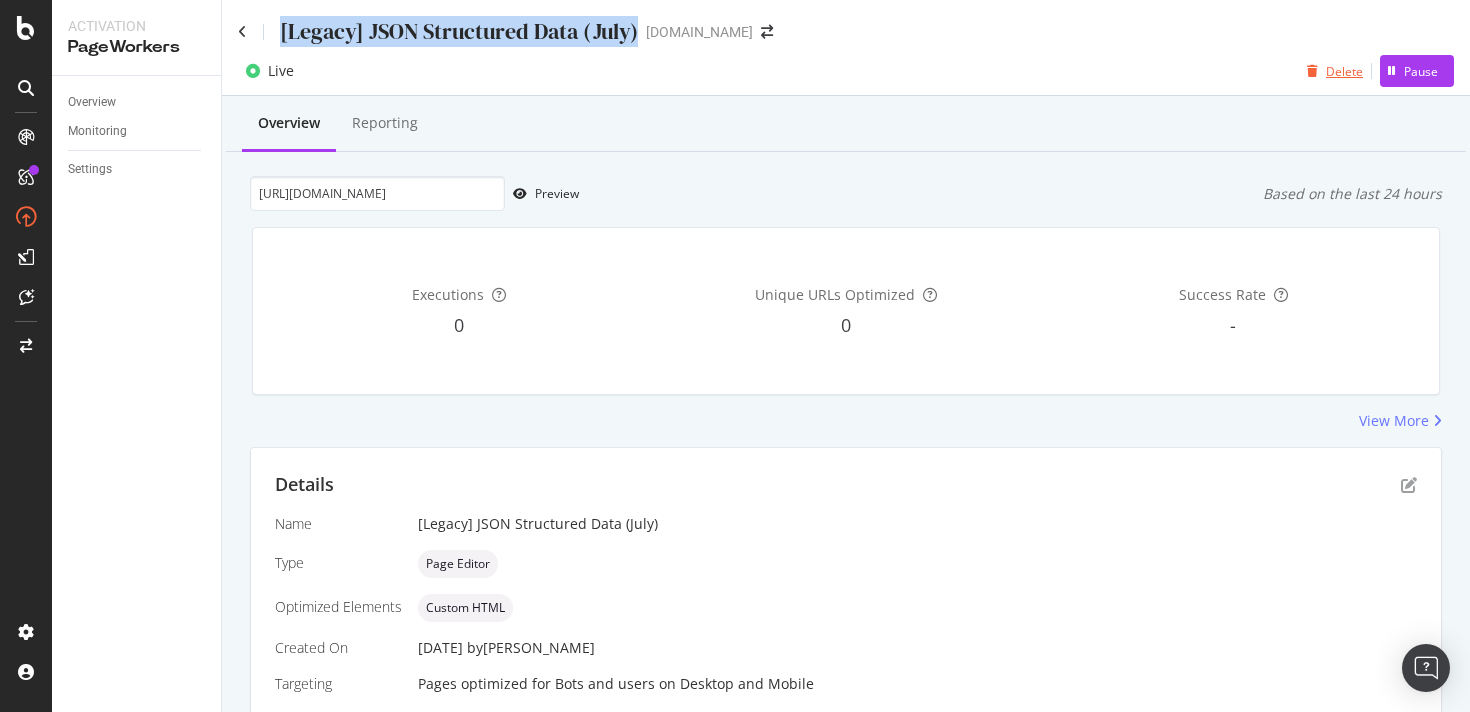 click at bounding box center [1312, 71] 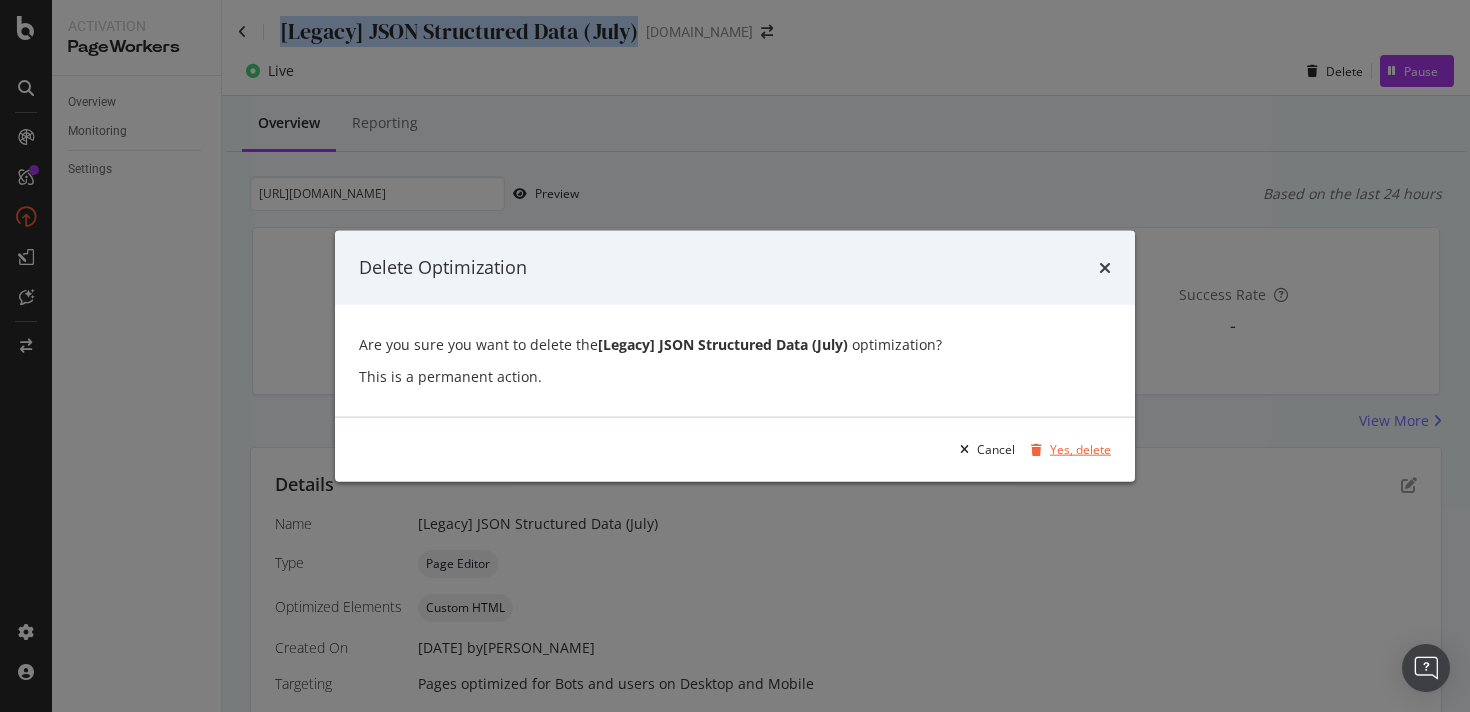 click on "Yes, delete" at bounding box center [1080, 449] 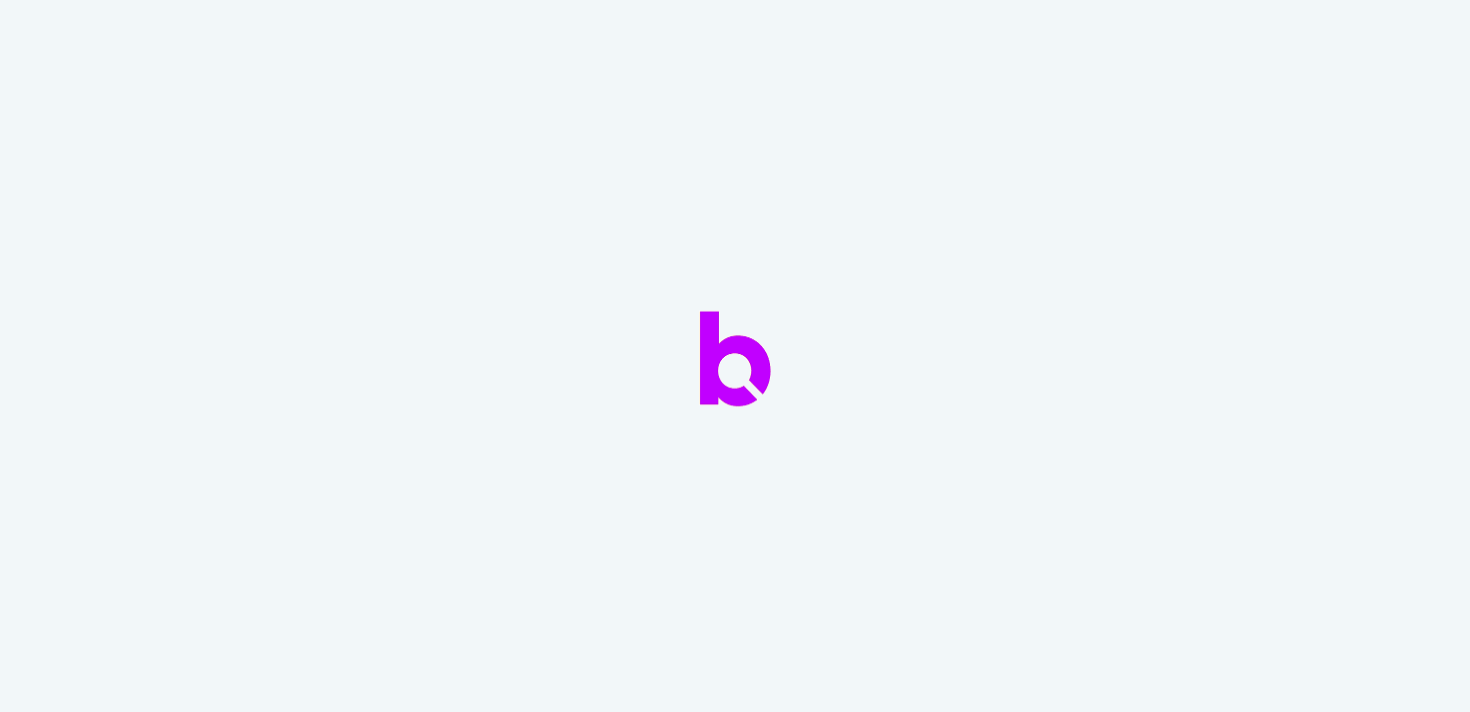 scroll, scrollTop: 0, scrollLeft: 0, axis: both 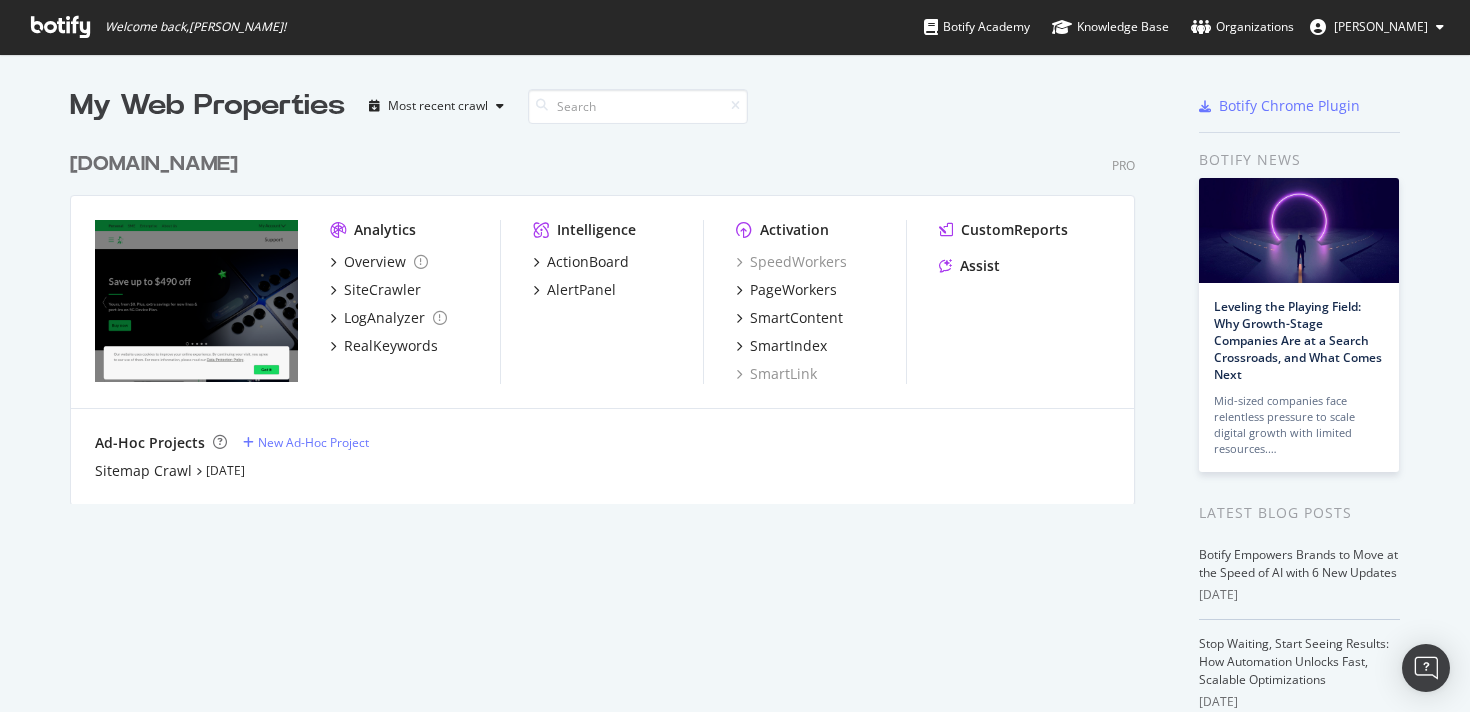 click at bounding box center [60, 27] 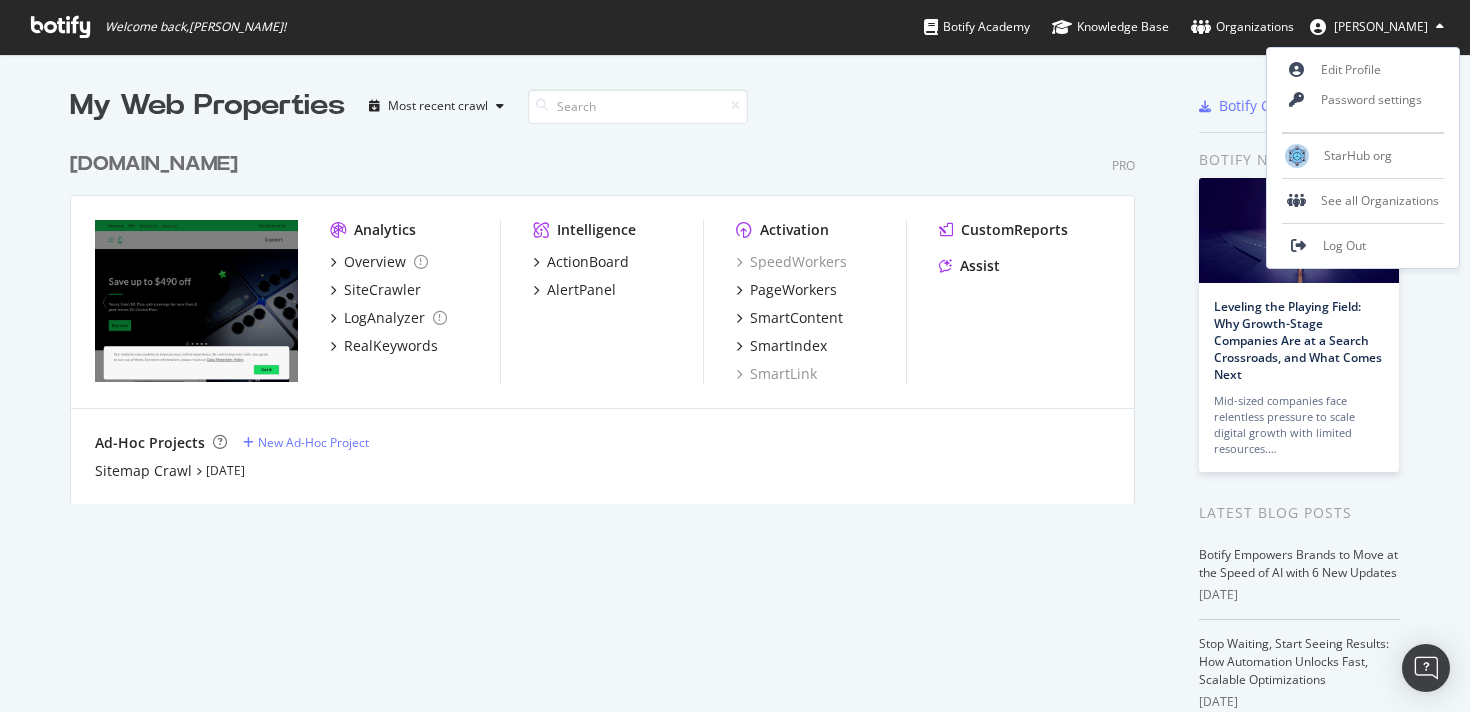 click on "Keith Ang" at bounding box center (1377, 27) 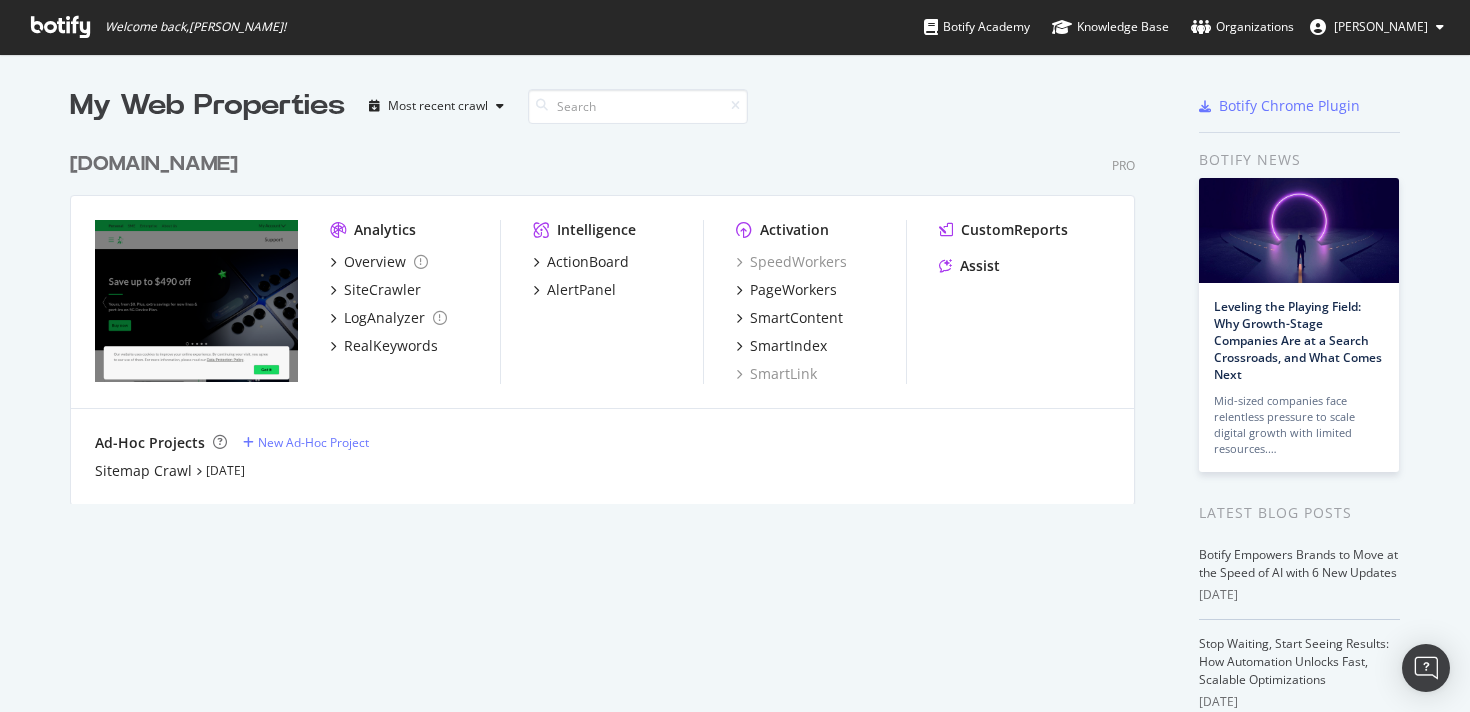 click on "Keith Ang" at bounding box center (1377, 27) 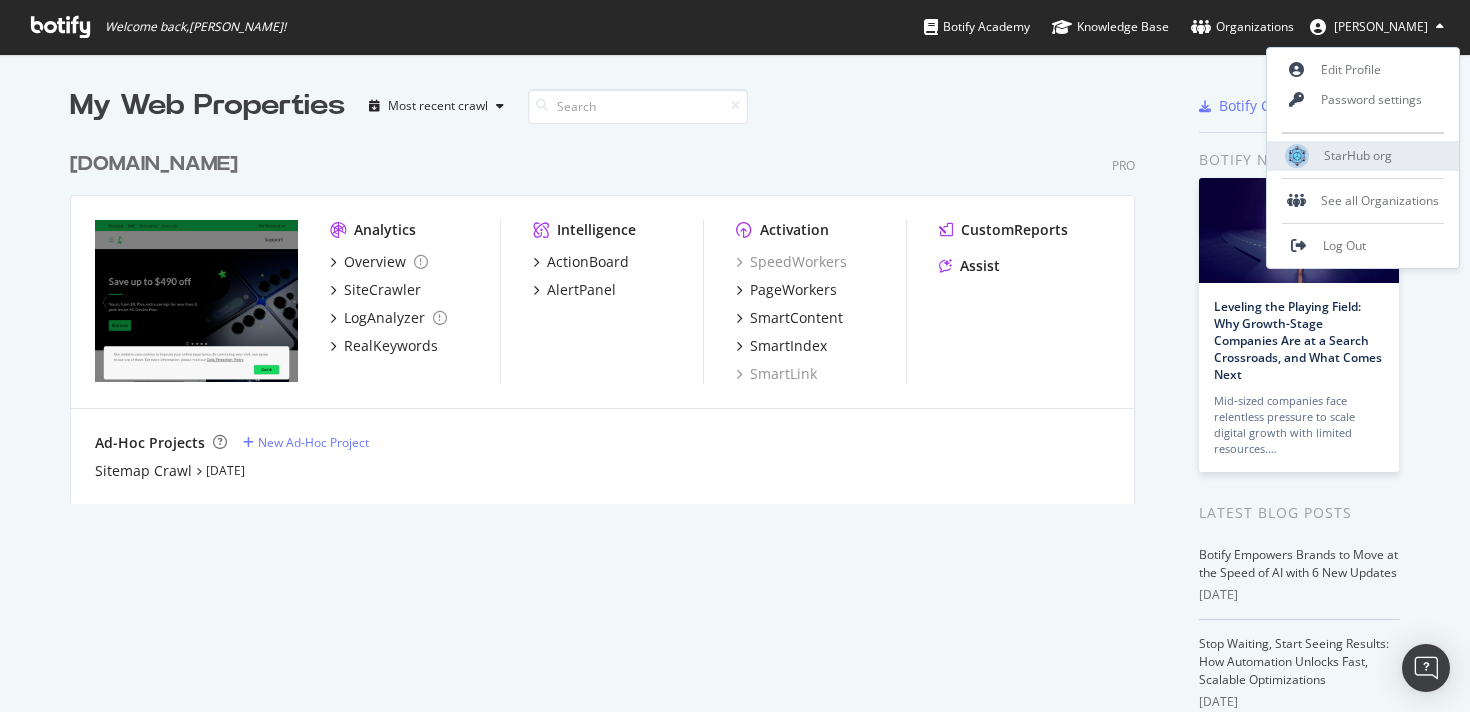 click on "StarHub org" at bounding box center [1358, 155] 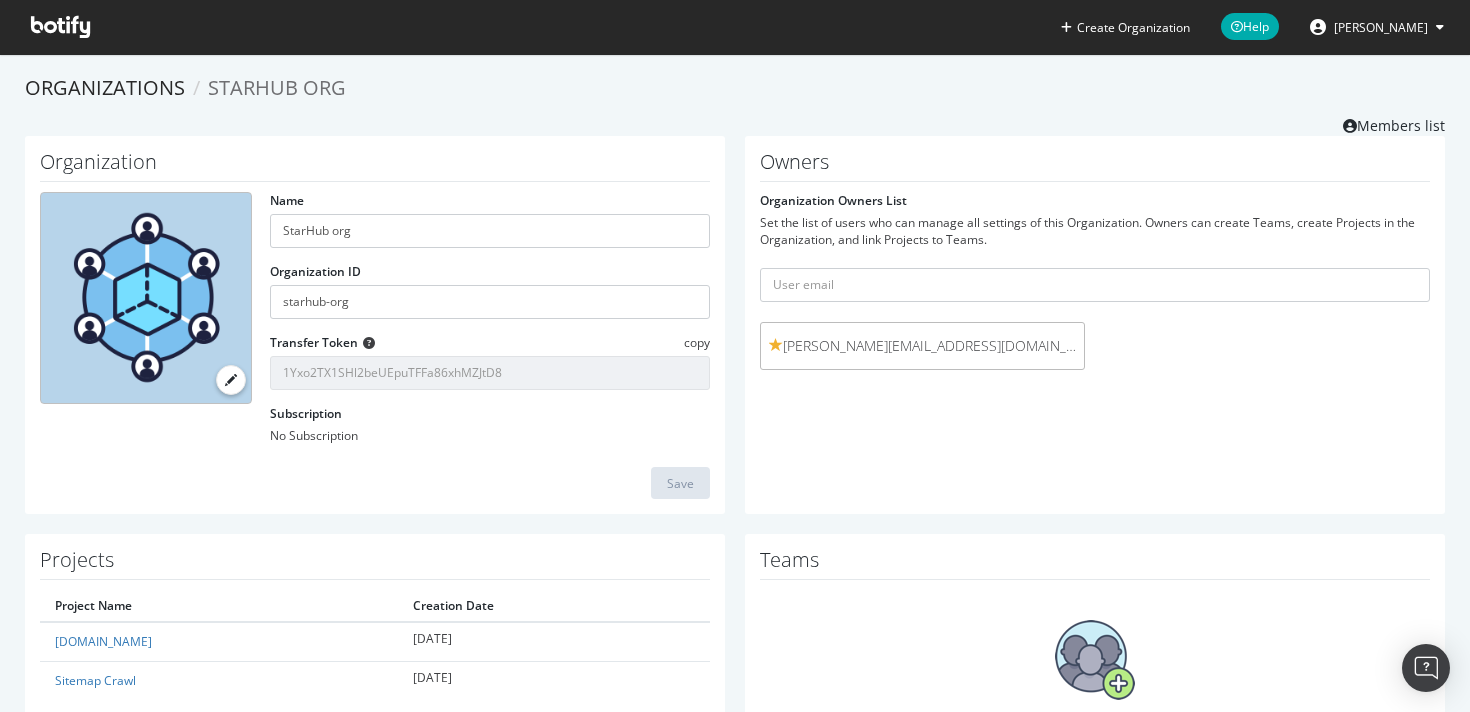 click at bounding box center [60, 27] 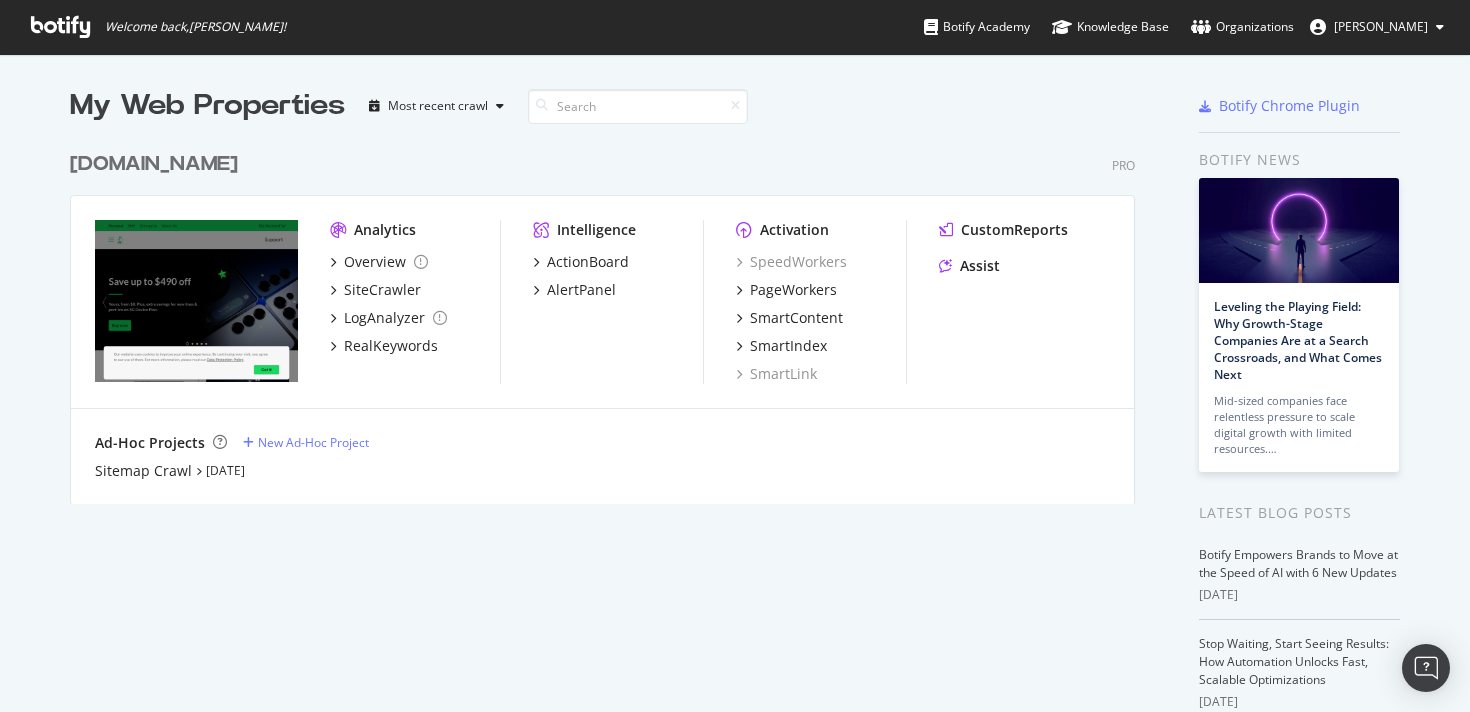 scroll, scrollTop: 16, scrollLeft: 16, axis: both 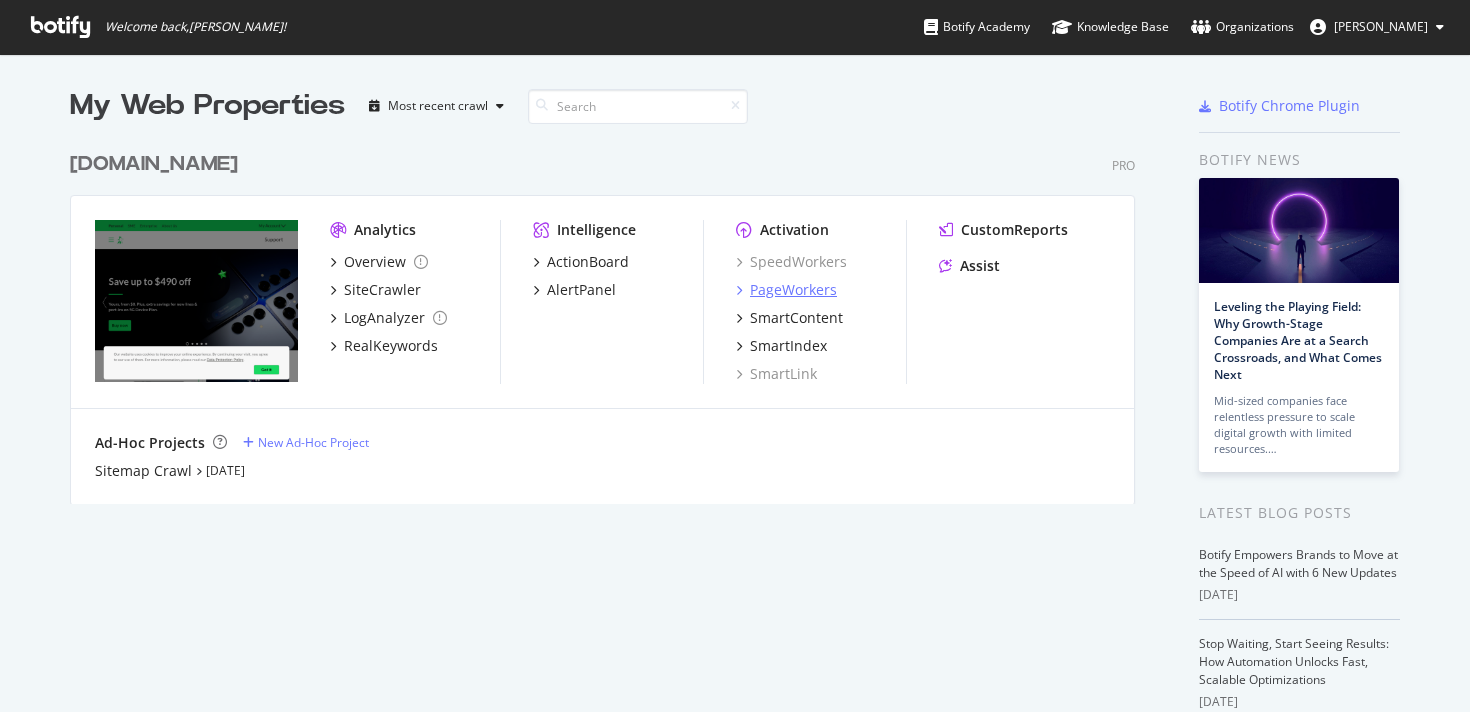click on "PageWorkers" at bounding box center [793, 290] 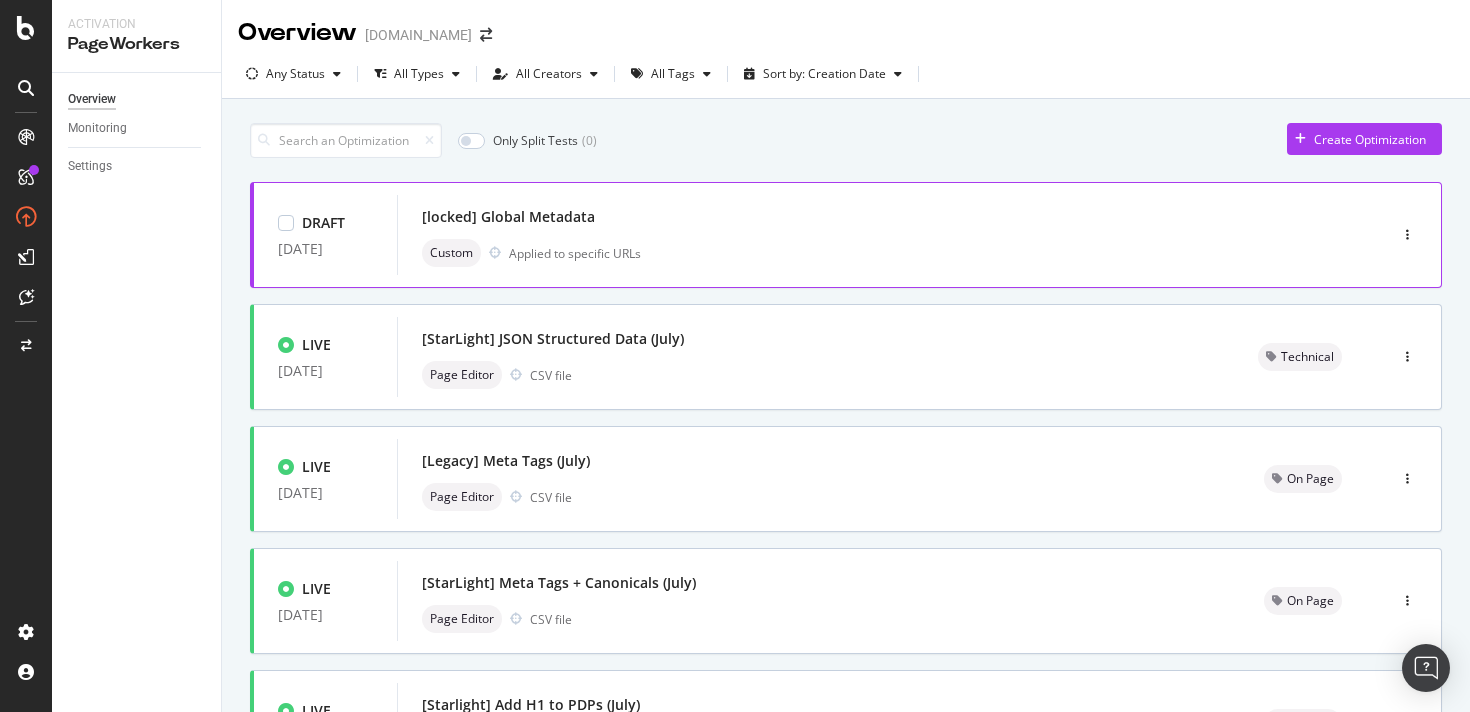 click on "Custom Applied to specific URLs" at bounding box center (862, 253) 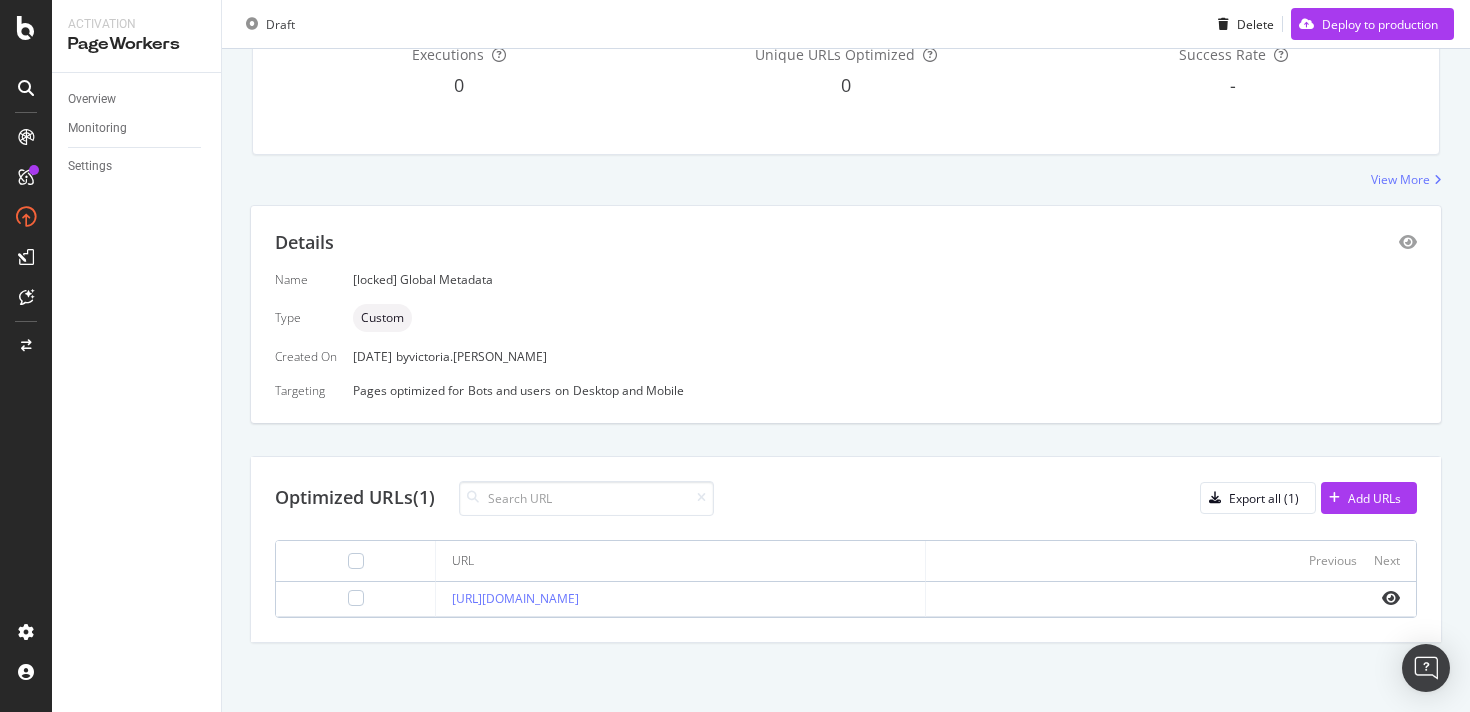scroll, scrollTop: 0, scrollLeft: 0, axis: both 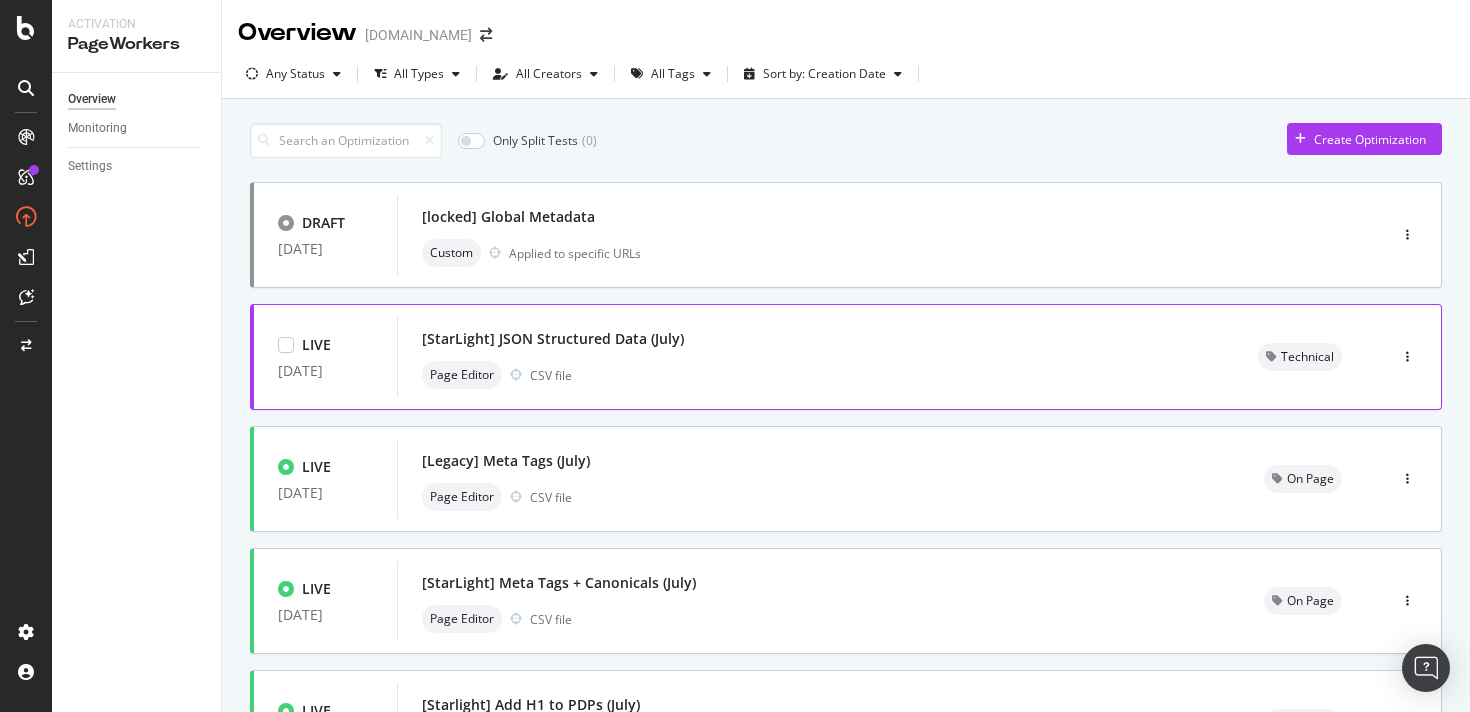 click on "[StarLight] JSON Structured Data (July)" at bounding box center (816, 339) 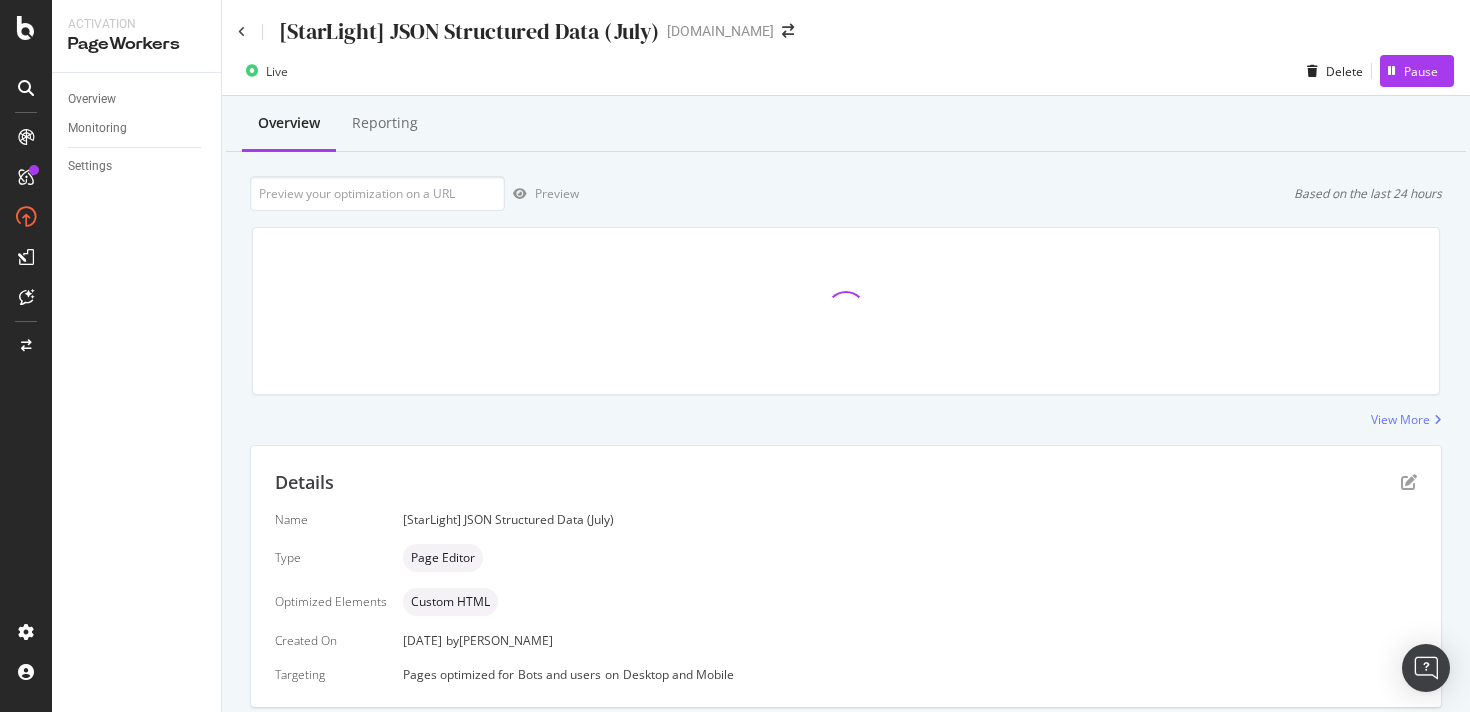 click on "[StarLight] JSON Structured Data (July)" at bounding box center [469, 31] 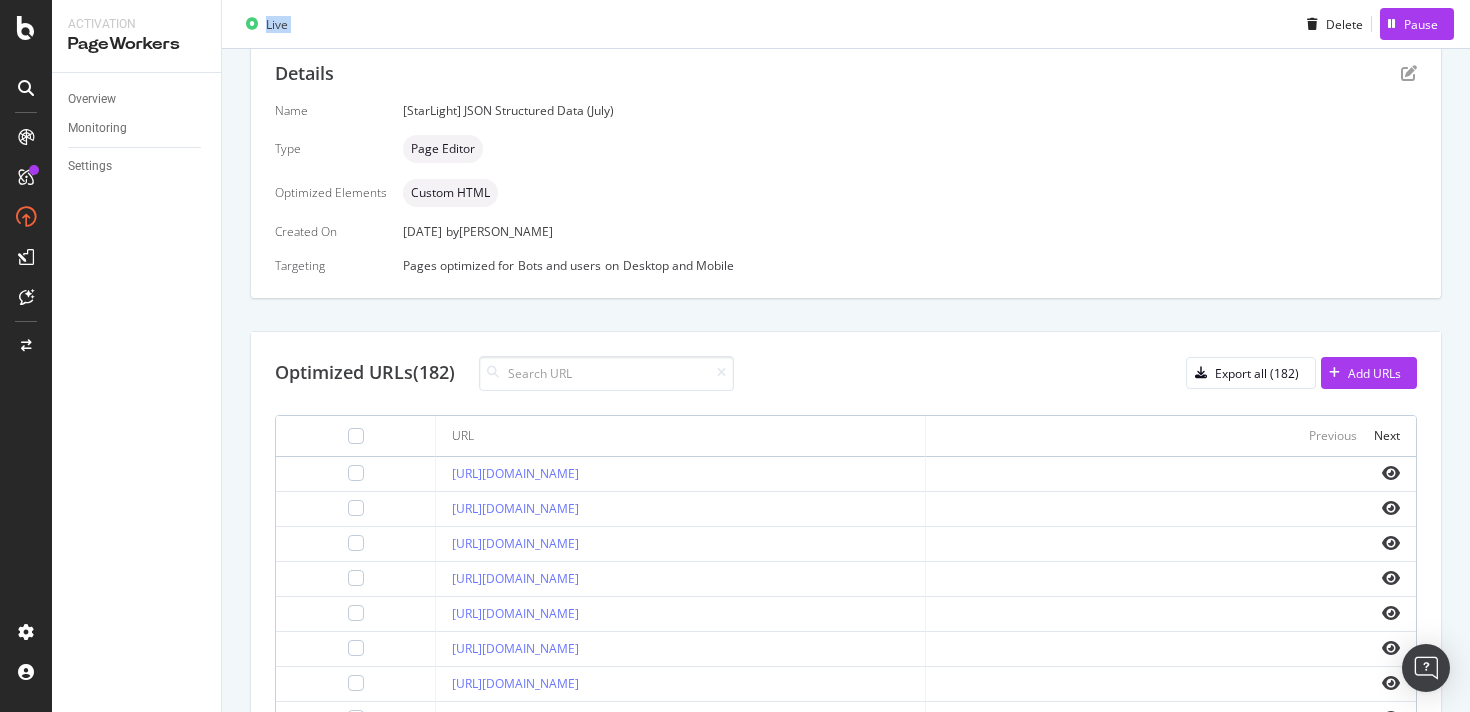 click on "Live Delete Pause" at bounding box center [846, 28] 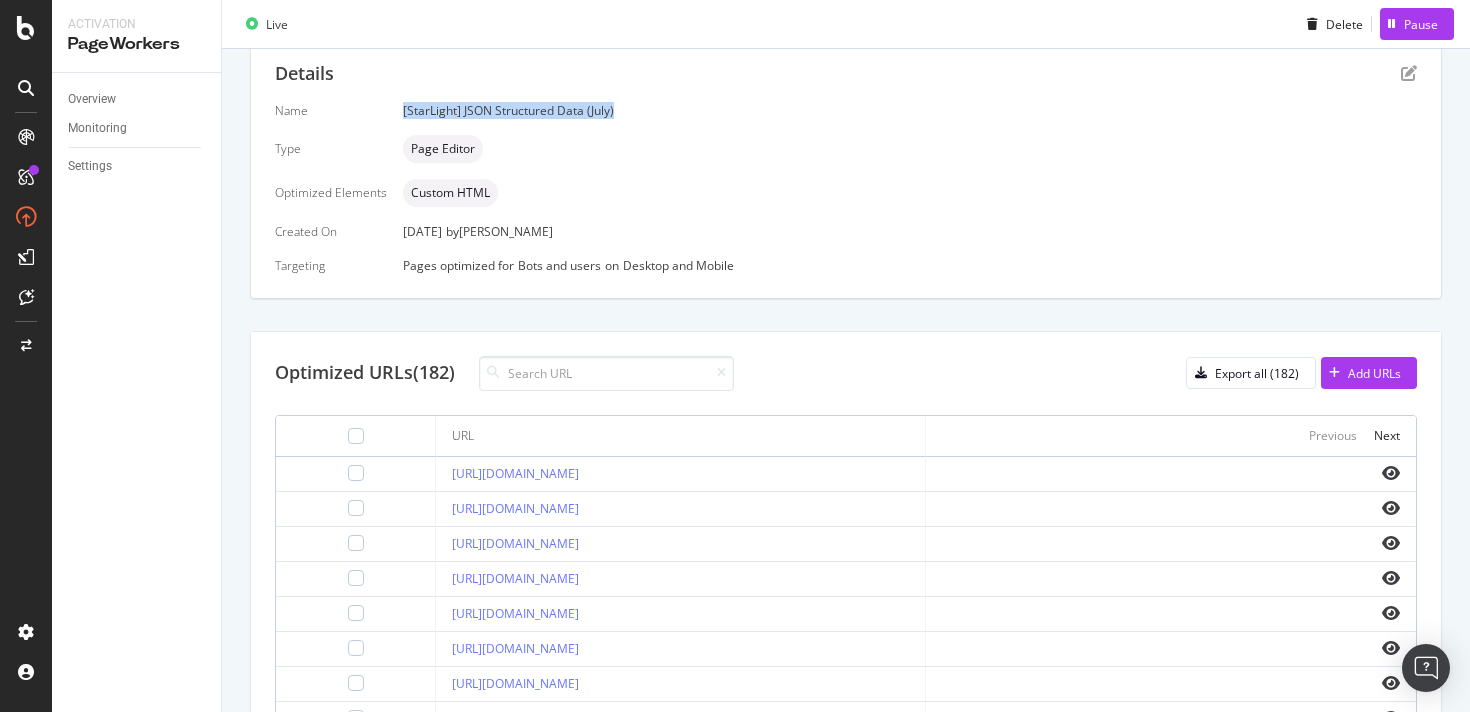 drag, startPoint x: 579, startPoint y: 108, endPoint x: 377, endPoint y: 102, distance: 202.0891 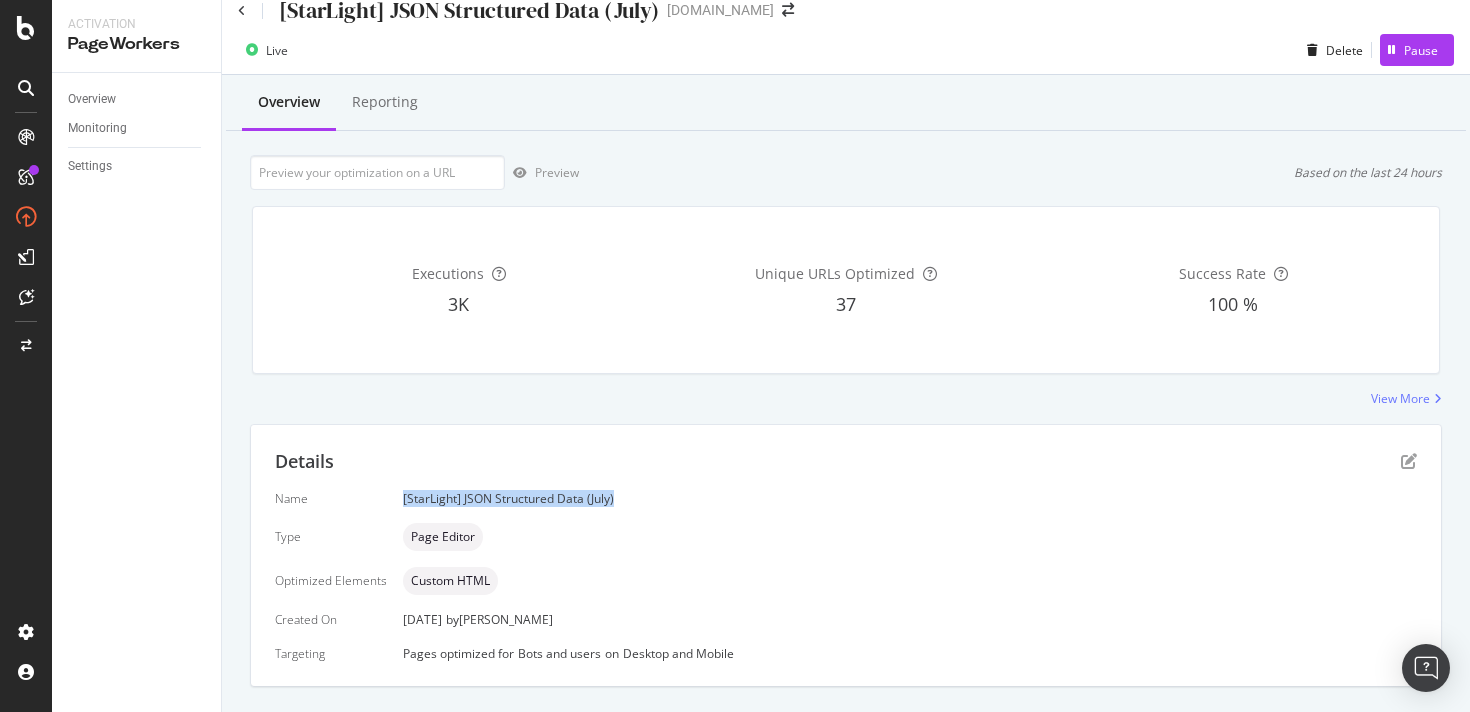 scroll, scrollTop: 0, scrollLeft: 0, axis: both 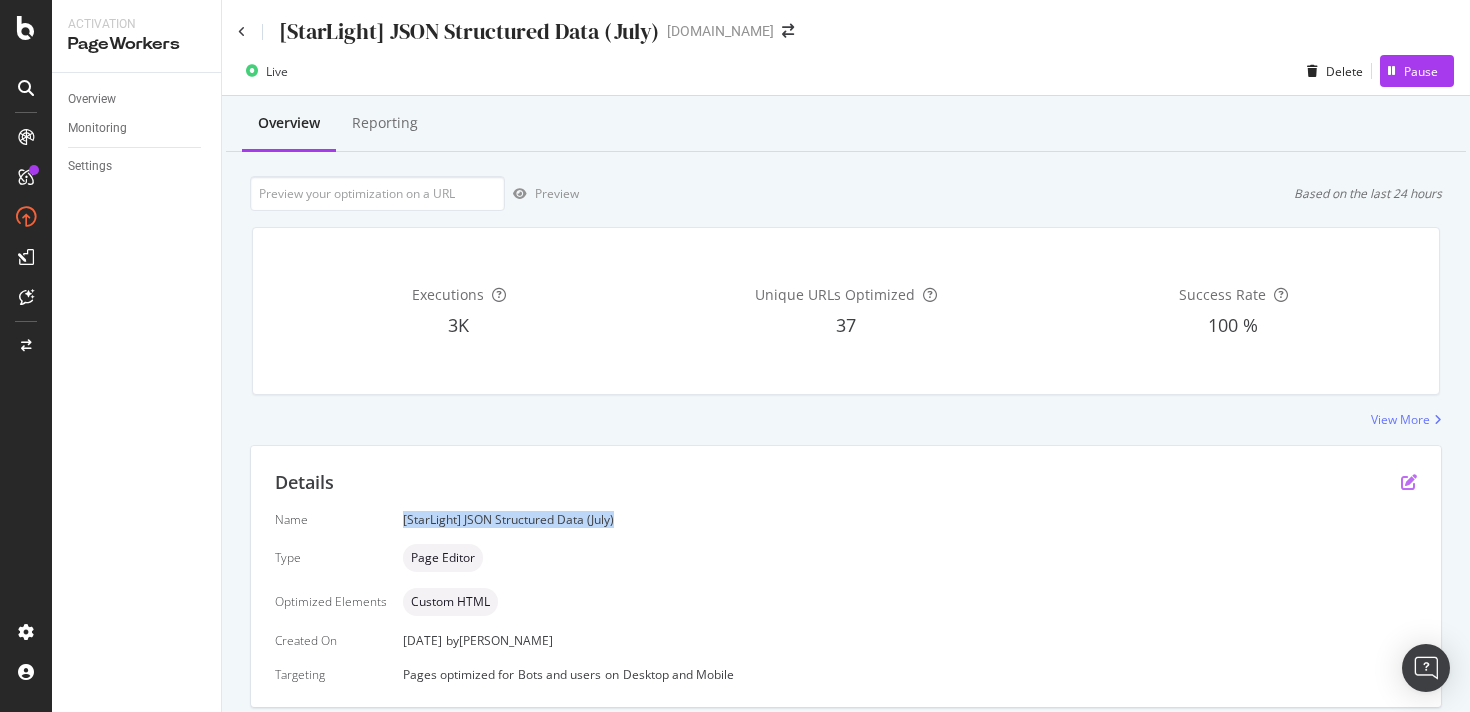 click at bounding box center (1409, 482) 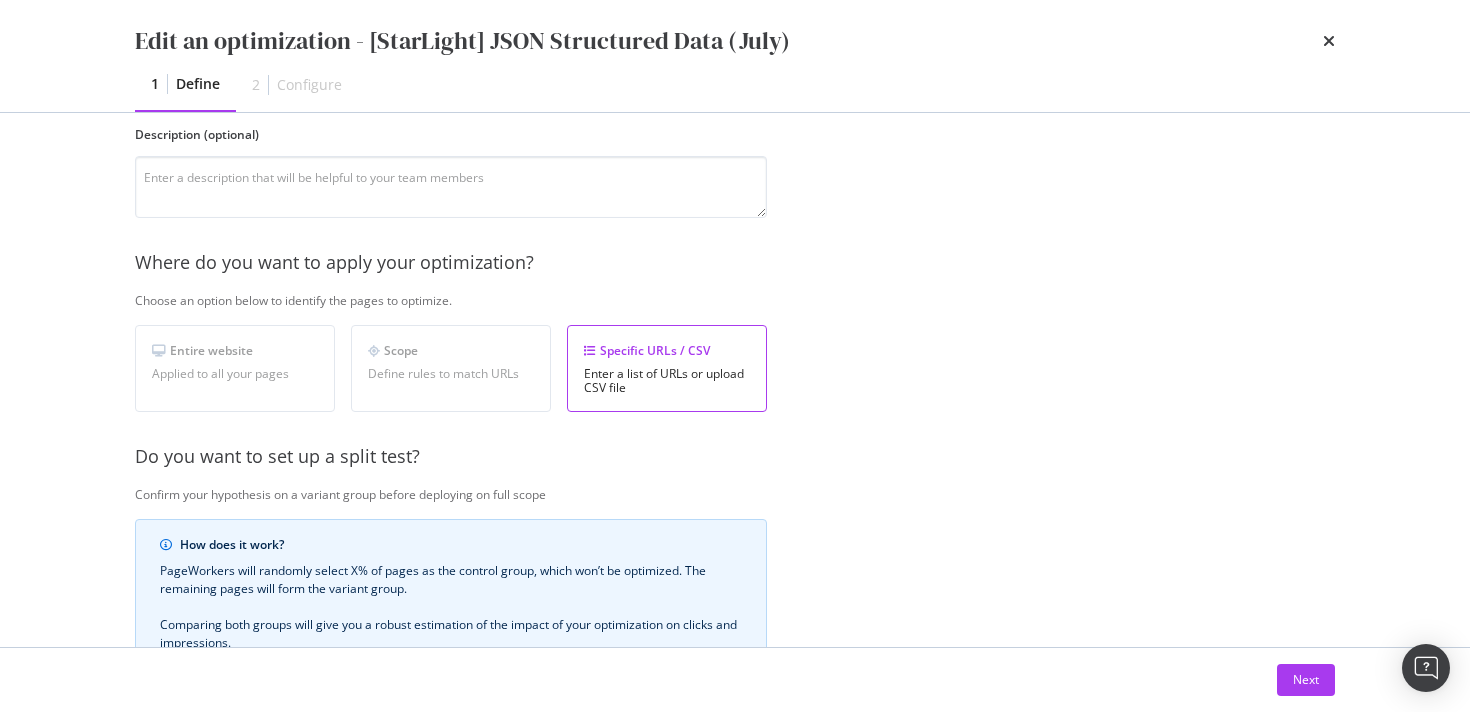 scroll, scrollTop: 394, scrollLeft: 0, axis: vertical 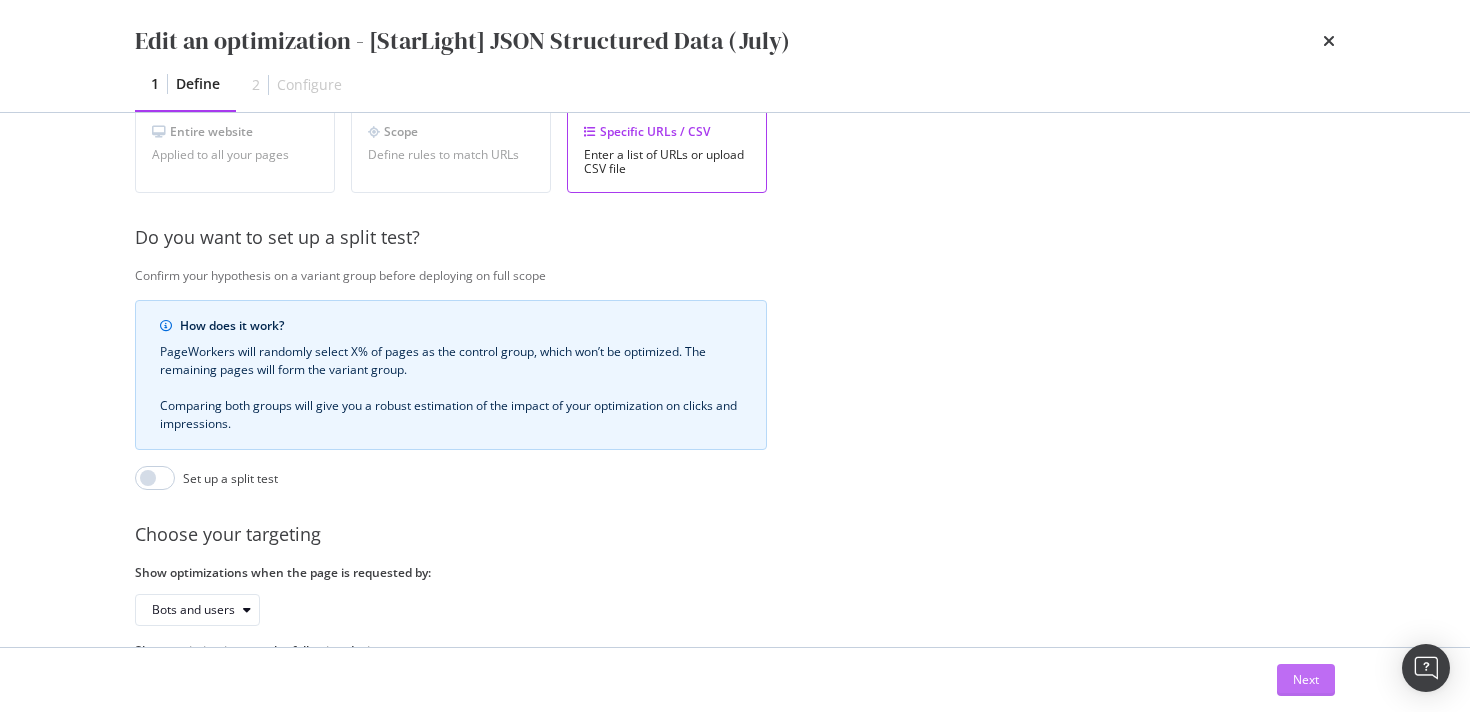 click on "Next" at bounding box center [1306, 679] 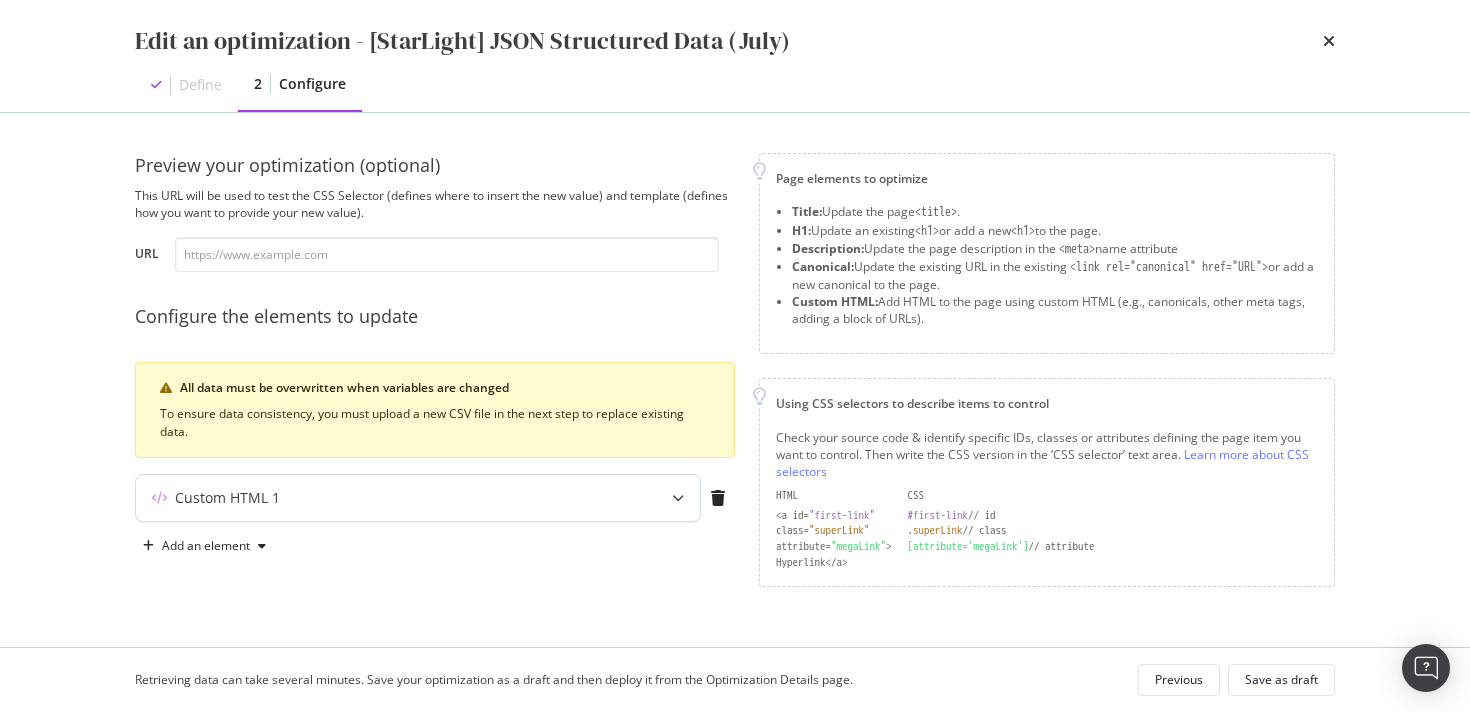 click on "Custom HTML 1" at bounding box center (378, 498) 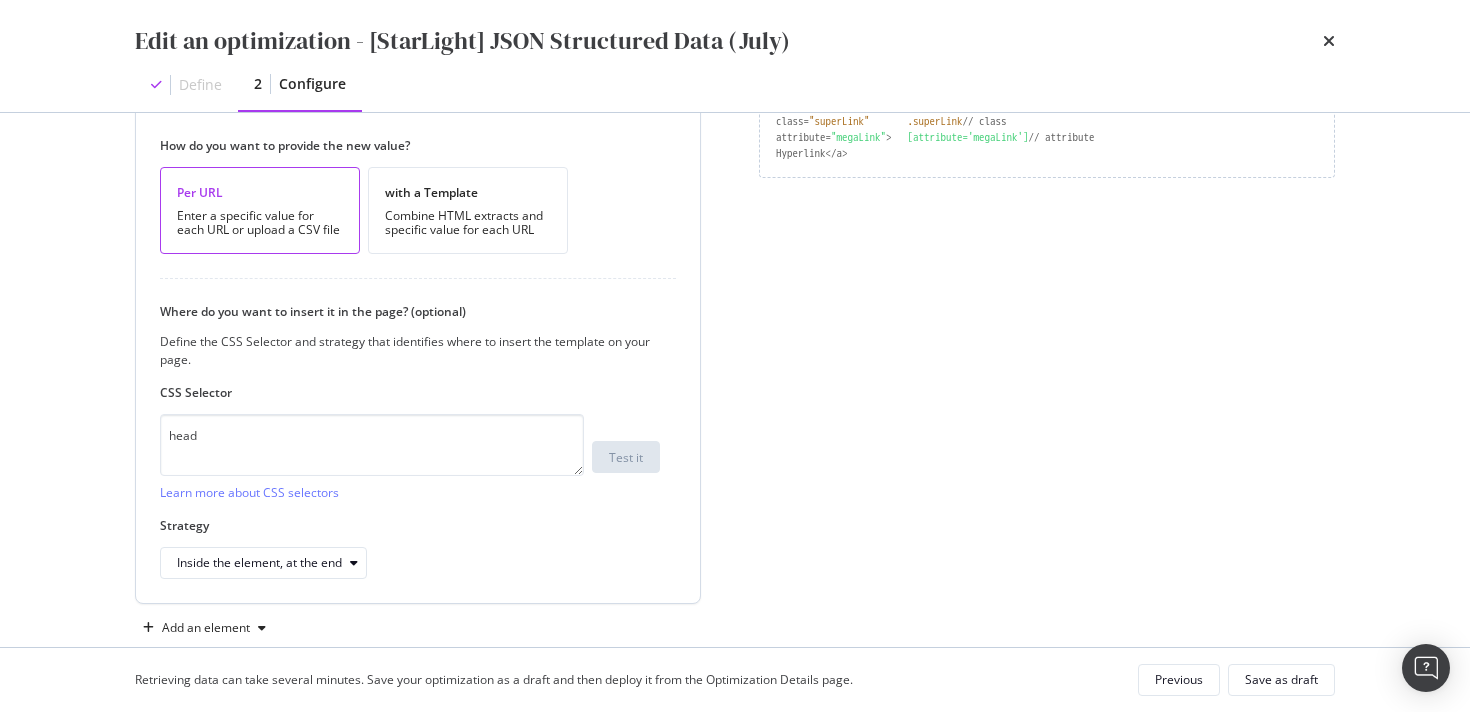 scroll, scrollTop: 446, scrollLeft: 0, axis: vertical 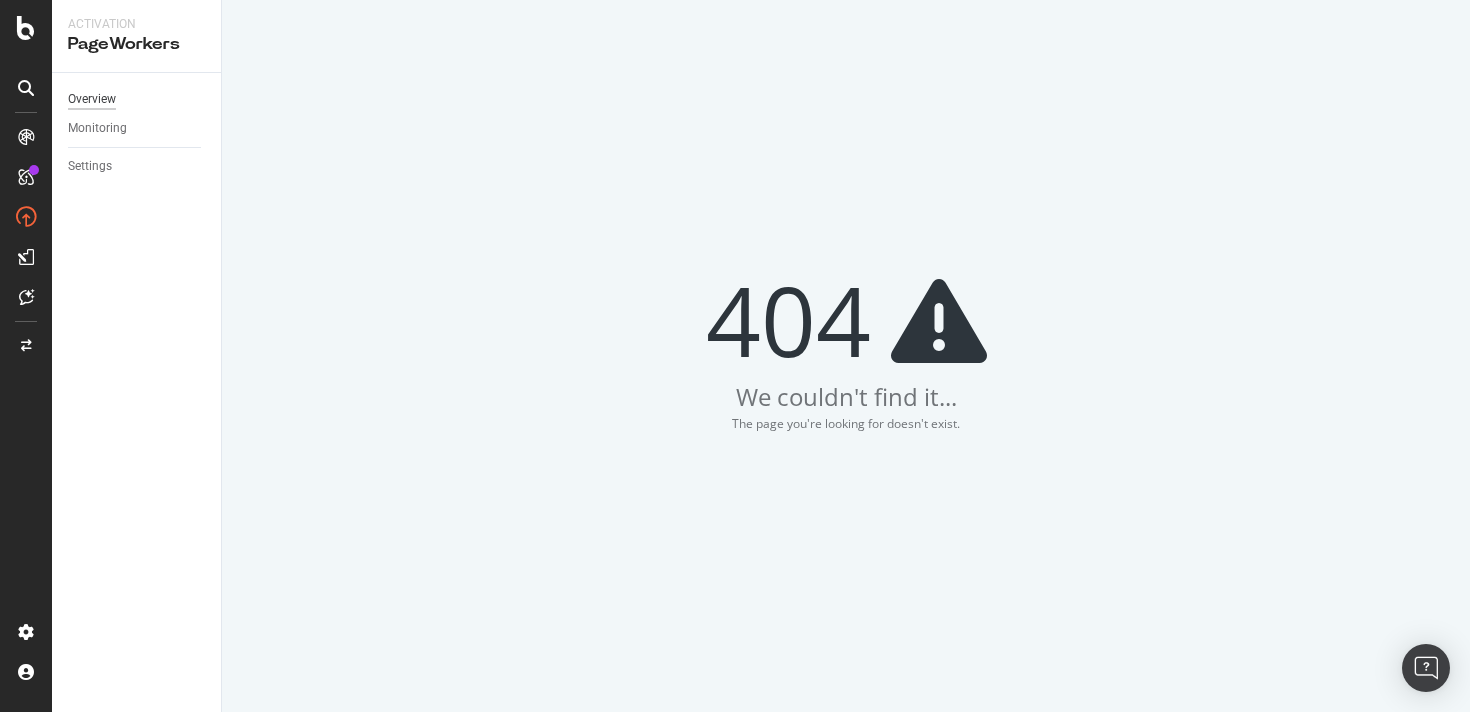 click on "Overview" at bounding box center [92, 99] 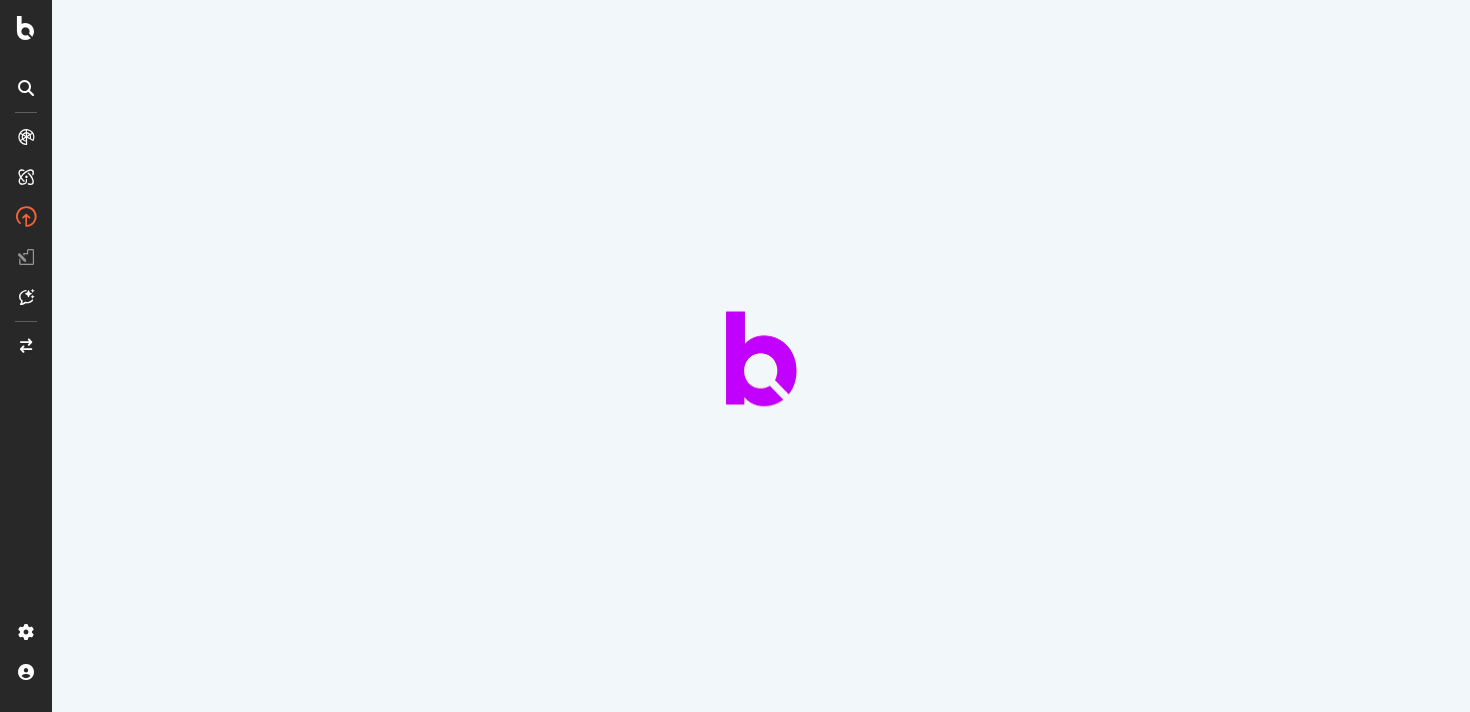 scroll, scrollTop: 0, scrollLeft: 0, axis: both 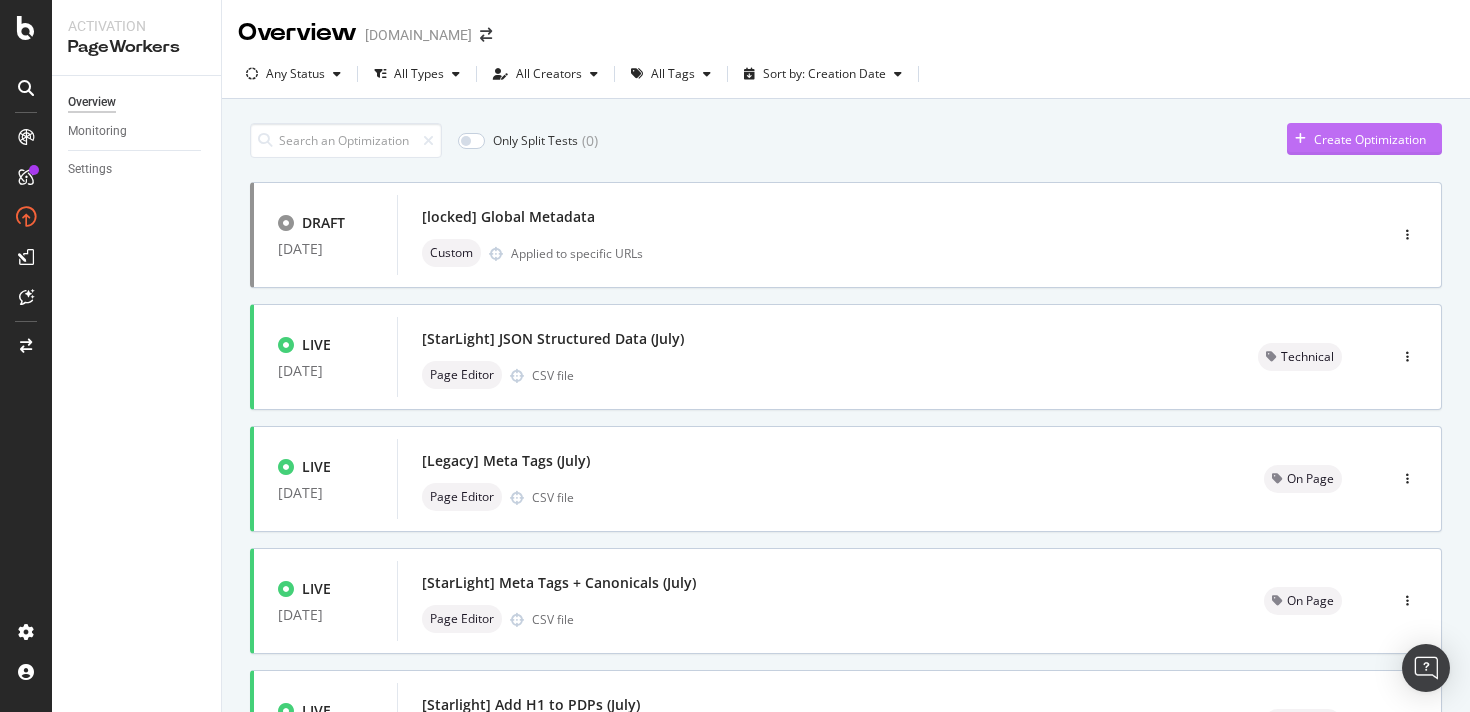 click on "Create Optimization" at bounding box center [1370, 139] 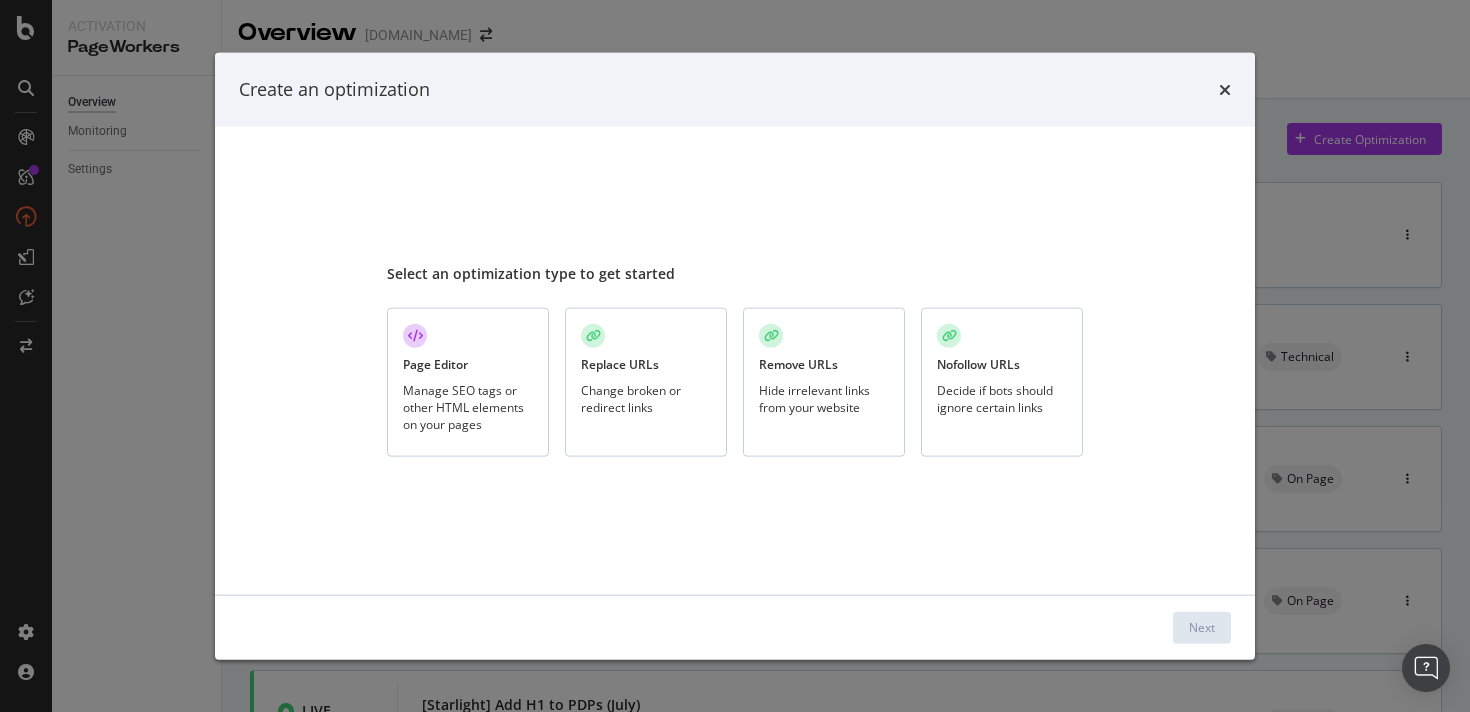 click on "Manage SEO tags or other HTML elements on your pages" at bounding box center (468, 406) 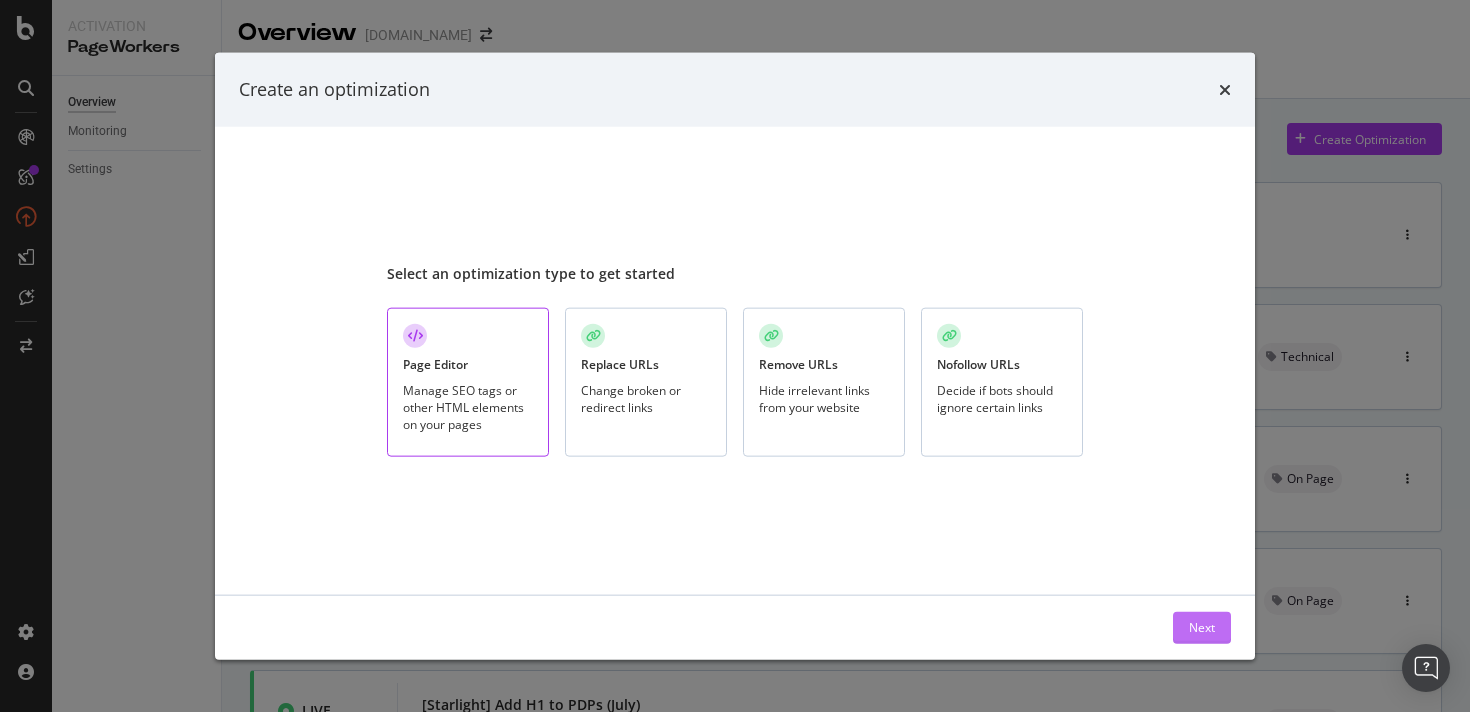 click on "Next" at bounding box center [1202, 627] 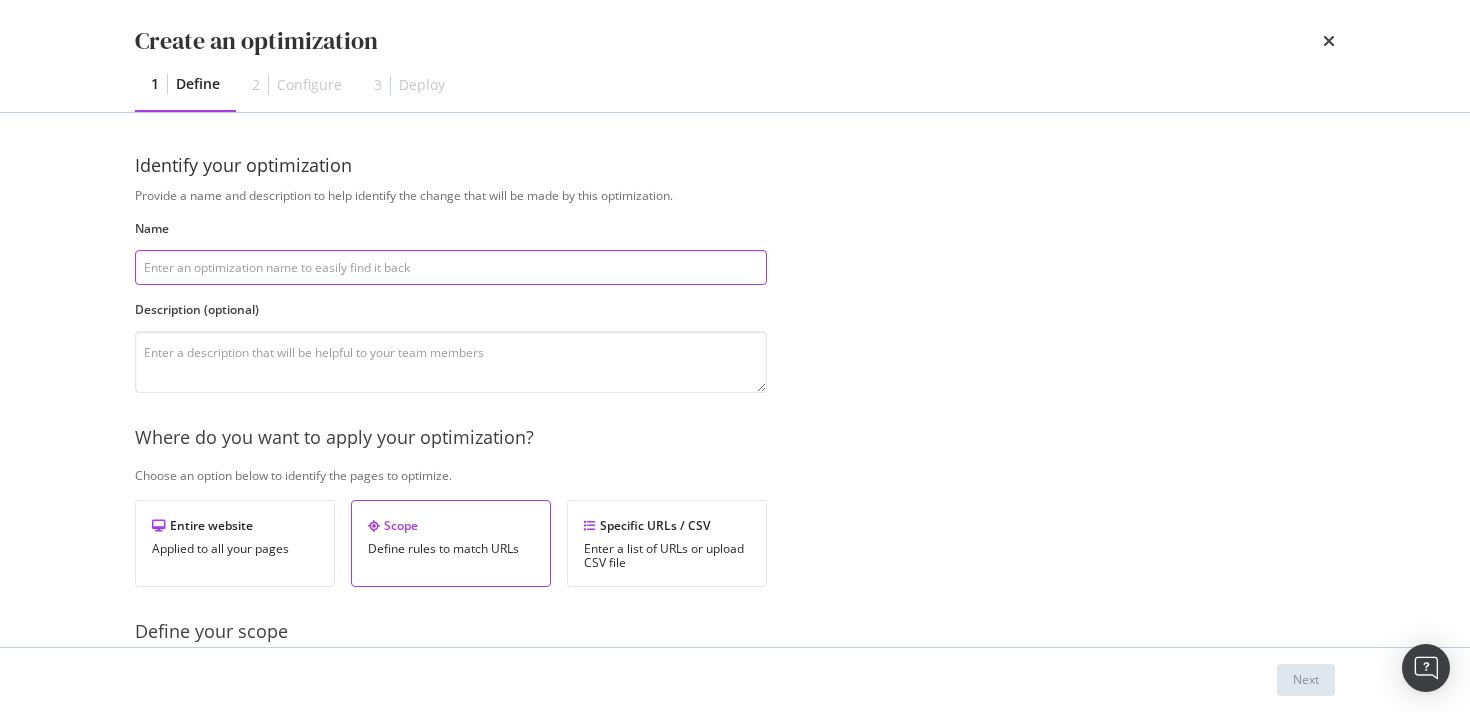paste on "[Legacy] JSON Structured Data (July)" 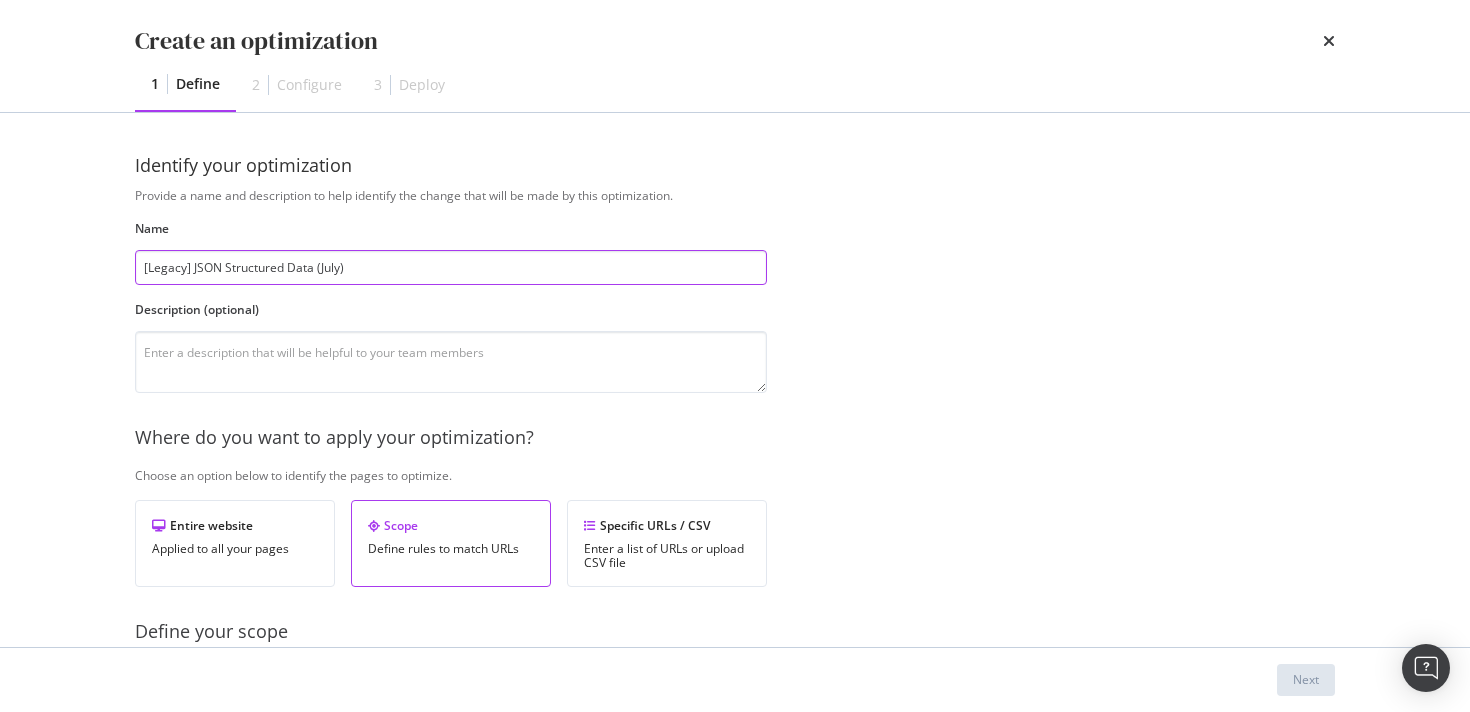 type on "[Legacy] JSON Structured Data (July)" 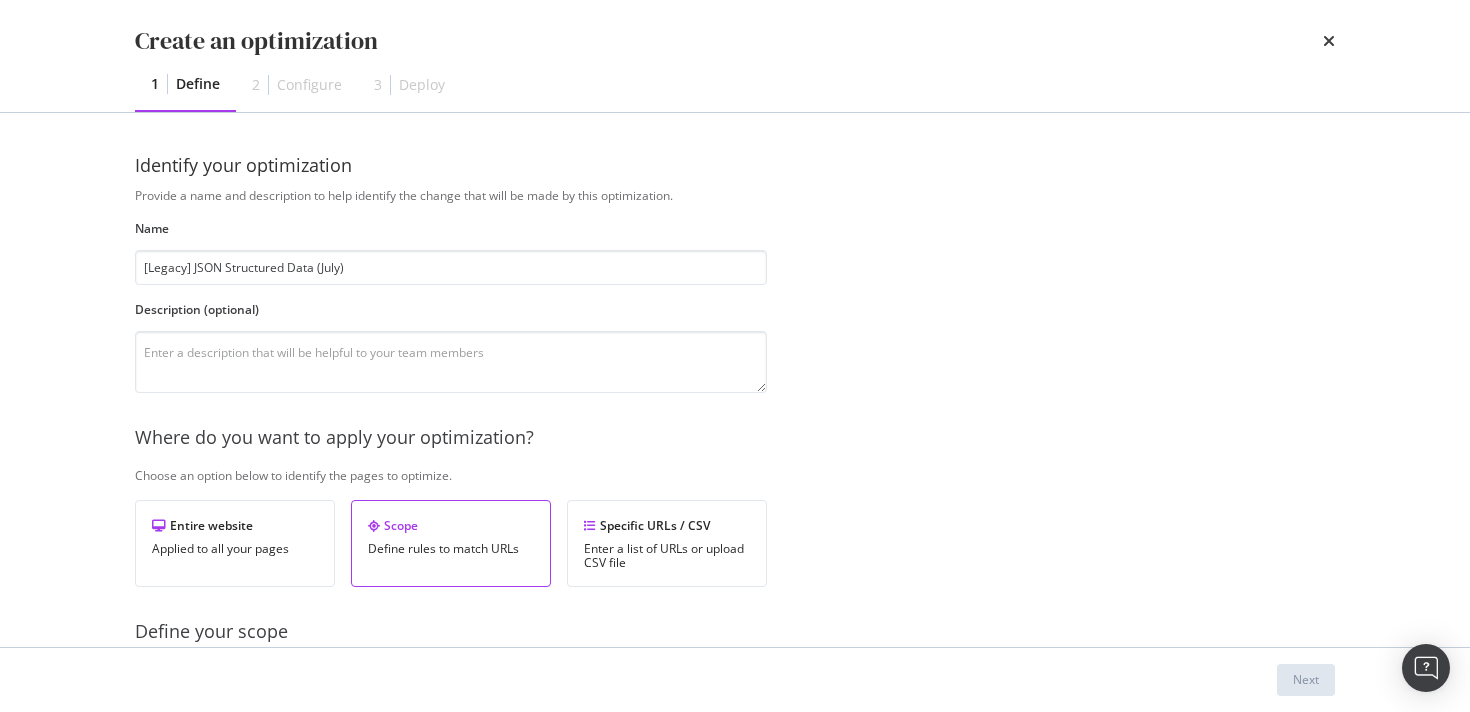 click on "Provide a name and description to help identify the change that will be made by this optimization. Name [Legacy] JSON Structured Data (July) Description (optional) Where do you want to apply your optimization? Choose an option below to identify the pages to optimize. Entire website Applied to all your pages Scope Define rules to match URLs Specific URLs / CSV Enter a list of URLs or upload CSV file Define your scope URL Equals Add a condition Do you want to set up a split test? Confirm your hypothesis on a variant group before deploying on full scope How does it work? PageWorkers will randomly select X% of pages as the control group, which won’t be optimized. The remaining pages will form the variant group. Comparing both groups will give you a robust estimation of the impact of your optimization on clicks and impressions. Set up a split test Choose your targeting Show optimizations when the page is requested by: Bots and users Show optimizations on the following devices: Desktop and Mobile" at bounding box center (735, 726) 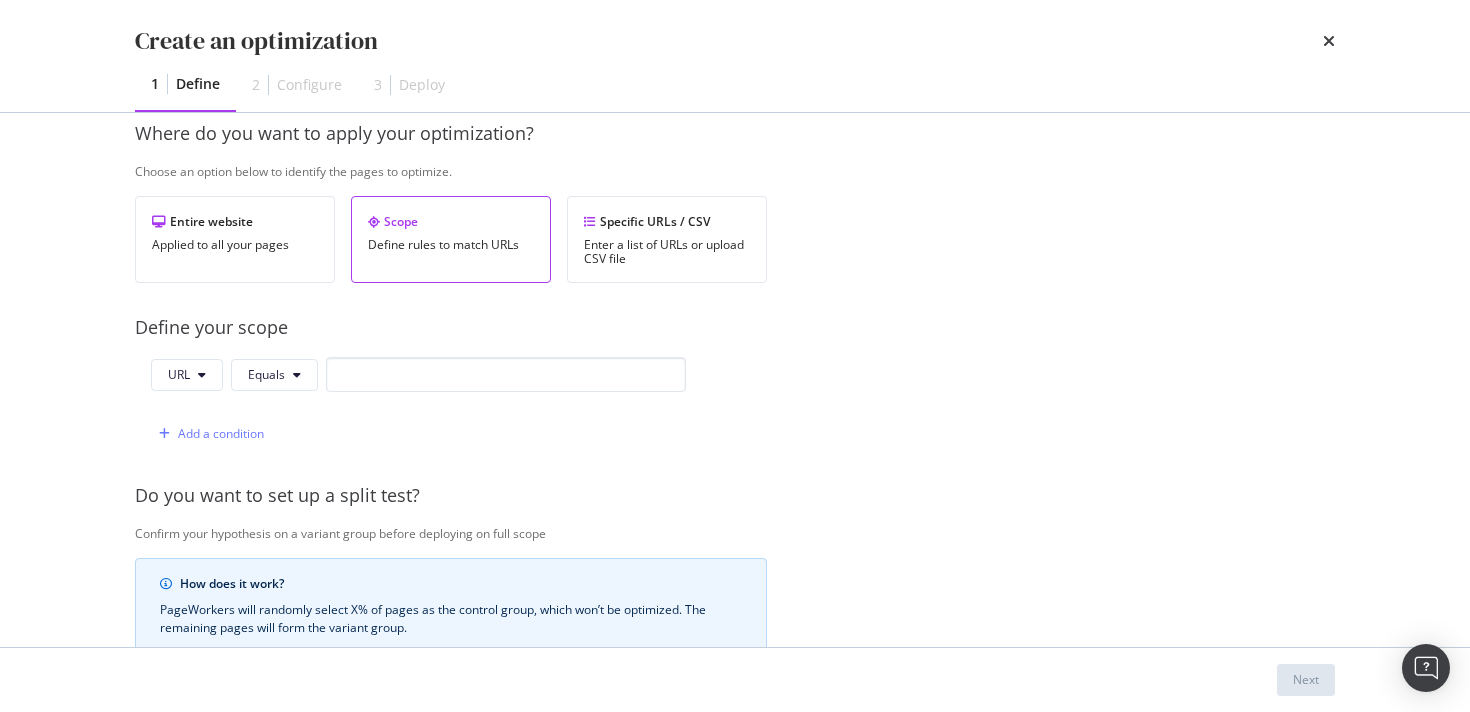 scroll, scrollTop: 381, scrollLeft: 0, axis: vertical 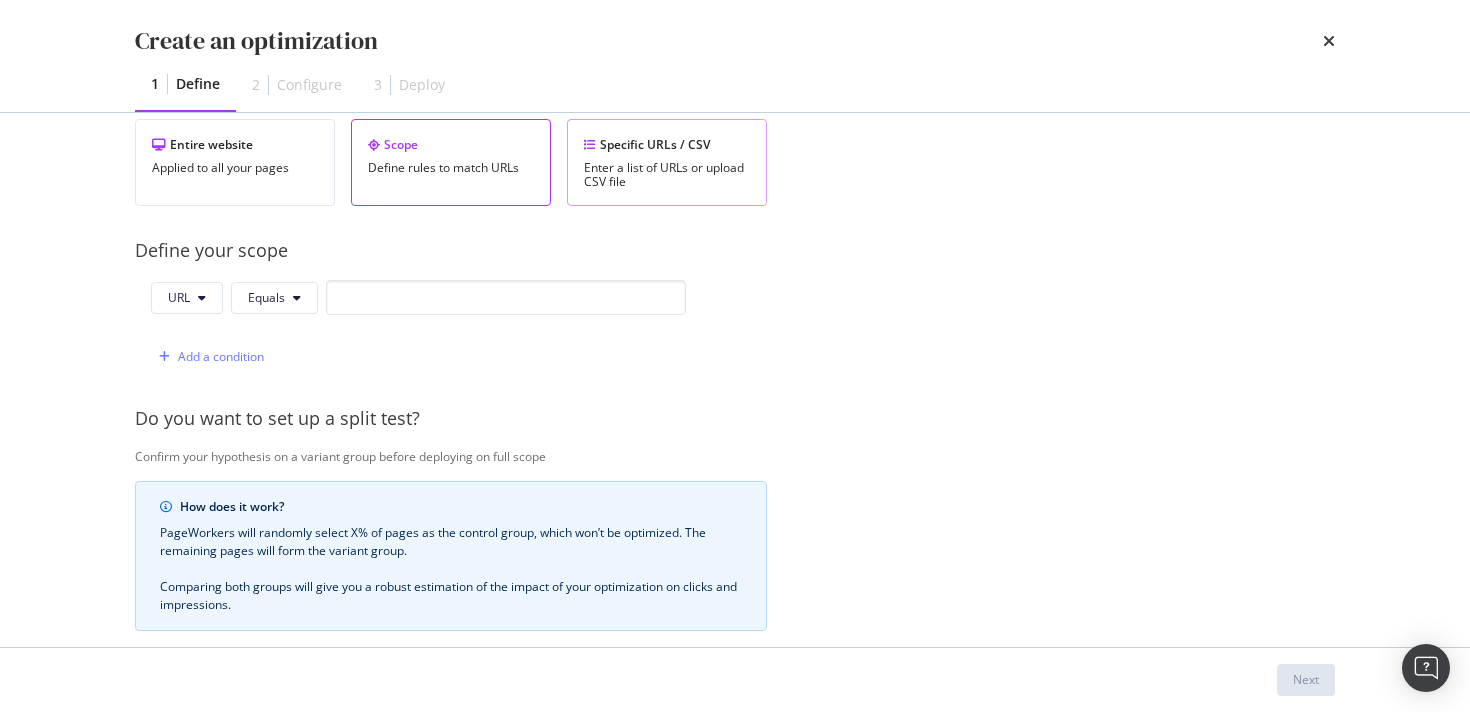 click on "Enter a list of URLs or upload CSV file" at bounding box center (667, 175) 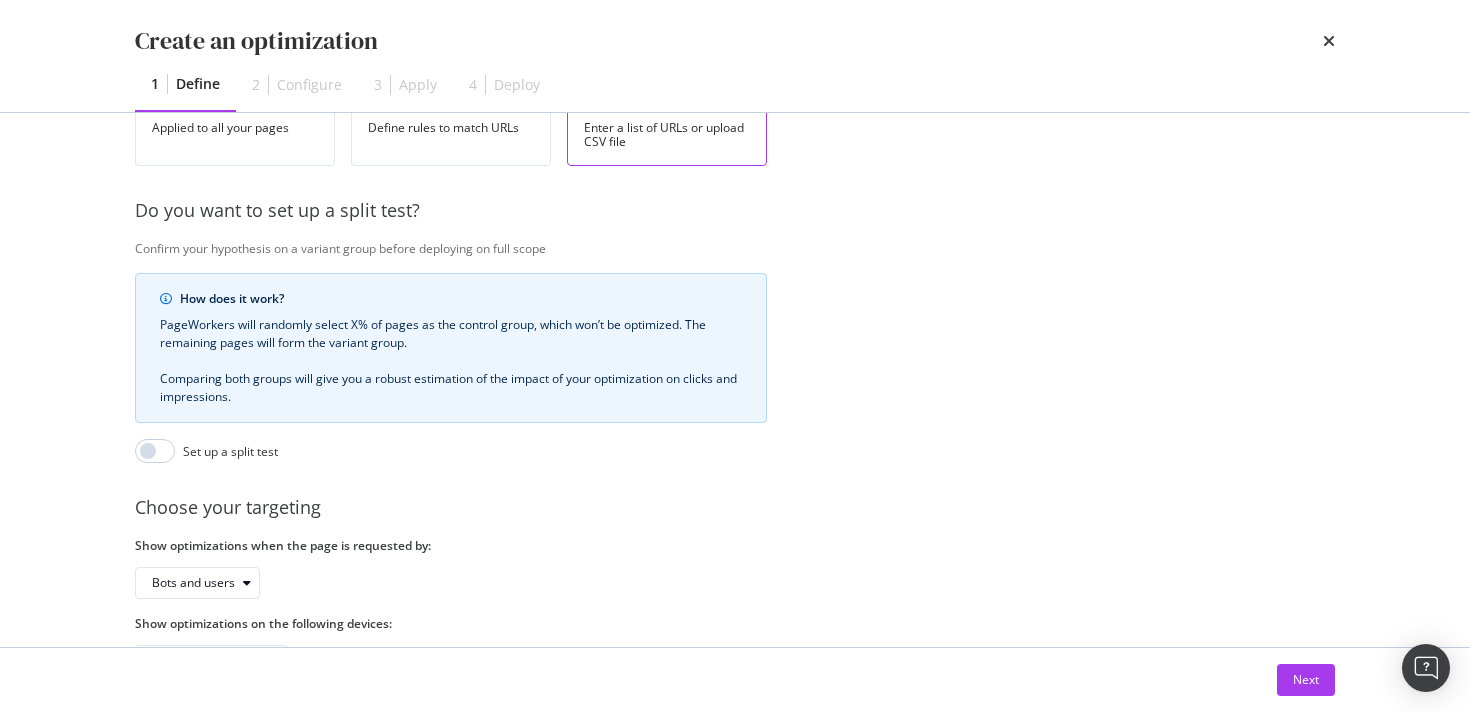 scroll, scrollTop: 506, scrollLeft: 0, axis: vertical 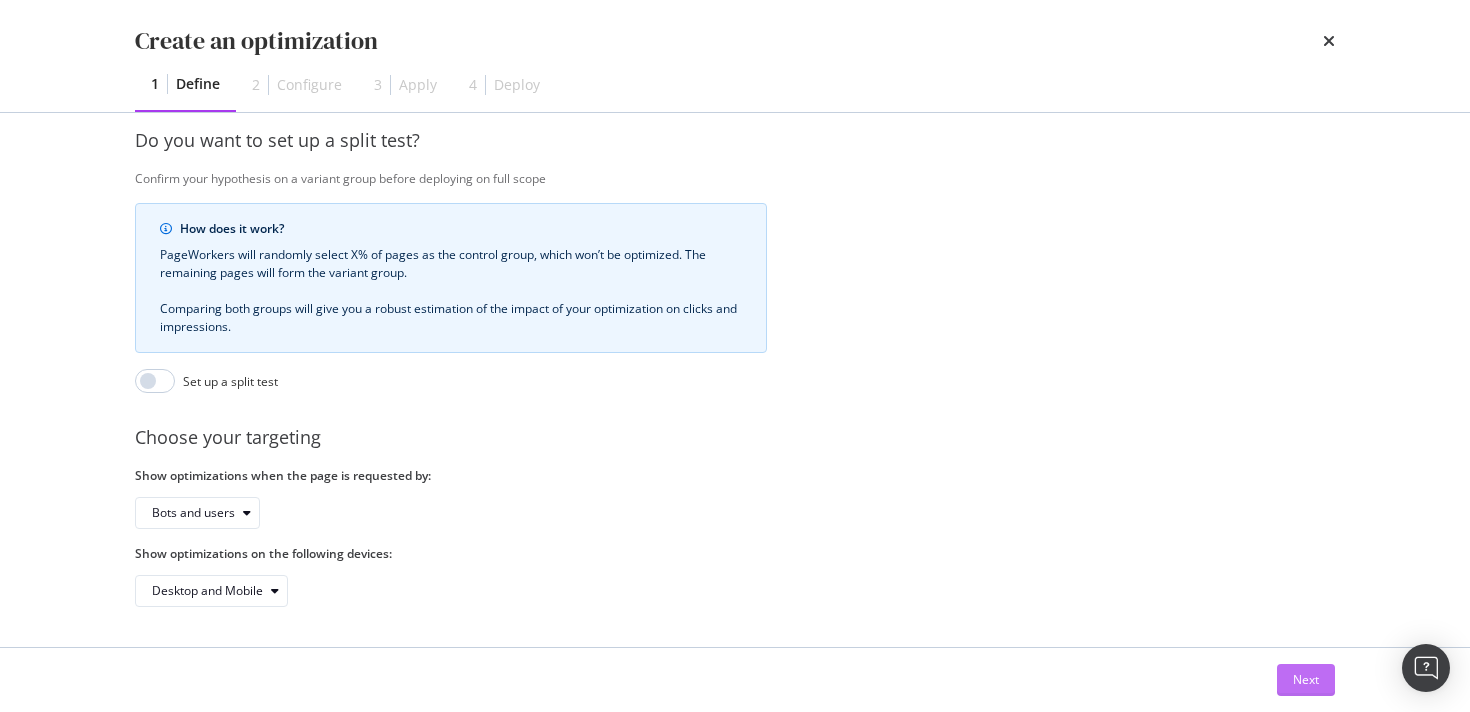 click on "Next" at bounding box center (1306, 680) 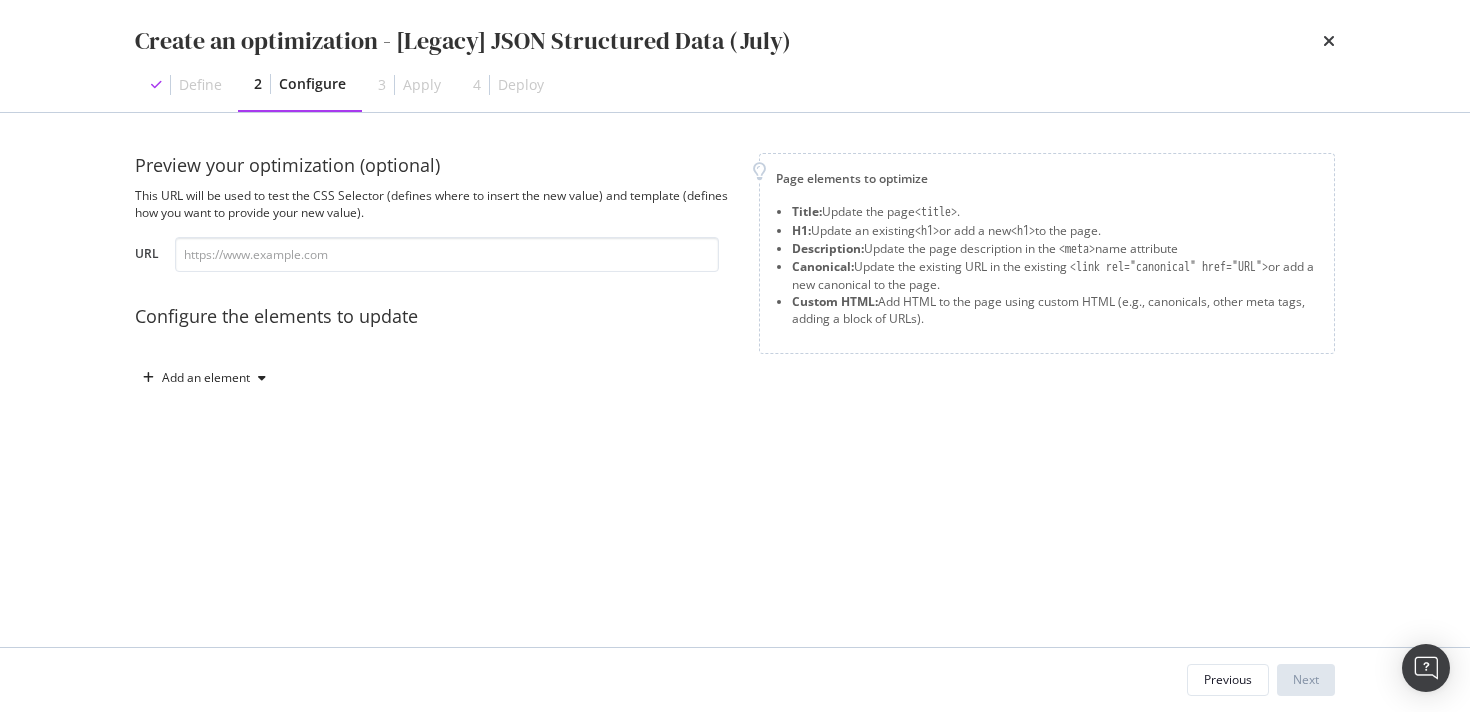 scroll, scrollTop: 0, scrollLeft: 0, axis: both 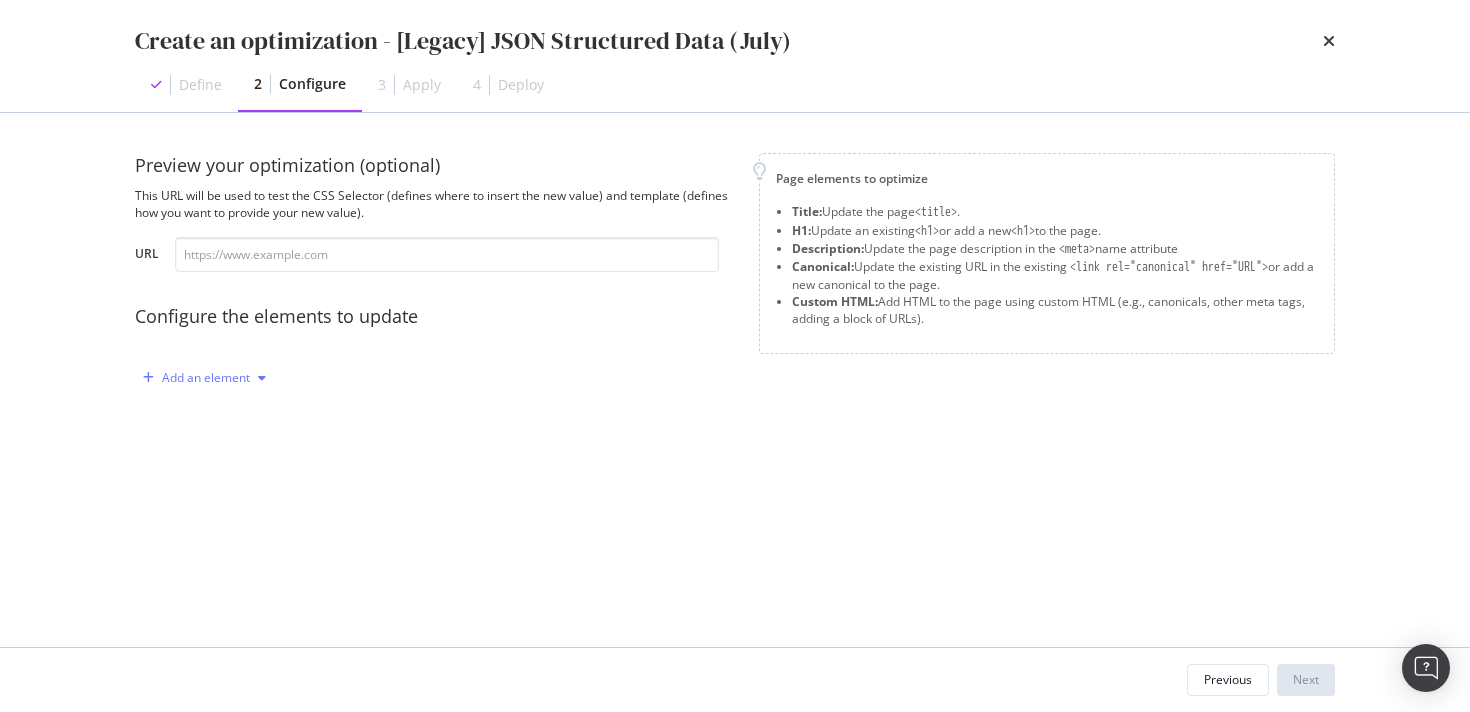 click on "Add an element" at bounding box center (206, 378) 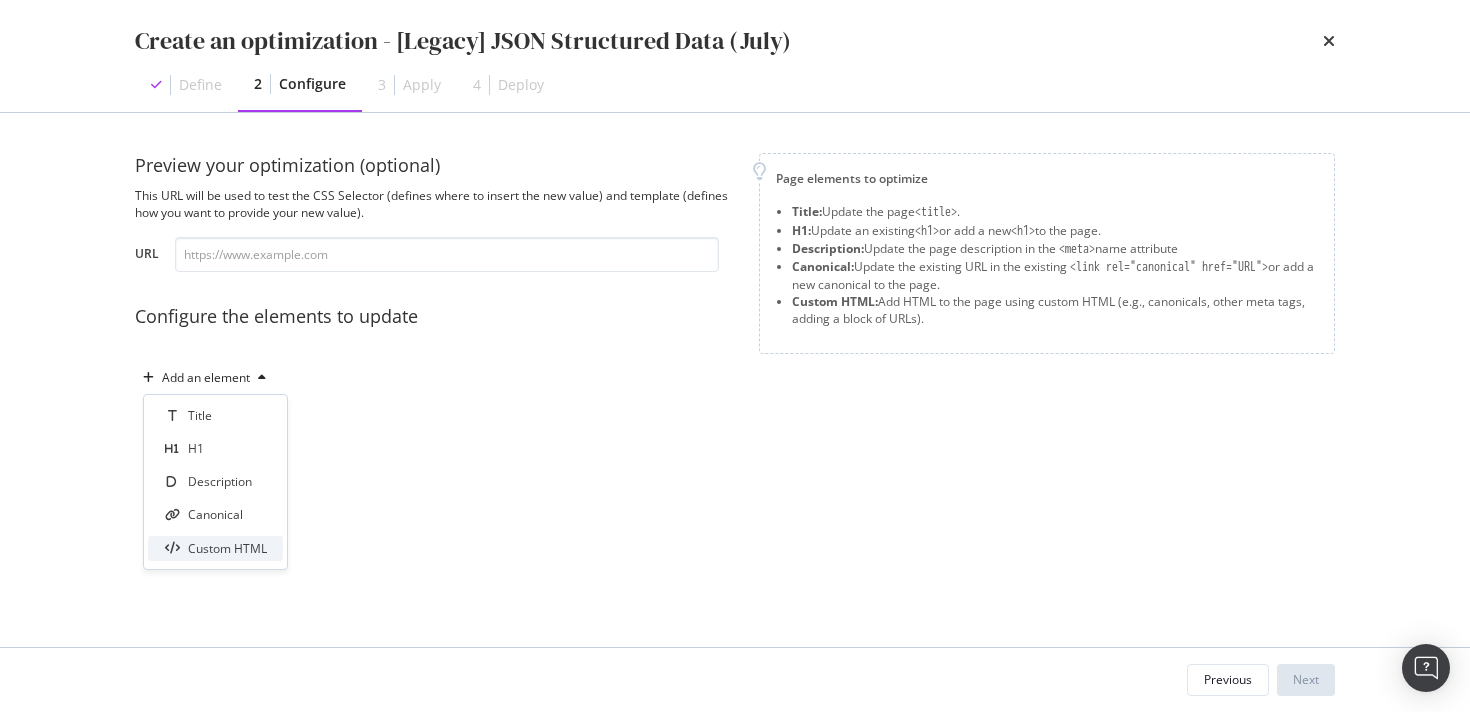 click on "Custom HTML" at bounding box center [227, 548] 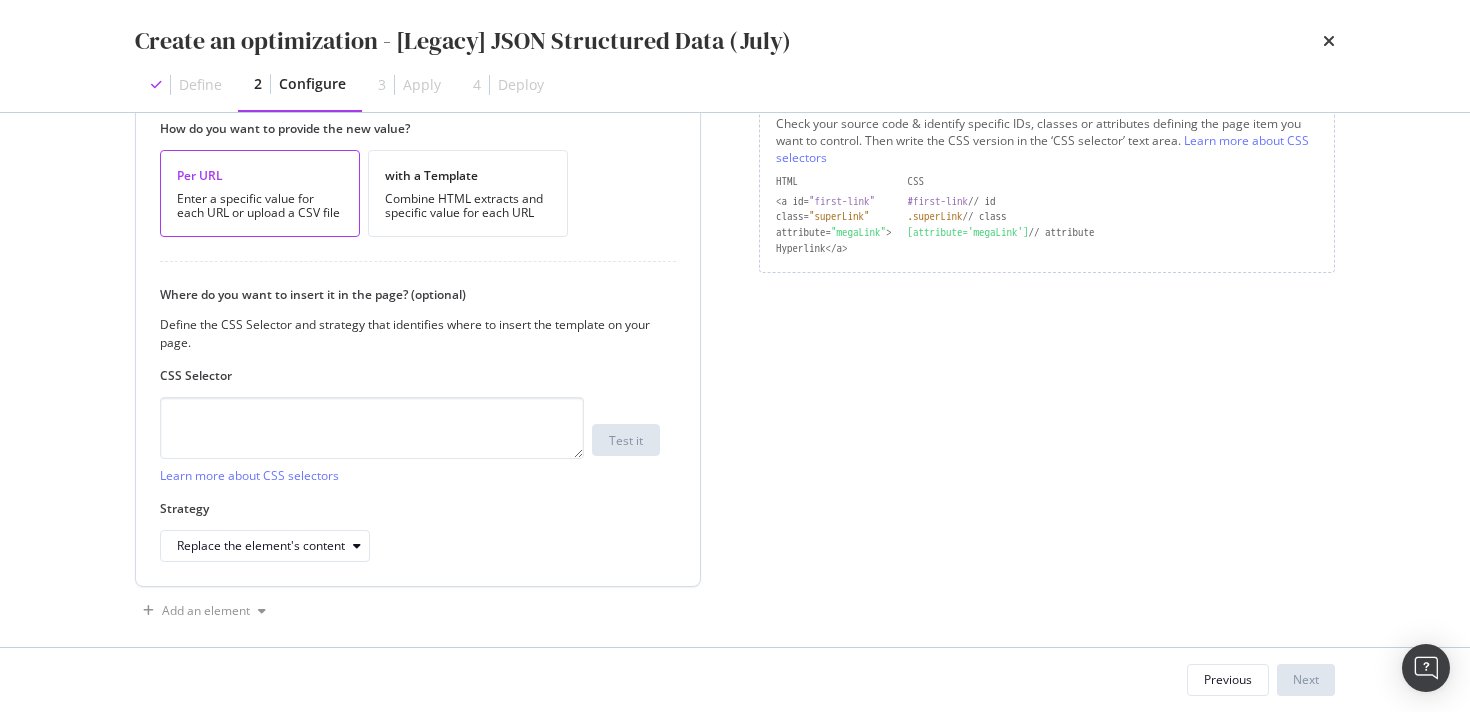 scroll, scrollTop: 334, scrollLeft: 0, axis: vertical 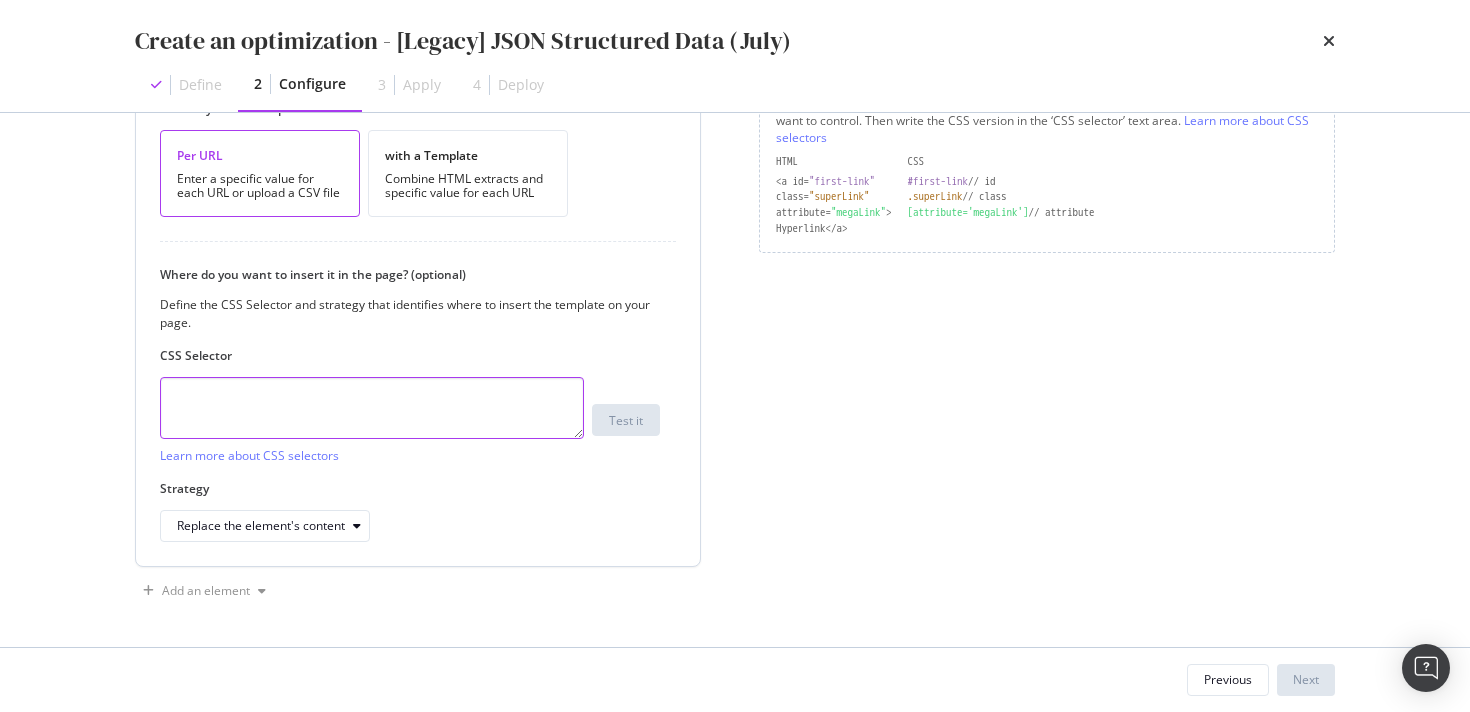 click at bounding box center [372, 408] 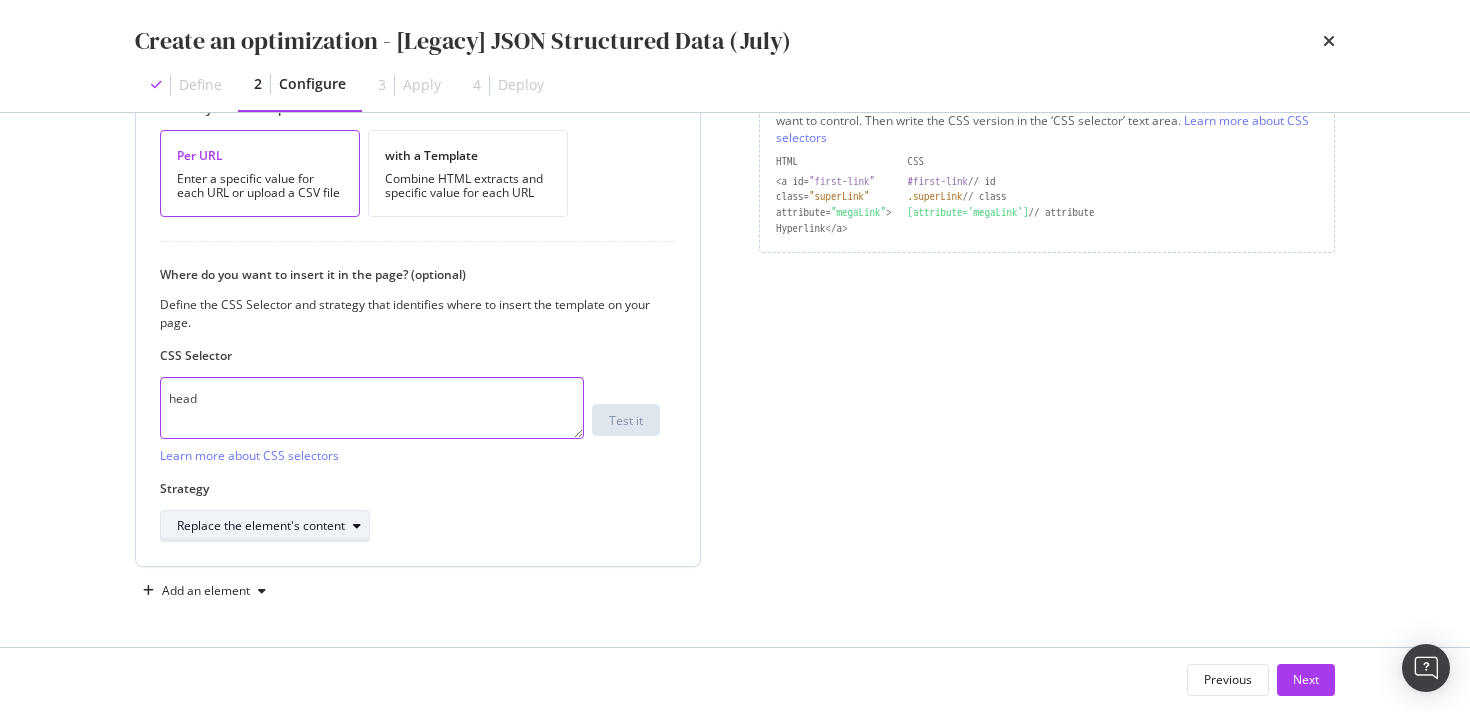 type on "head" 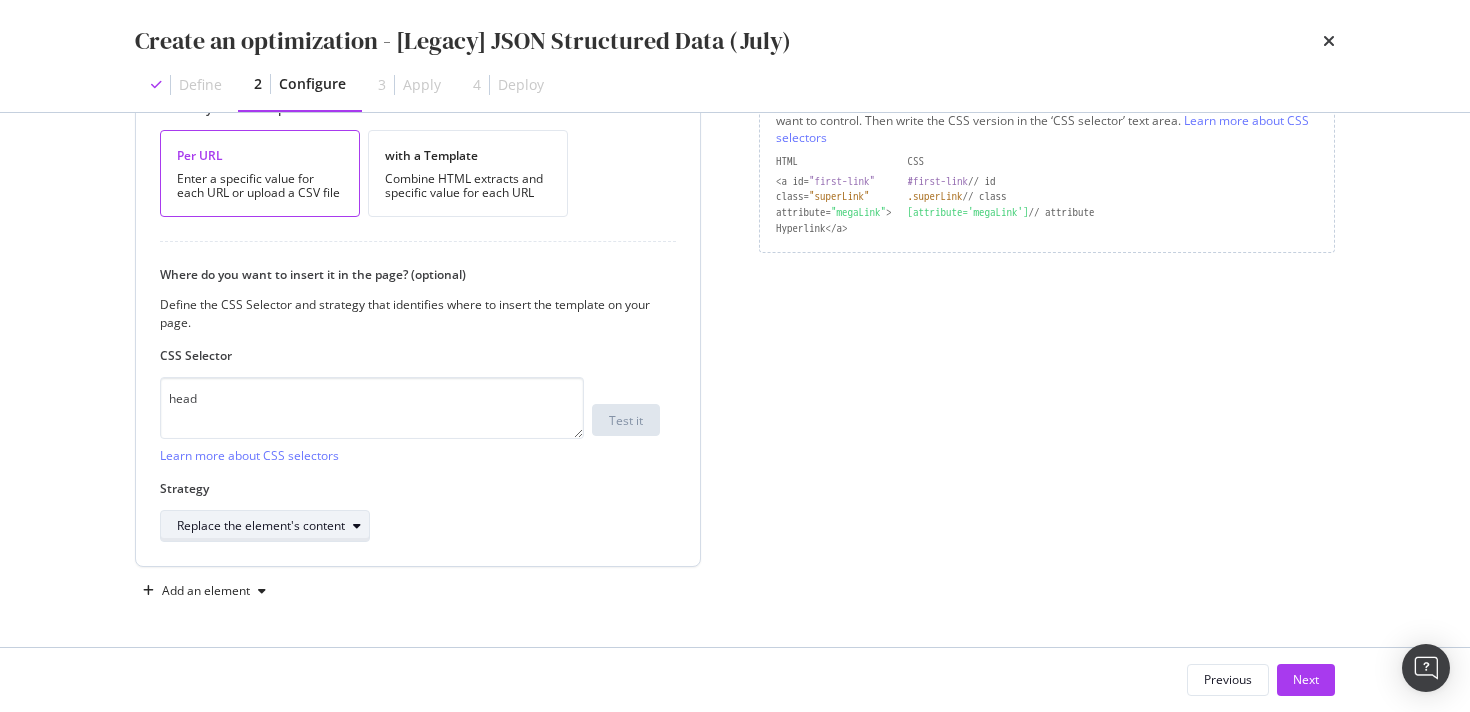 click on "Replace the element's content" at bounding box center [265, 526] 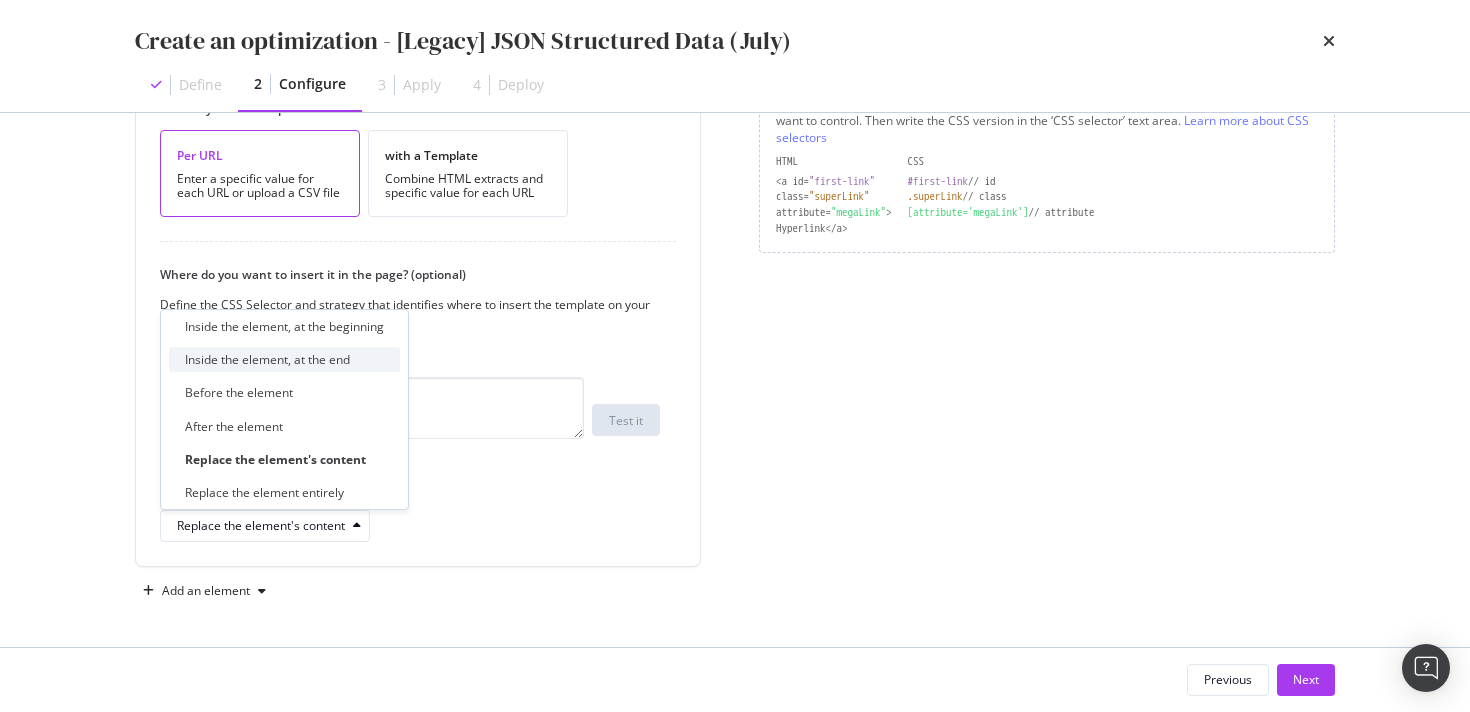 click on "Inside the element, at the end" at bounding box center [267, 359] 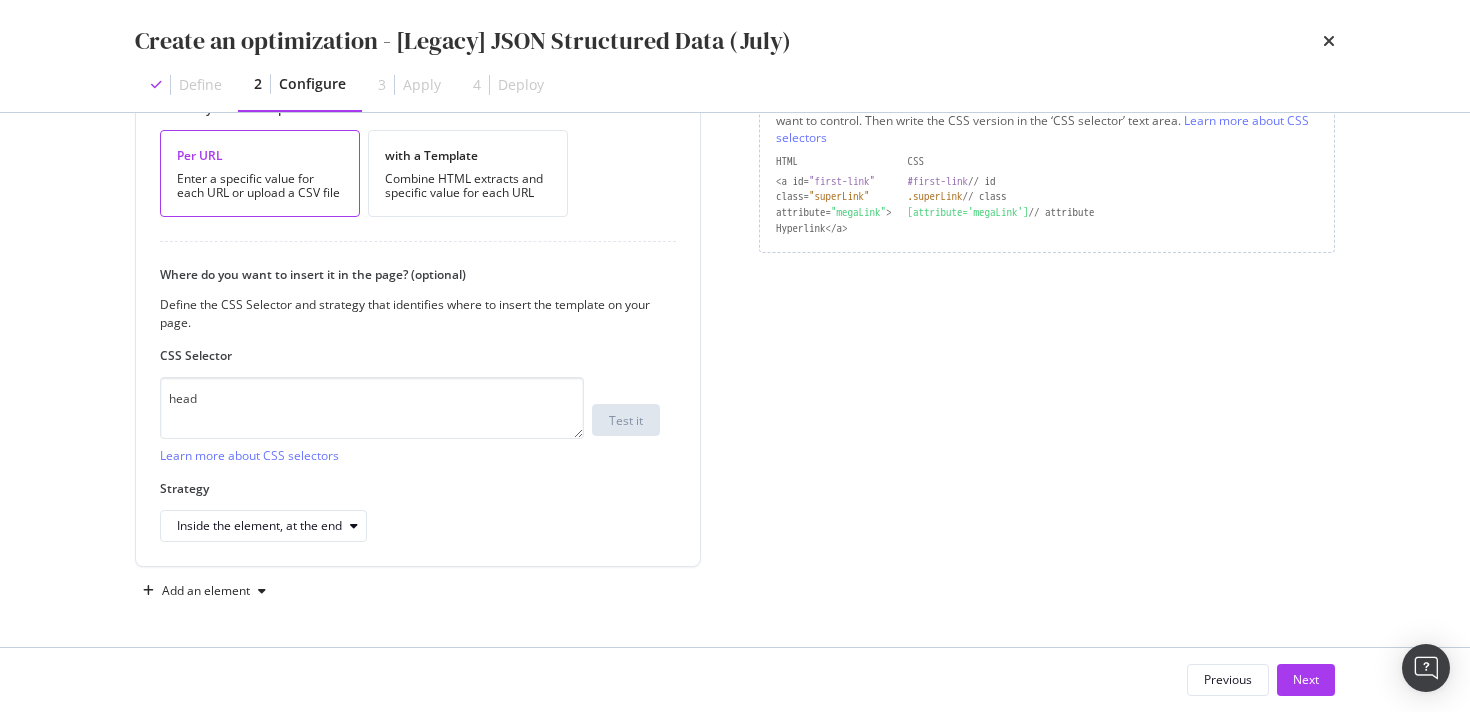 click on "Page elements to optimize Title:  Update the page  <title> . H1:  Update an existing  <h1>  or add a new  <h1>  to the page. Description:  Update the page description in the   <meta>  name attribute Canonical:  Update the existing URL in the existing   <link rel="canonical" href="URL">  or add a new canonical to the page. Custom HTML:  Add HTML to the page using custom HTML (e.g., canonicals, other meta tags, adding a block of URLs). Using CSS selectors to describe items to control Check your source code & identify specific IDs, classes or attributes defining the page item you want to control. Then write the CSS version in the ‘CSS selector’ text area.   Learn more about CSS selectors HTML CSS <a id= "first-link" #first-link   // id class= "superLink" .superLink   // class attribute= "megaLink" > [attribute='megaLink']   // attribute Hyperlink</a>" at bounding box center (1047, 213) 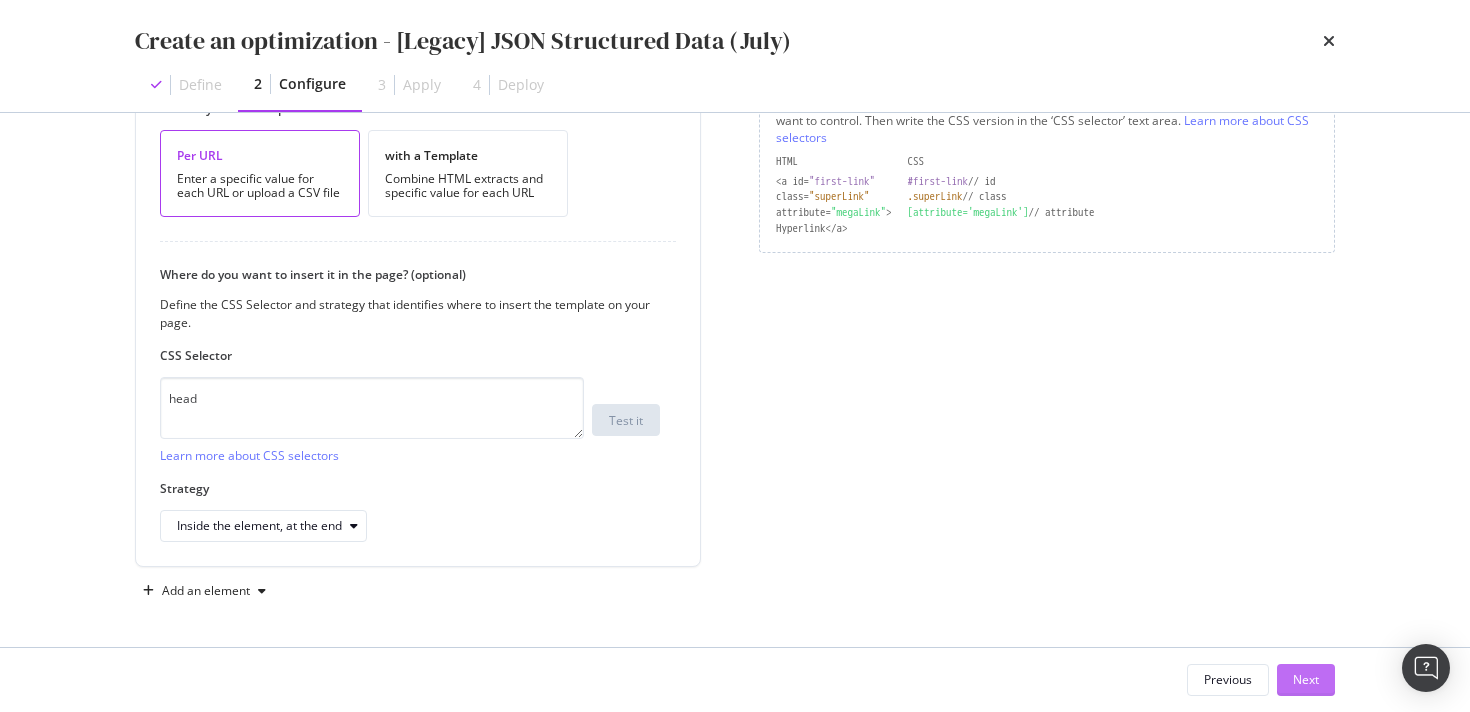 click on "Next" at bounding box center (1306, 680) 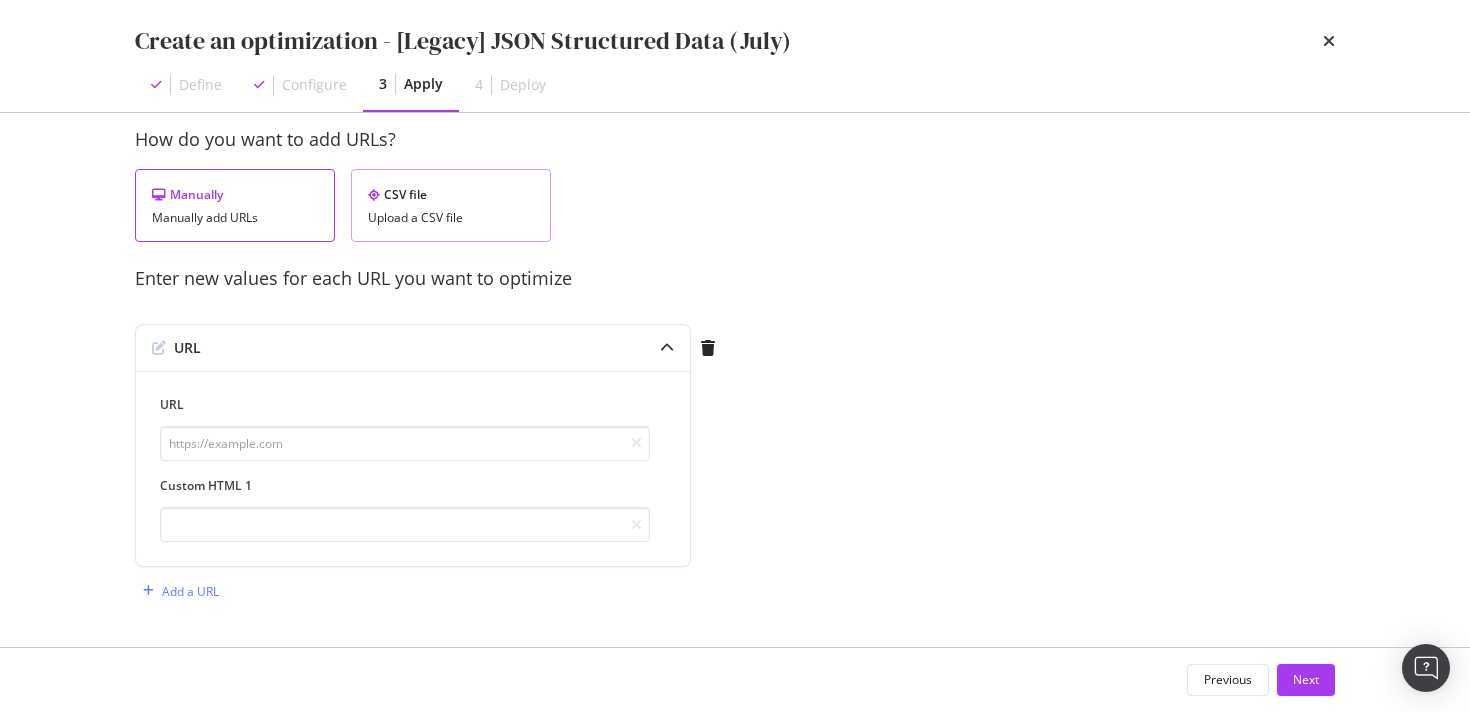 click on "CSV file Upload a CSV file" at bounding box center (451, 205) 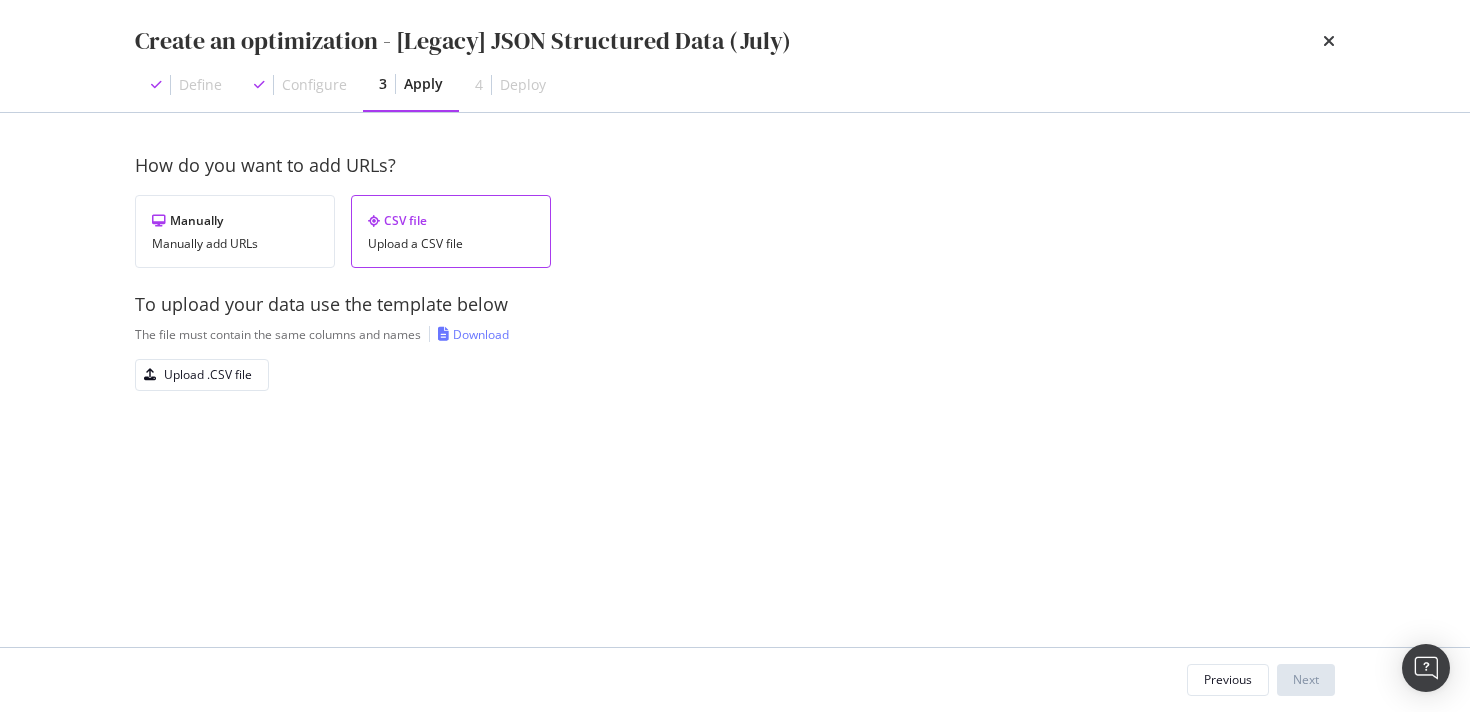 scroll, scrollTop: 0, scrollLeft: 0, axis: both 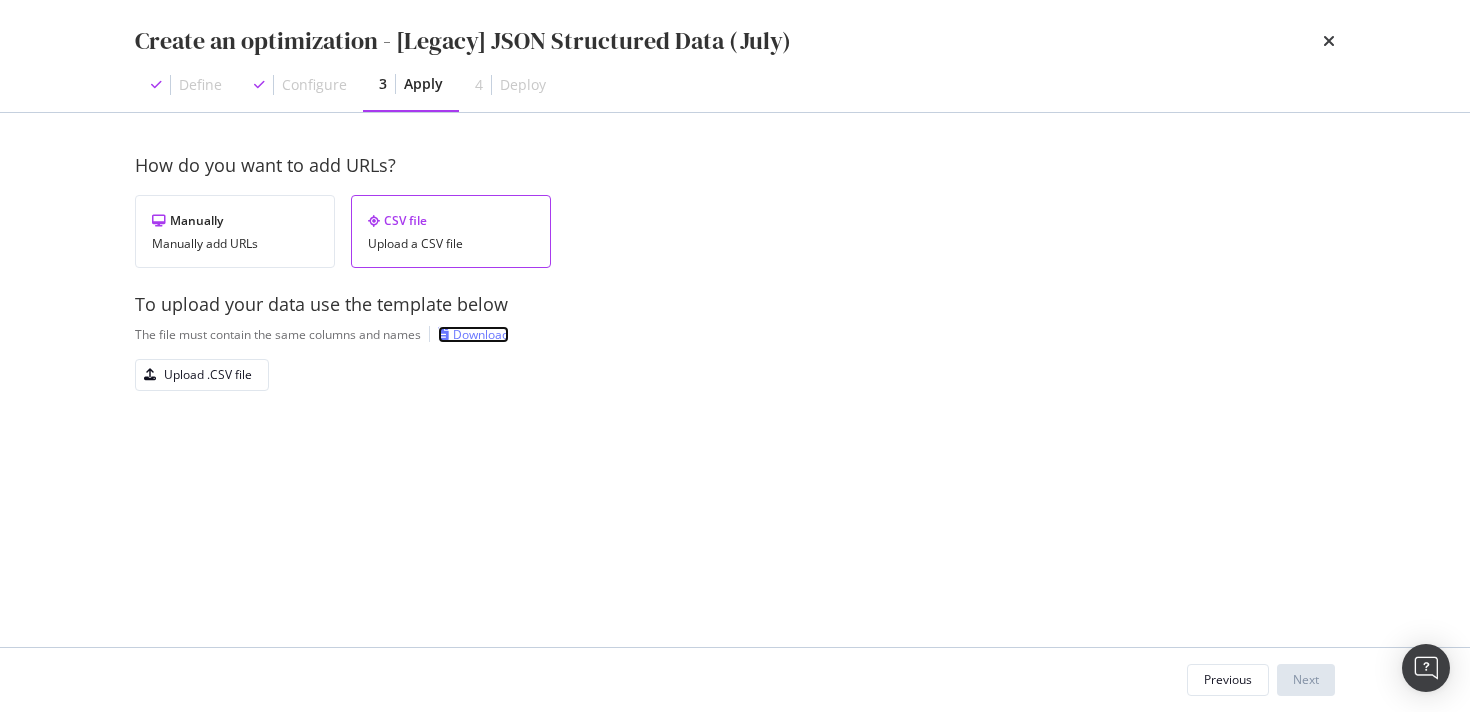 click on "Download" at bounding box center [481, 334] 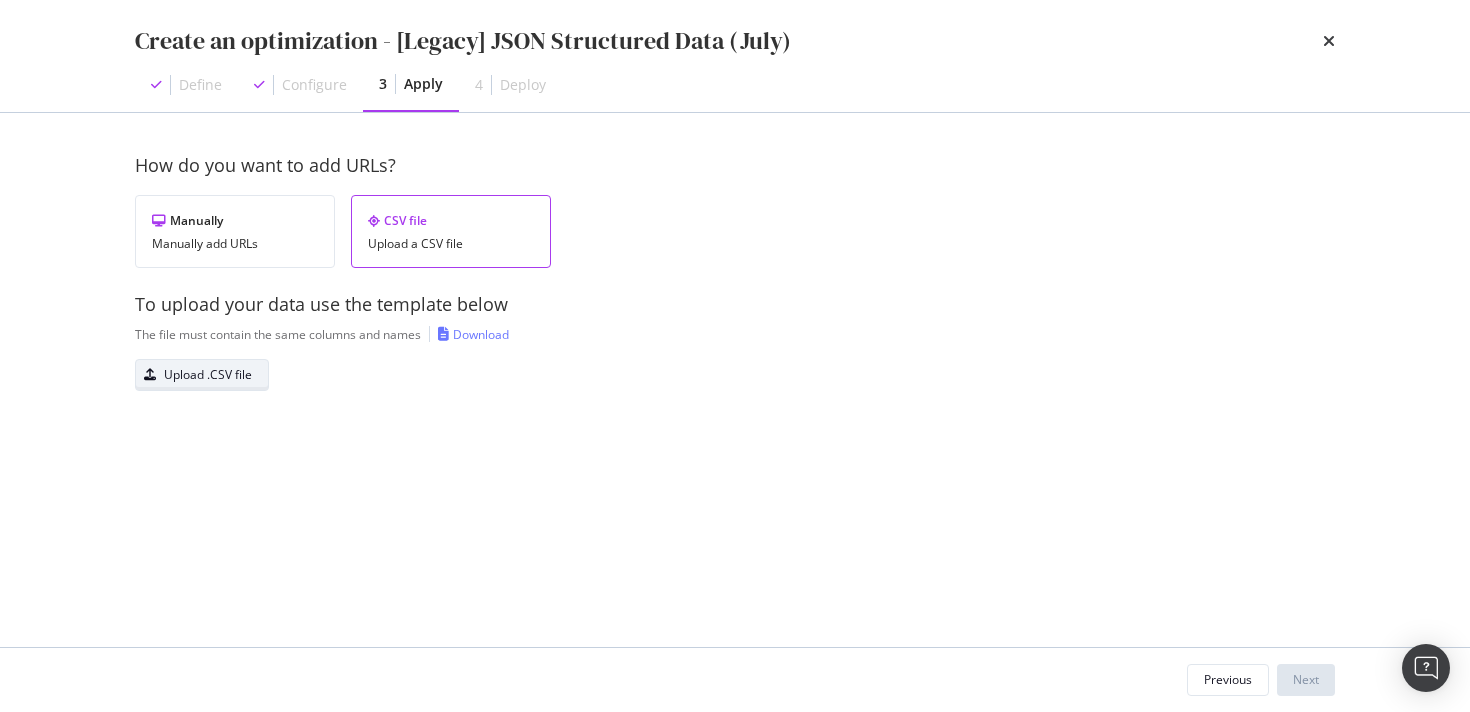 click on "Upload .CSV file" at bounding box center (208, 374) 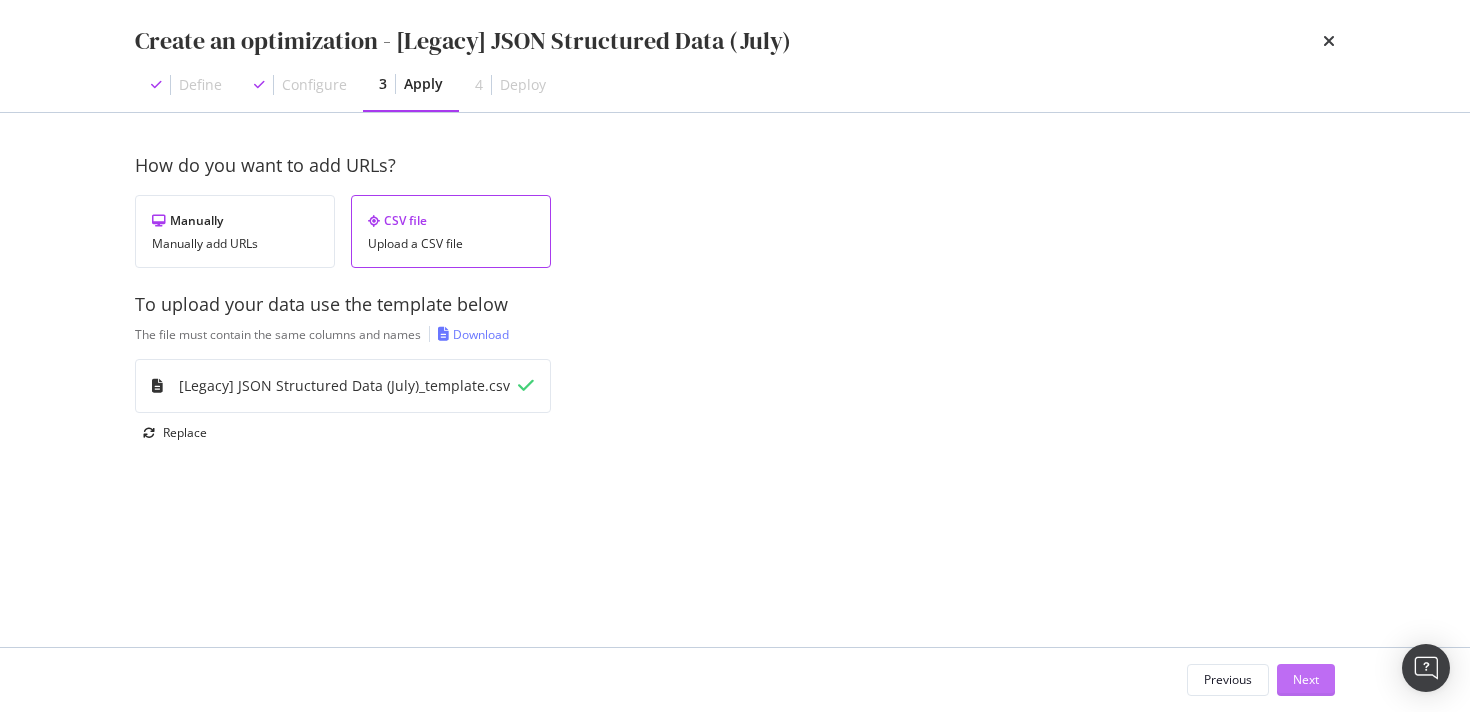 click on "Next" at bounding box center (1306, 679) 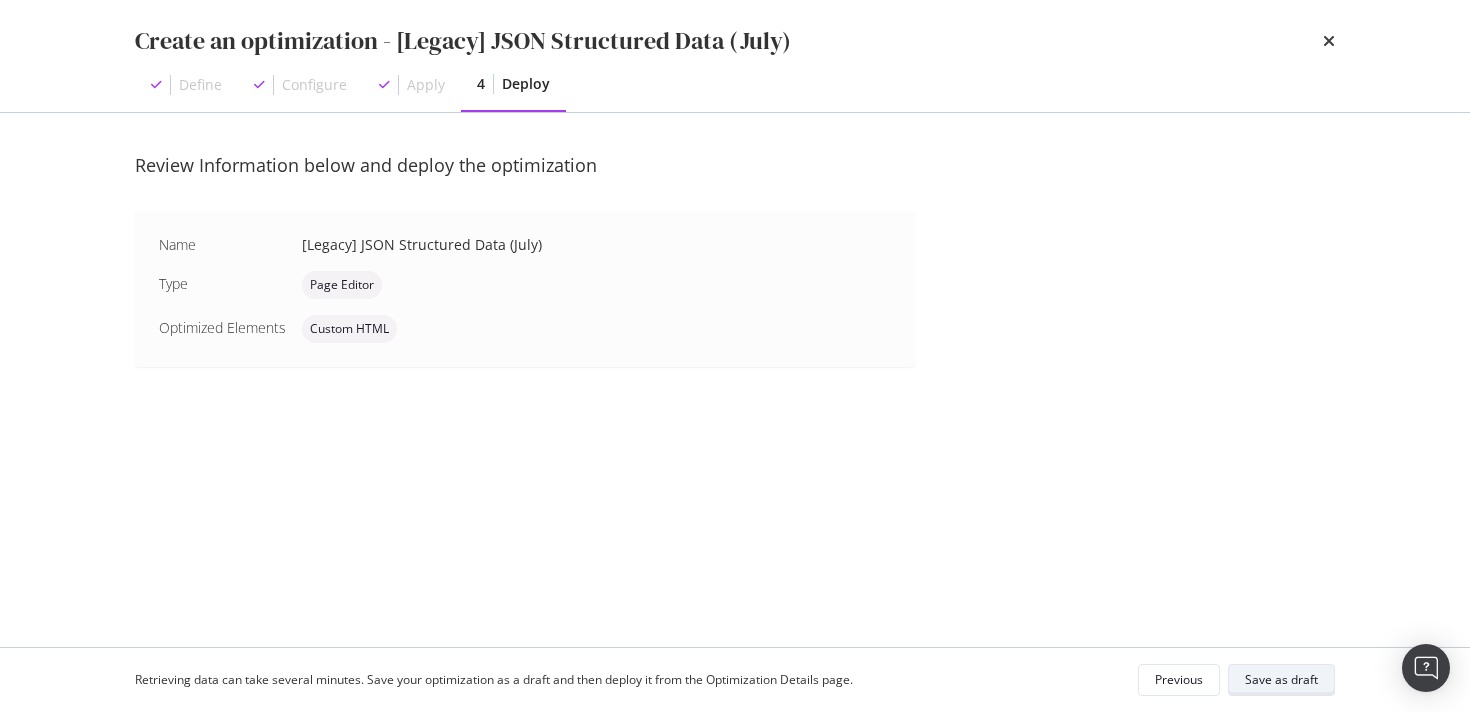 click on "Save as draft" at bounding box center (1281, 679) 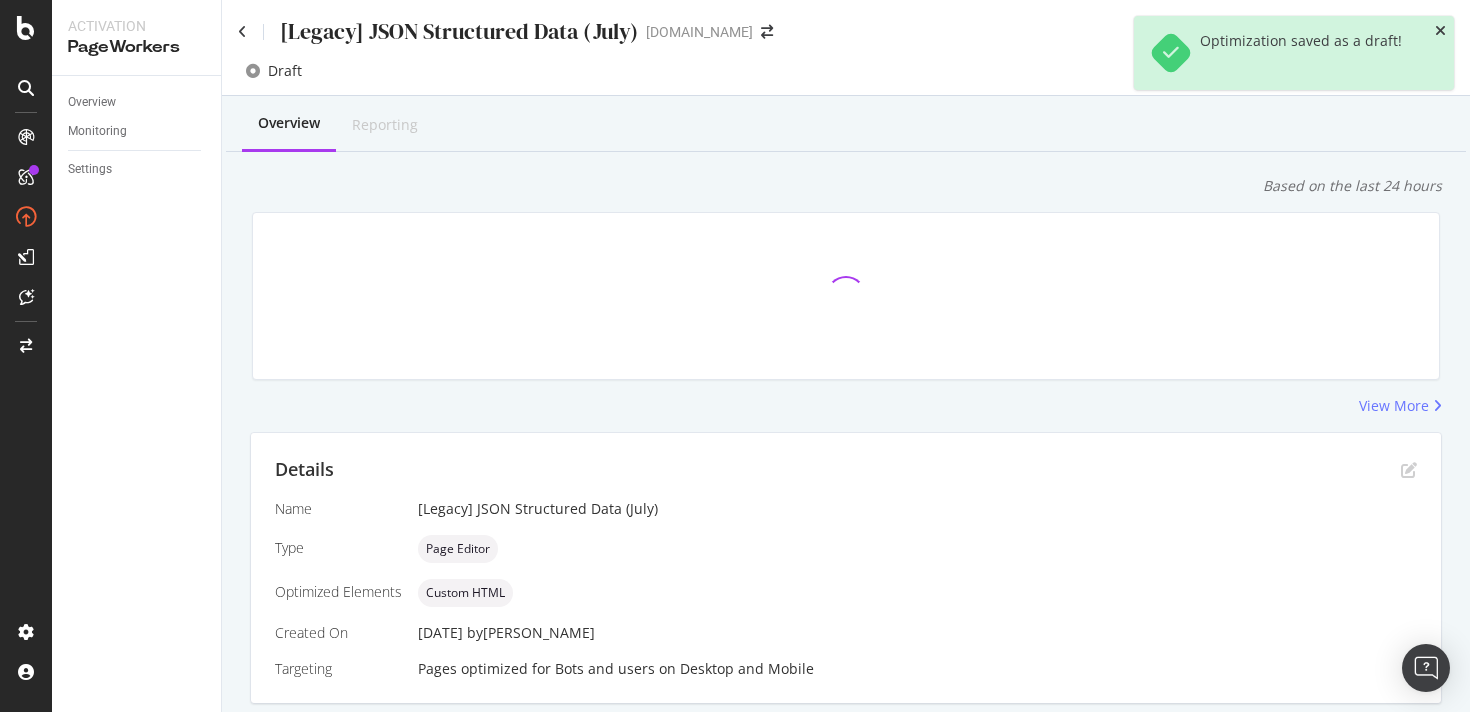click at bounding box center (1440, 31) 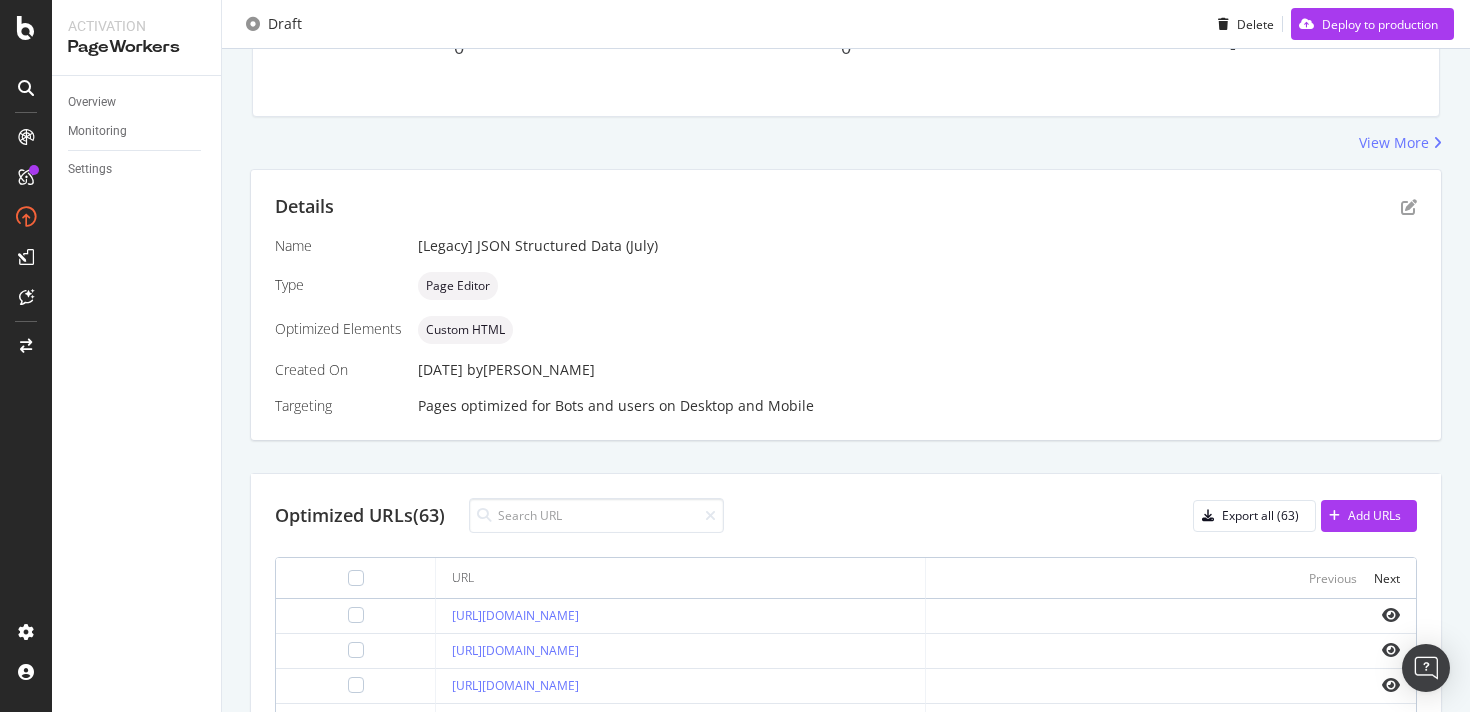 scroll, scrollTop: 0, scrollLeft: 0, axis: both 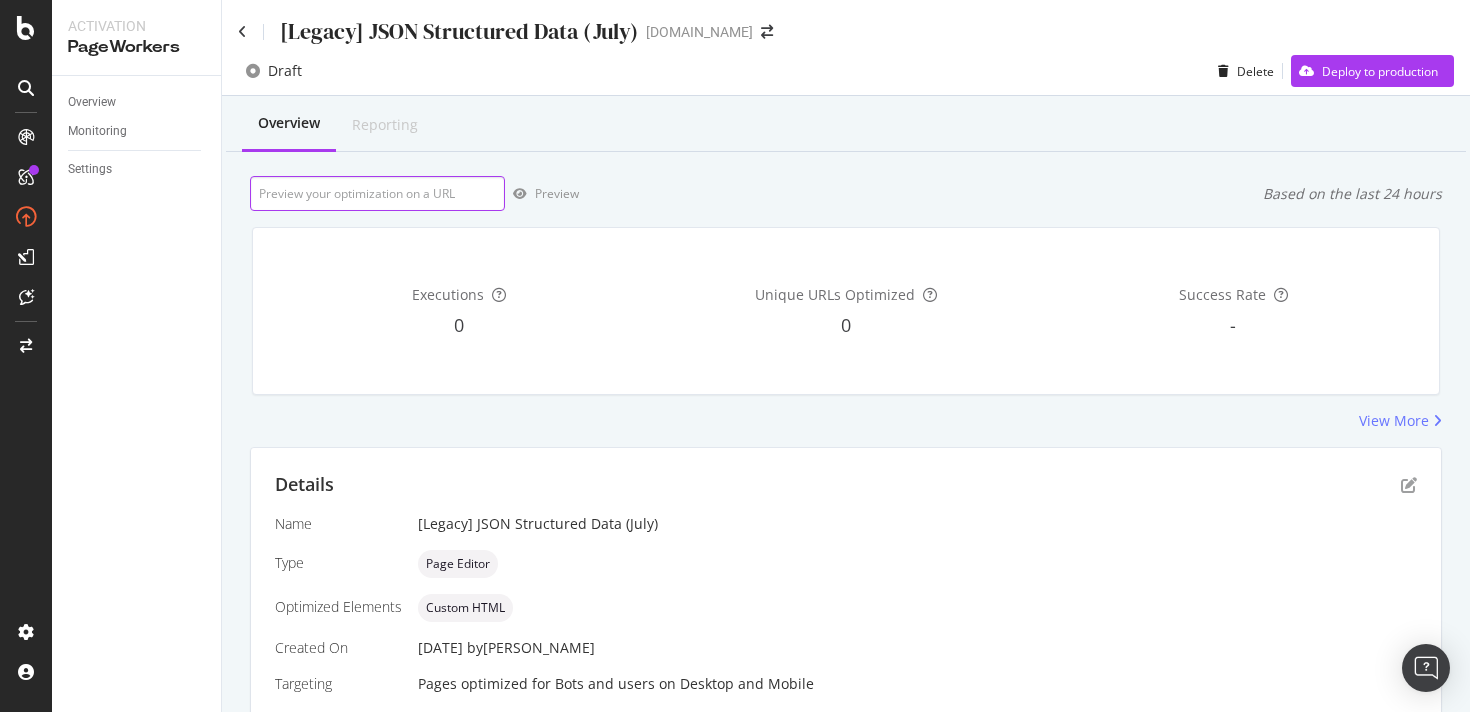 click at bounding box center [377, 193] 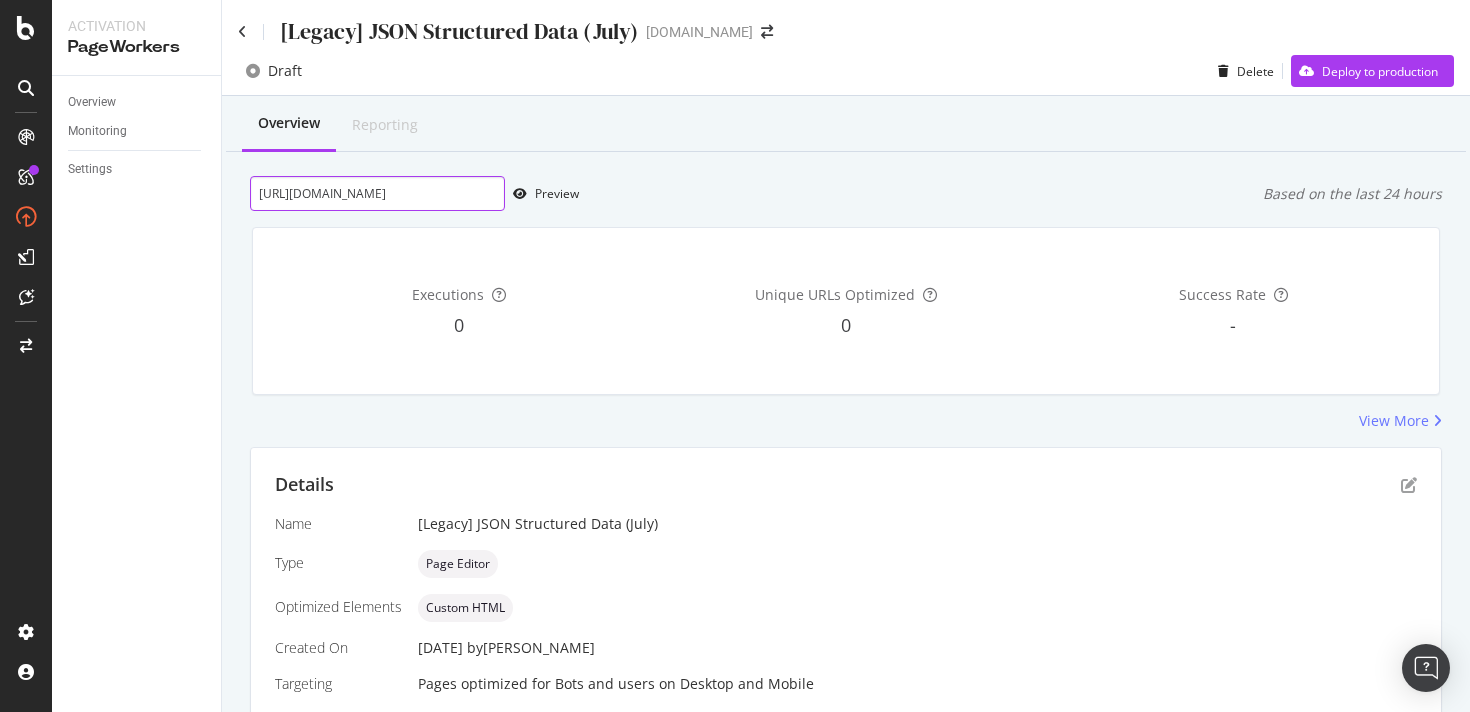 scroll, scrollTop: 0, scrollLeft: 516, axis: horizontal 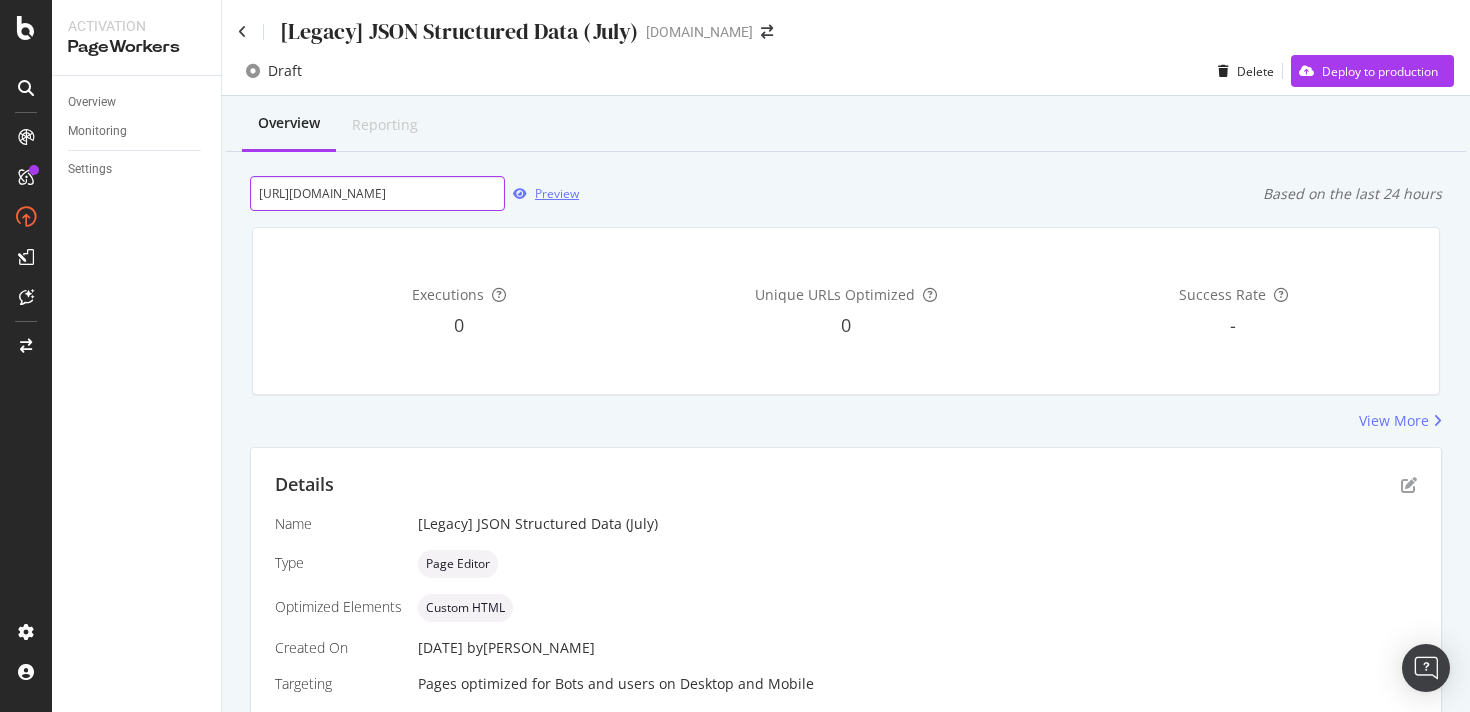 type on "https://www.starhub.com/personal/store/broadband/browse/products/5gbps-ont-_-wifi-7-nintendo-switch-oled_ultraspeed-5gbps.html" 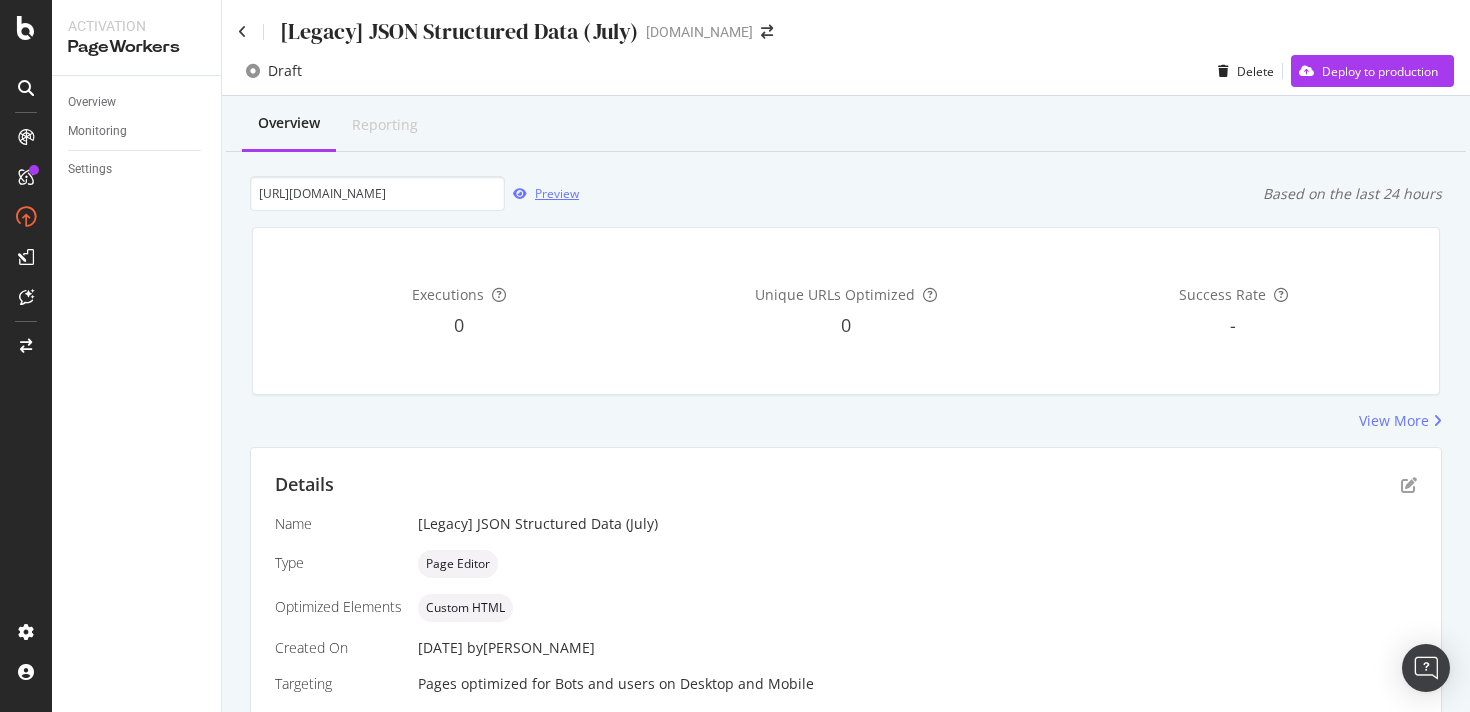 click on "Preview" at bounding box center (557, 193) 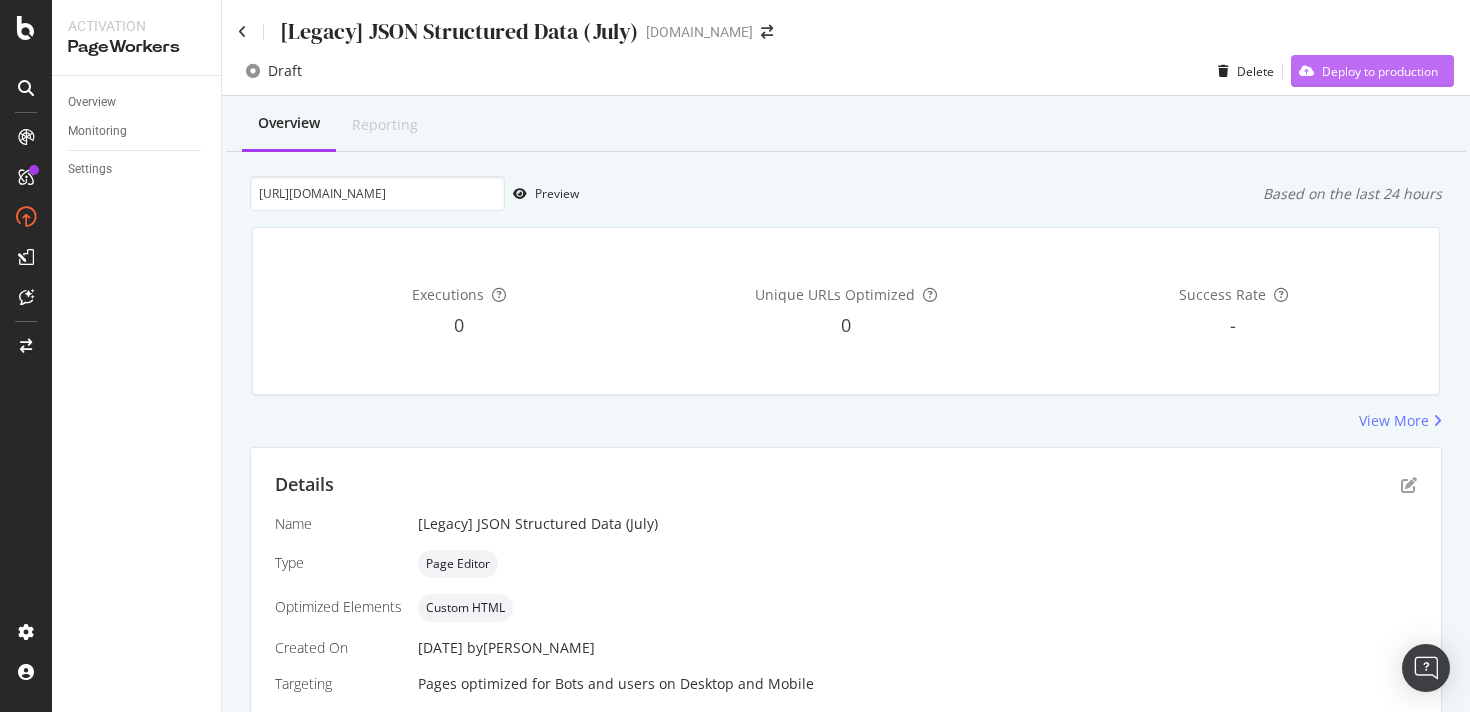 click on "Deploy to production" at bounding box center (1380, 71) 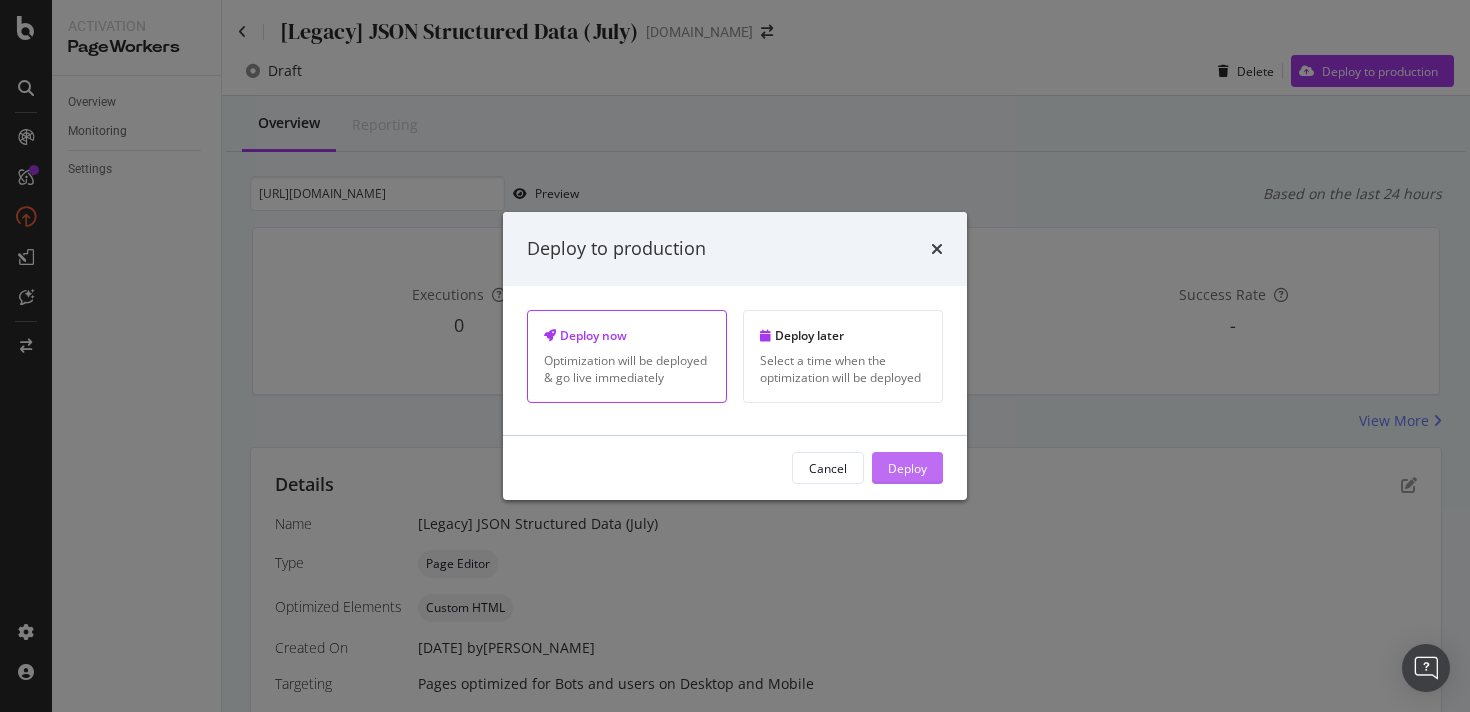 click on "Deploy" at bounding box center (907, 467) 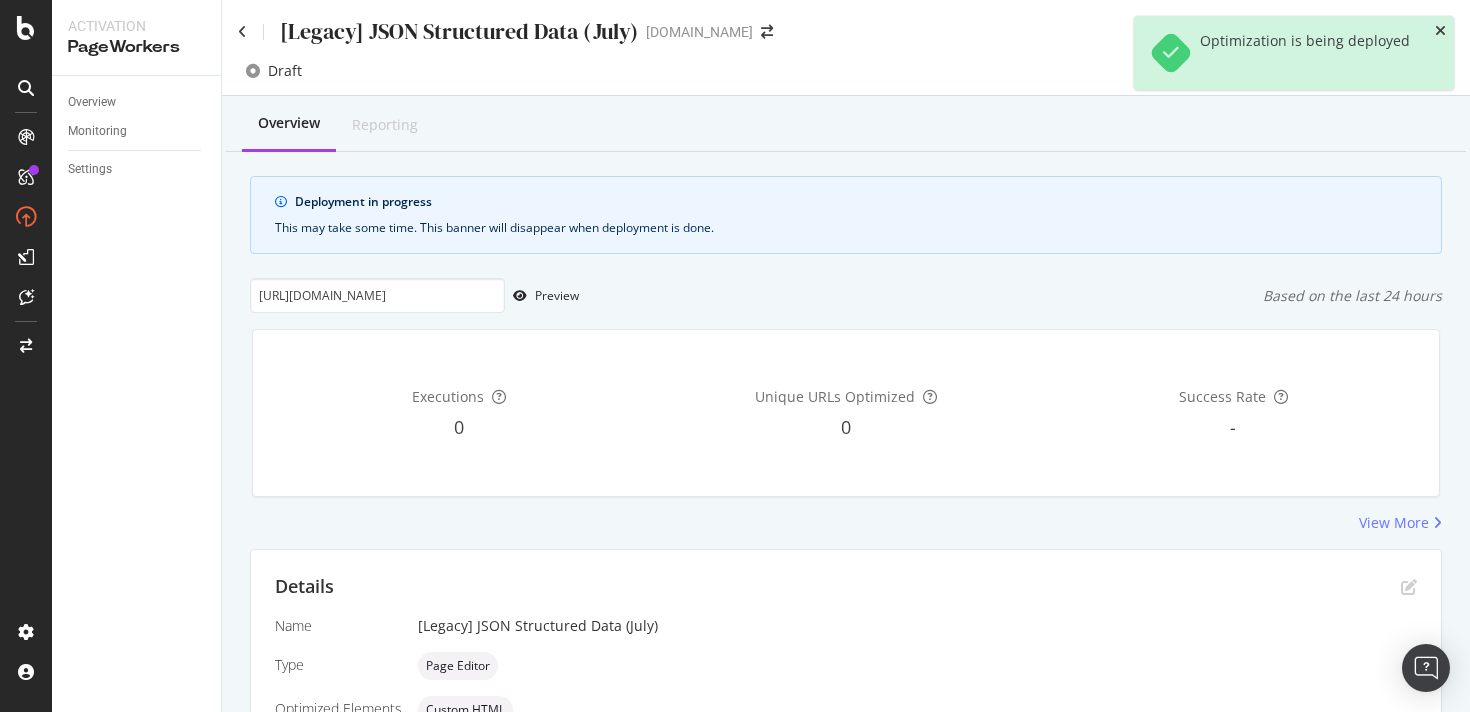 click at bounding box center (1440, 31) 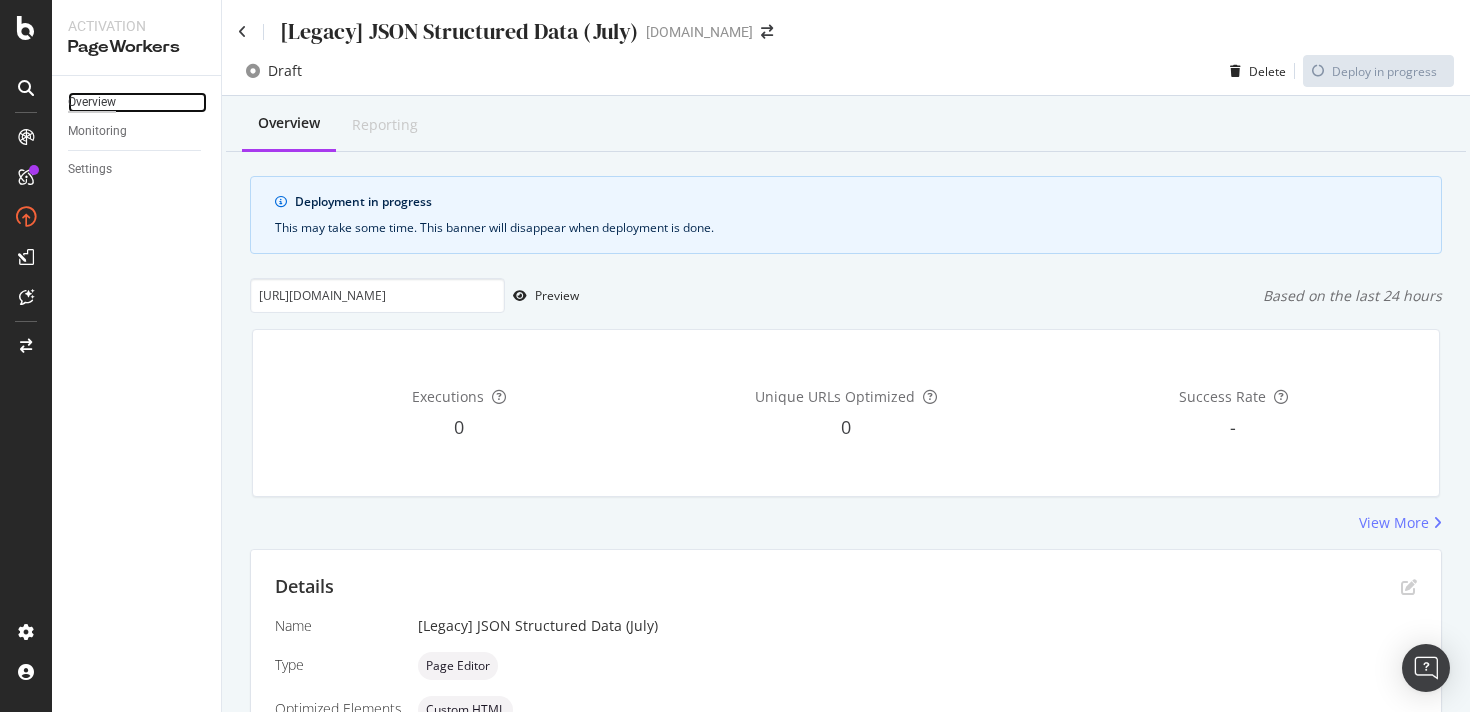 click on "Overview" at bounding box center (92, 102) 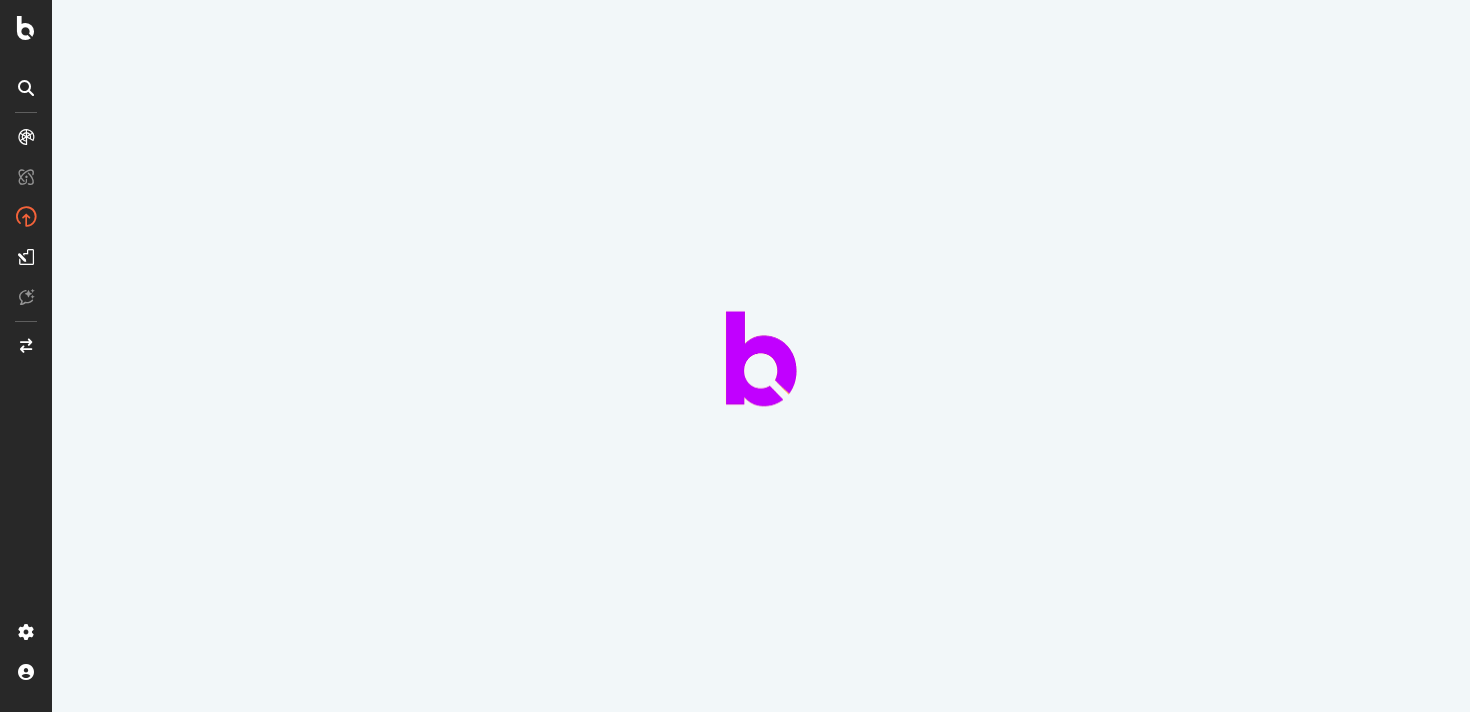 scroll, scrollTop: 0, scrollLeft: 0, axis: both 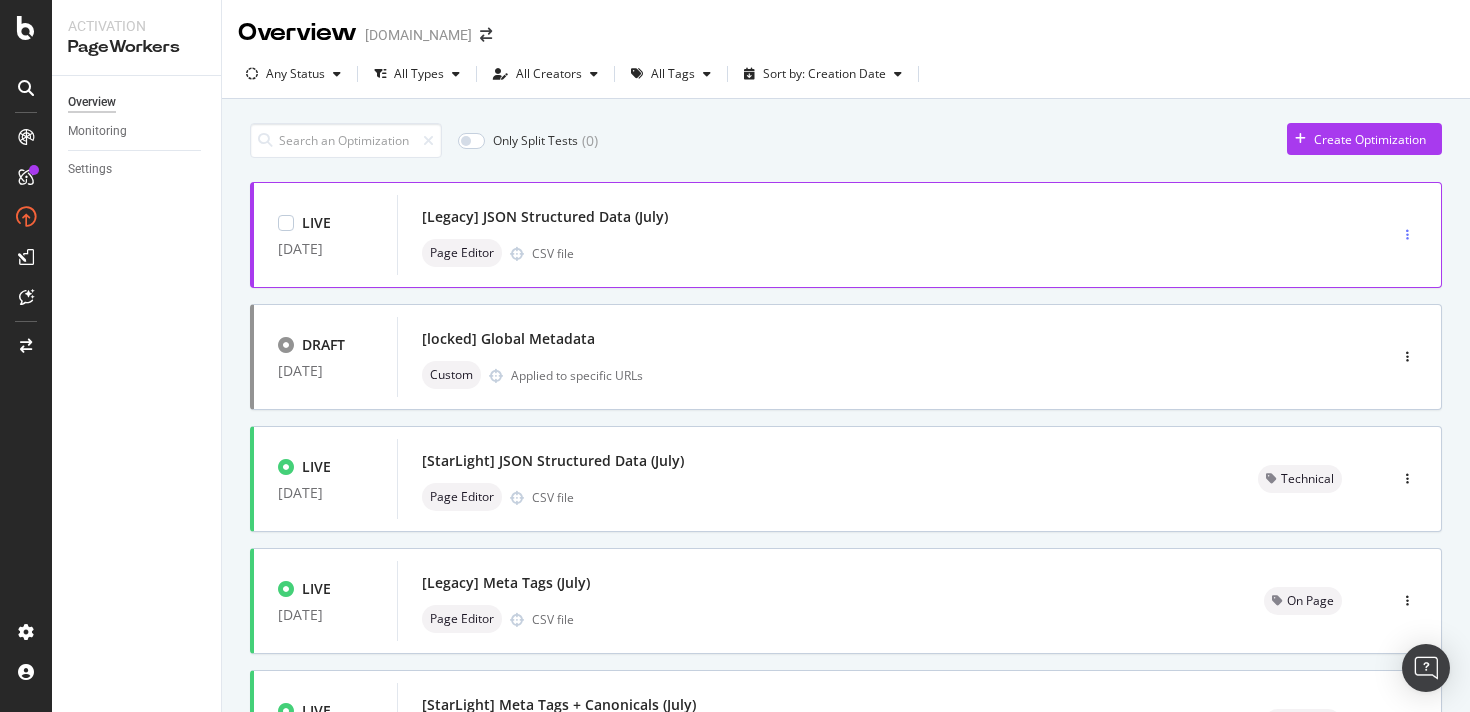 click at bounding box center (1407, 235) 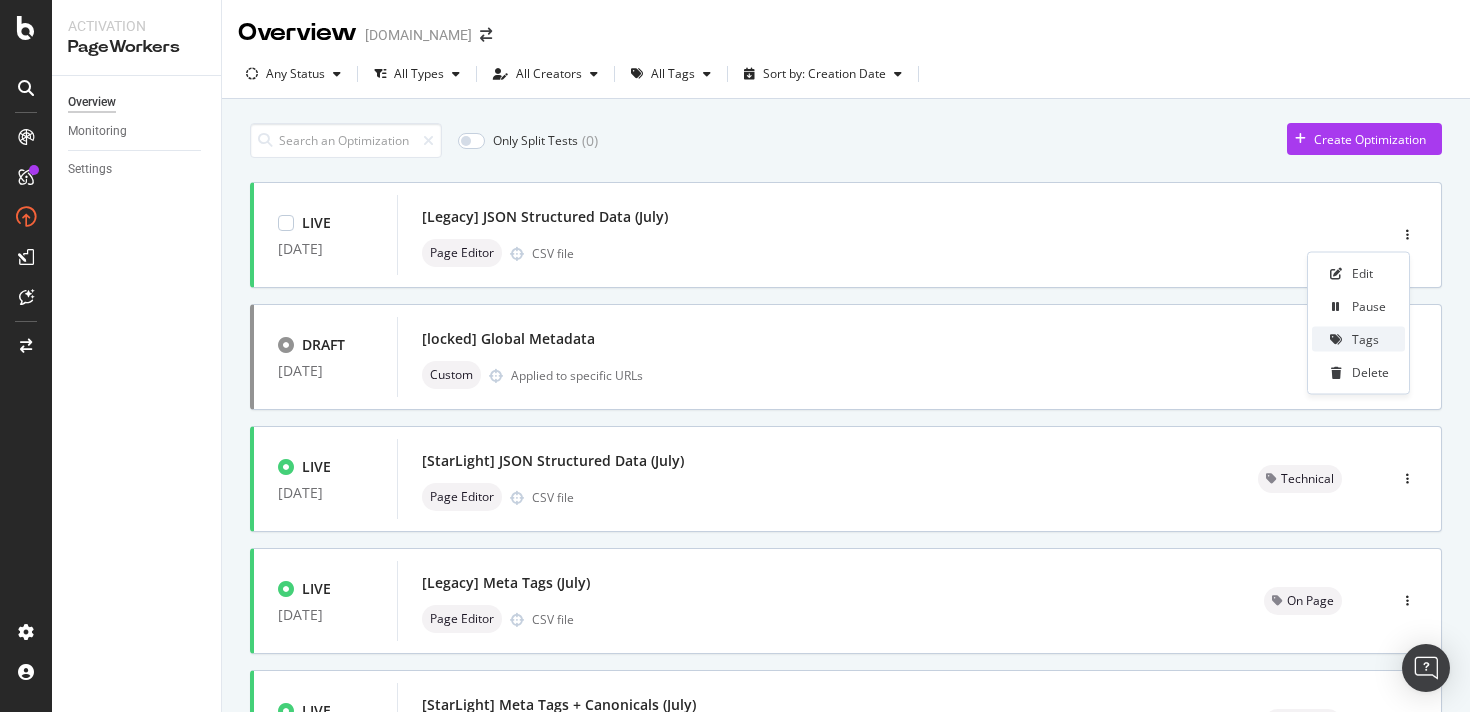 click on "Tags" at bounding box center (1365, 339) 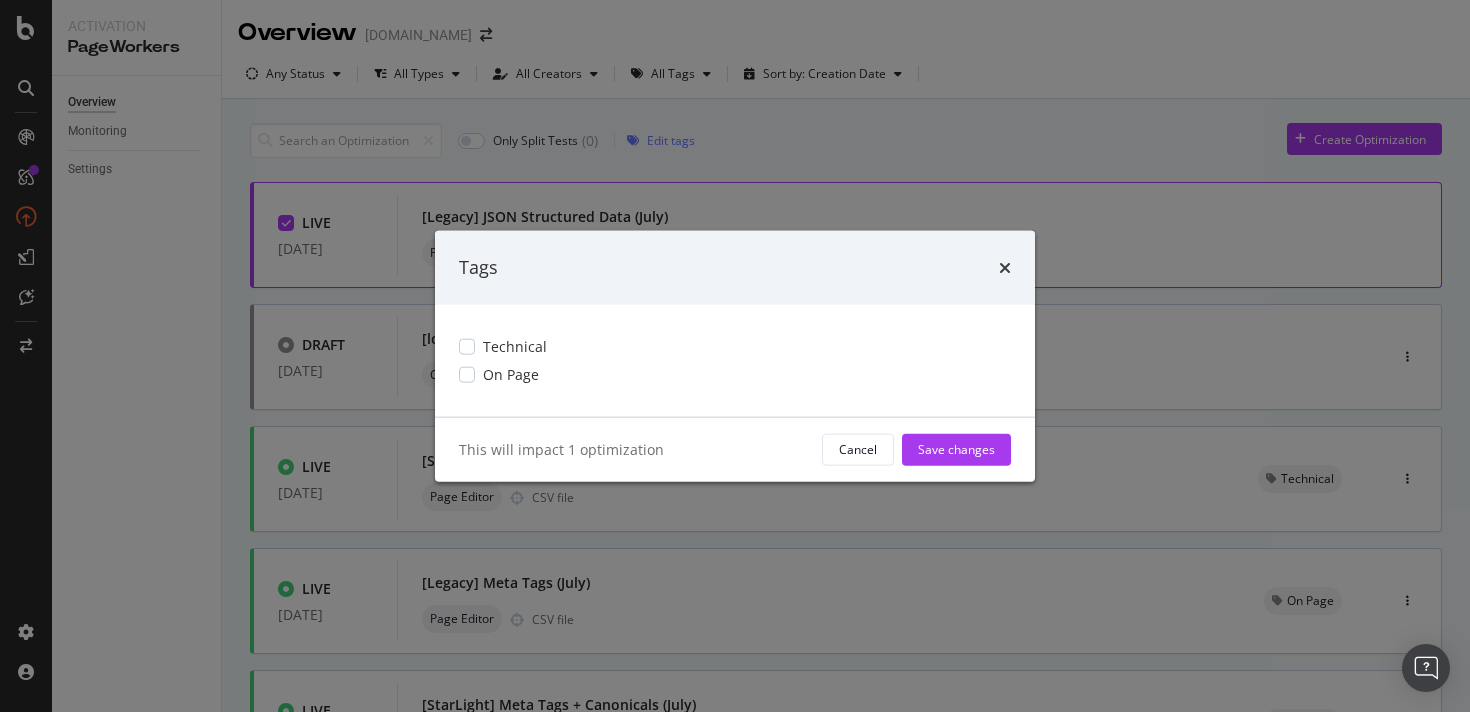 click on "Technical On Page" at bounding box center [735, 360] 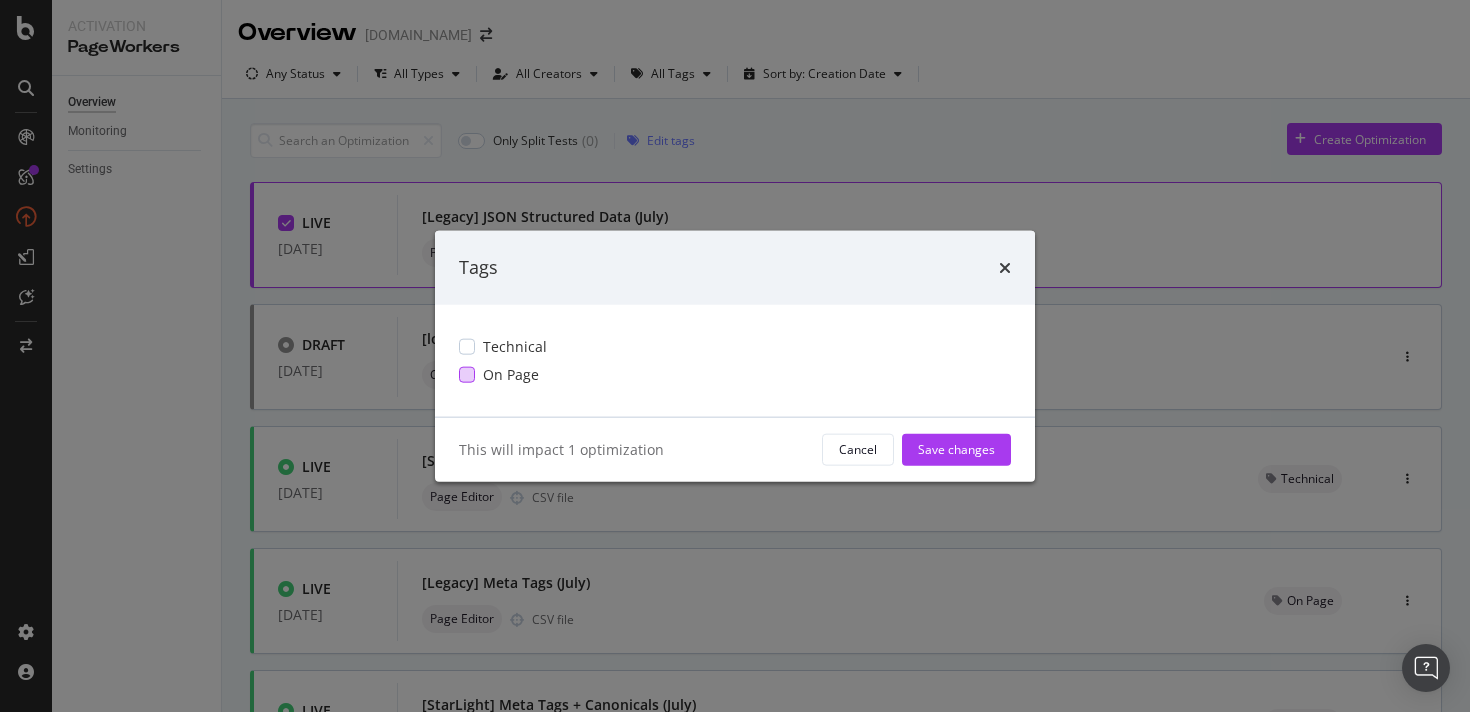 click on "On Page" at bounding box center [511, 374] 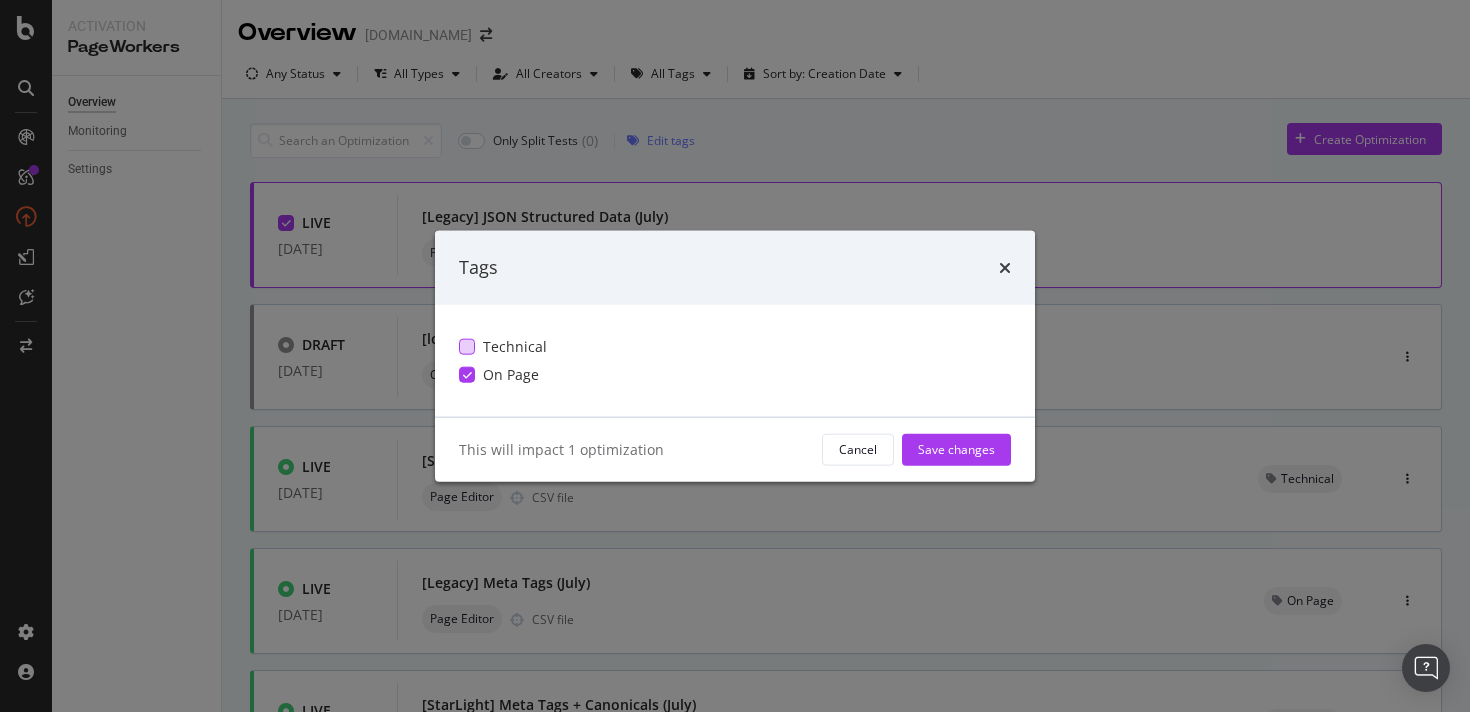 click on "Technical" at bounding box center (515, 346) 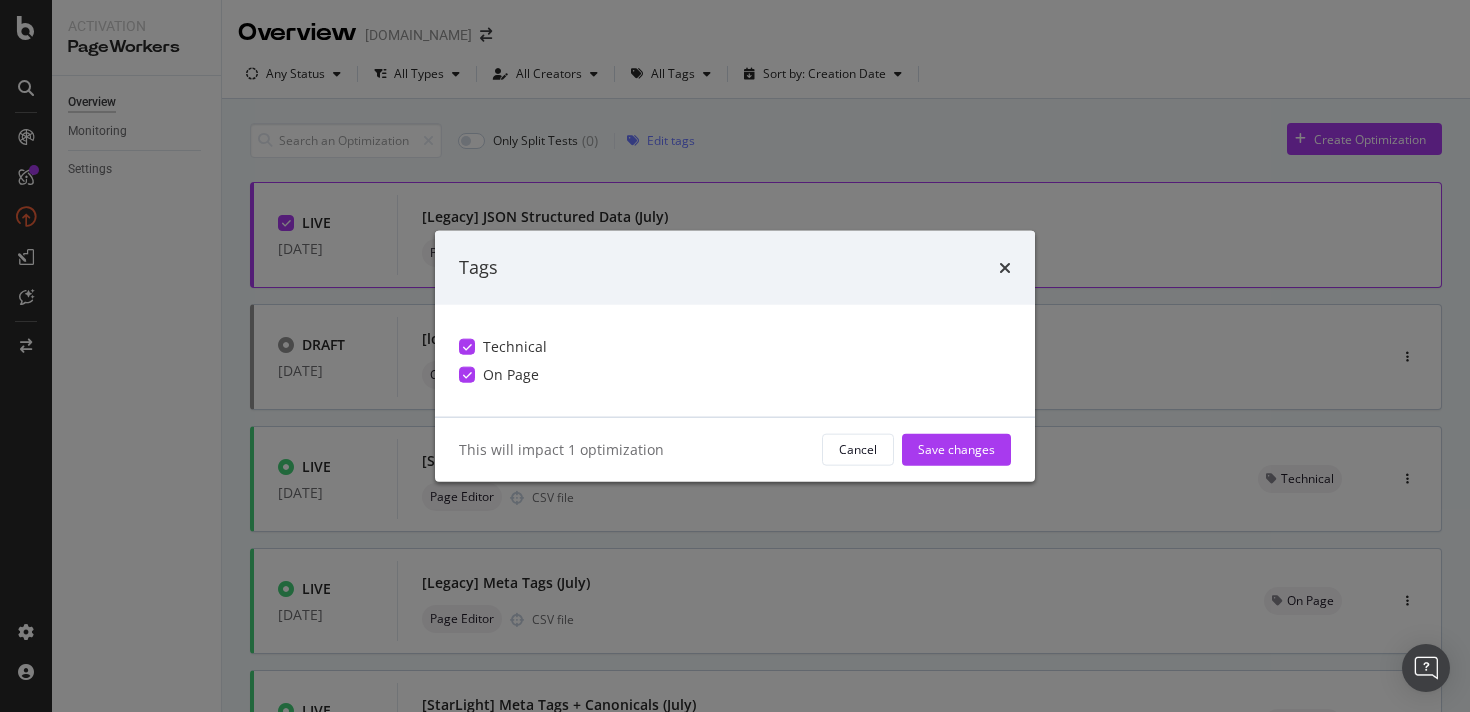 click on "On Page" at bounding box center [511, 374] 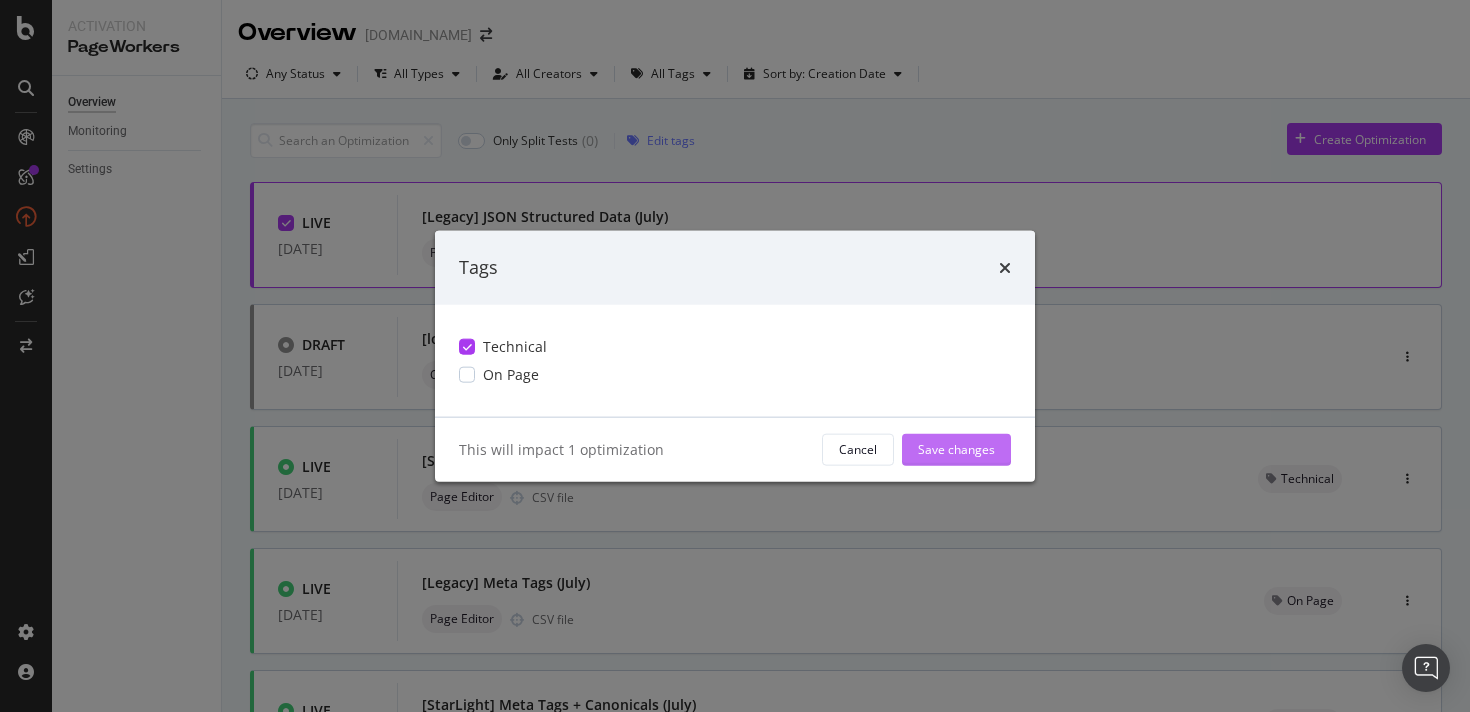click on "Save changes" at bounding box center [956, 449] 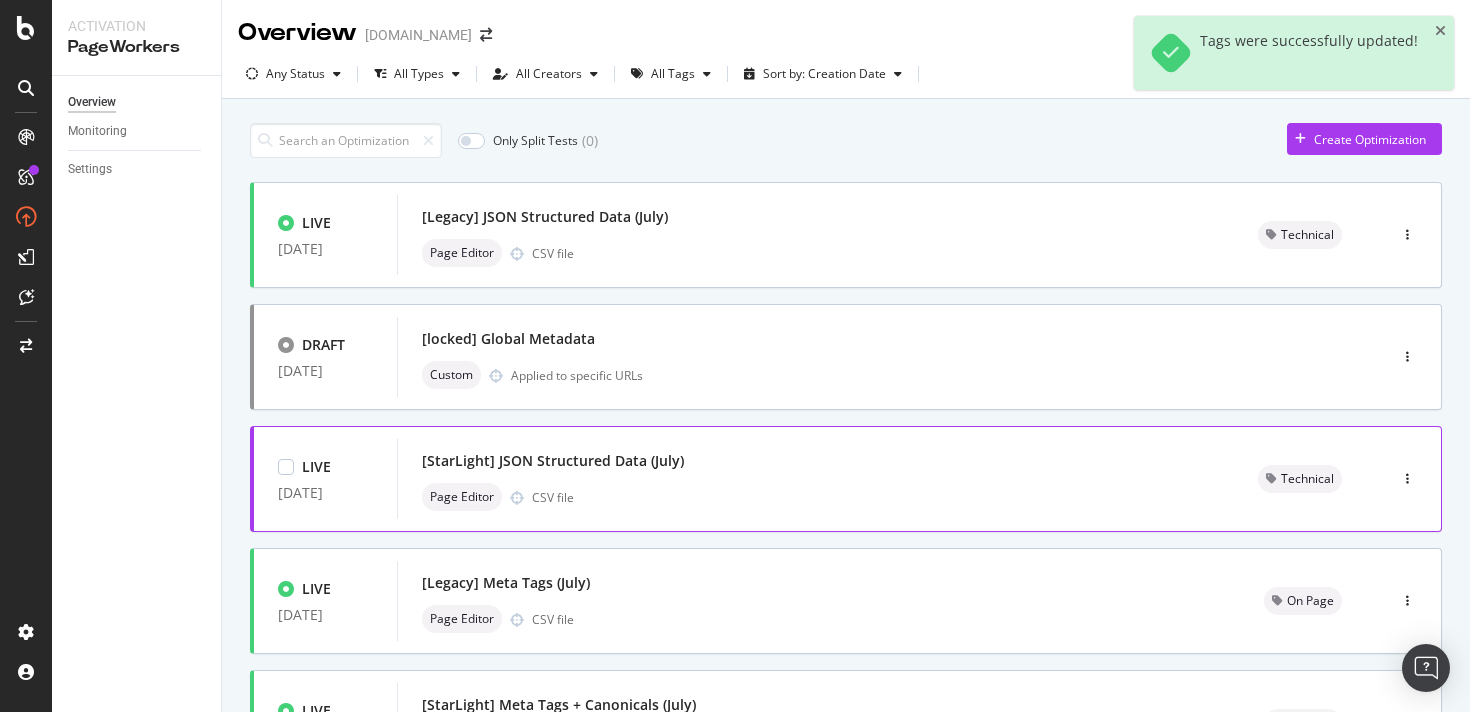 click on "Page Editor CSV file" at bounding box center (816, 497) 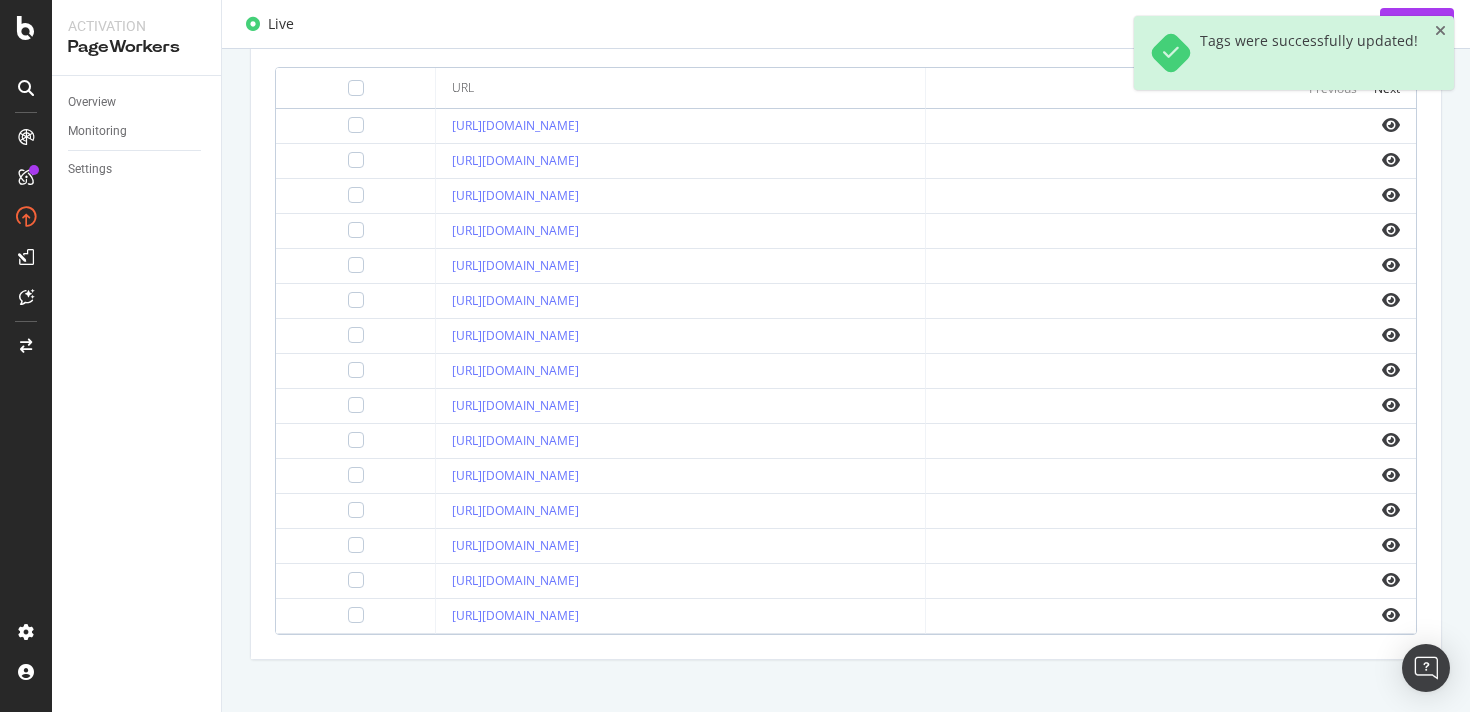 scroll, scrollTop: 786, scrollLeft: 0, axis: vertical 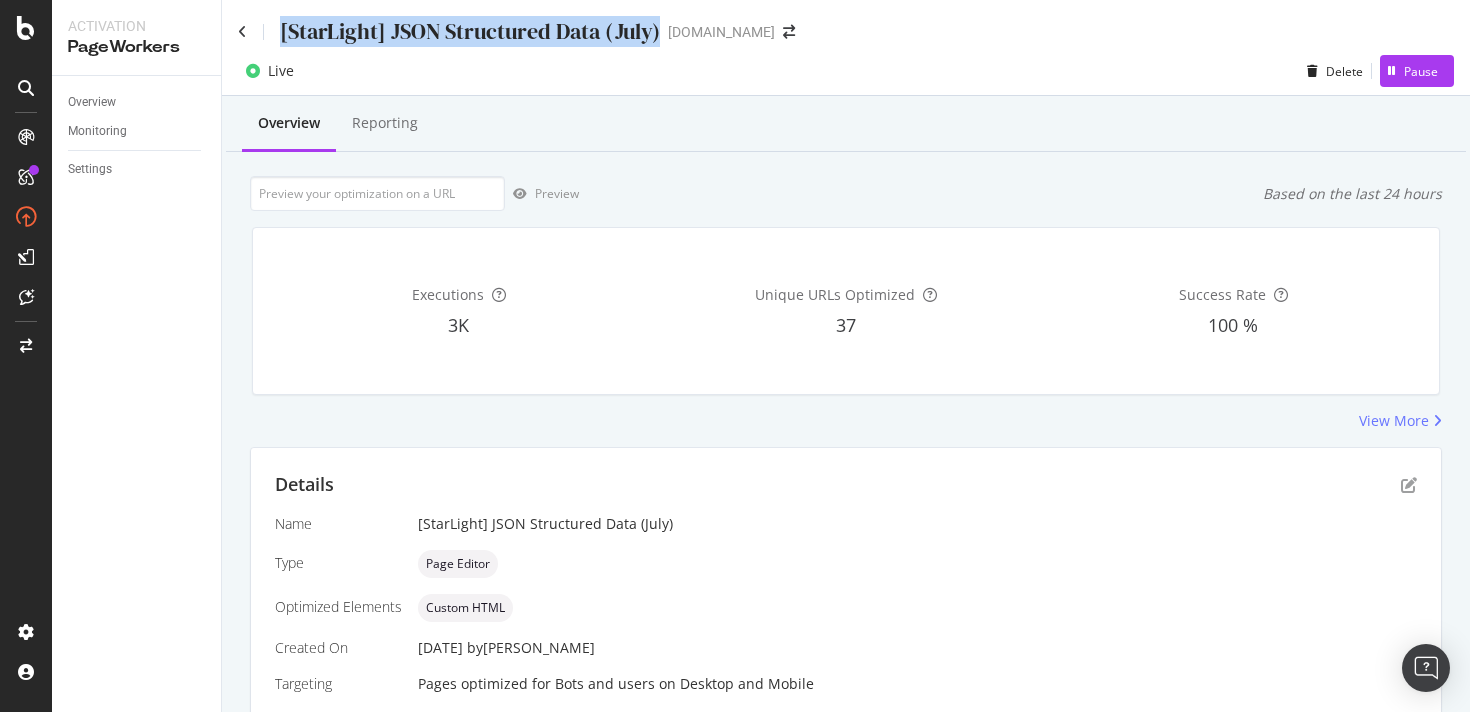 drag, startPoint x: 657, startPoint y: 34, endPoint x: 235, endPoint y: 19, distance: 422.2665 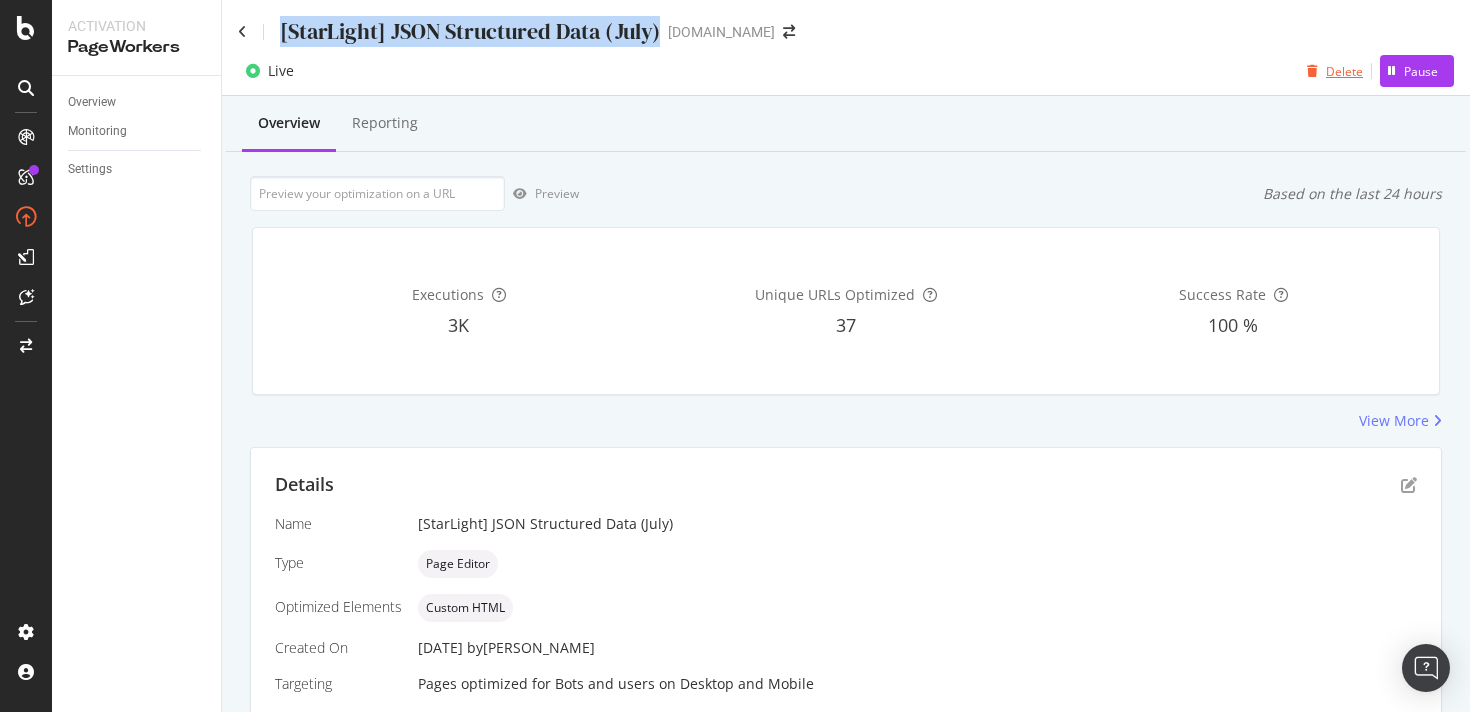 click on "Delete" at bounding box center [1331, 71] 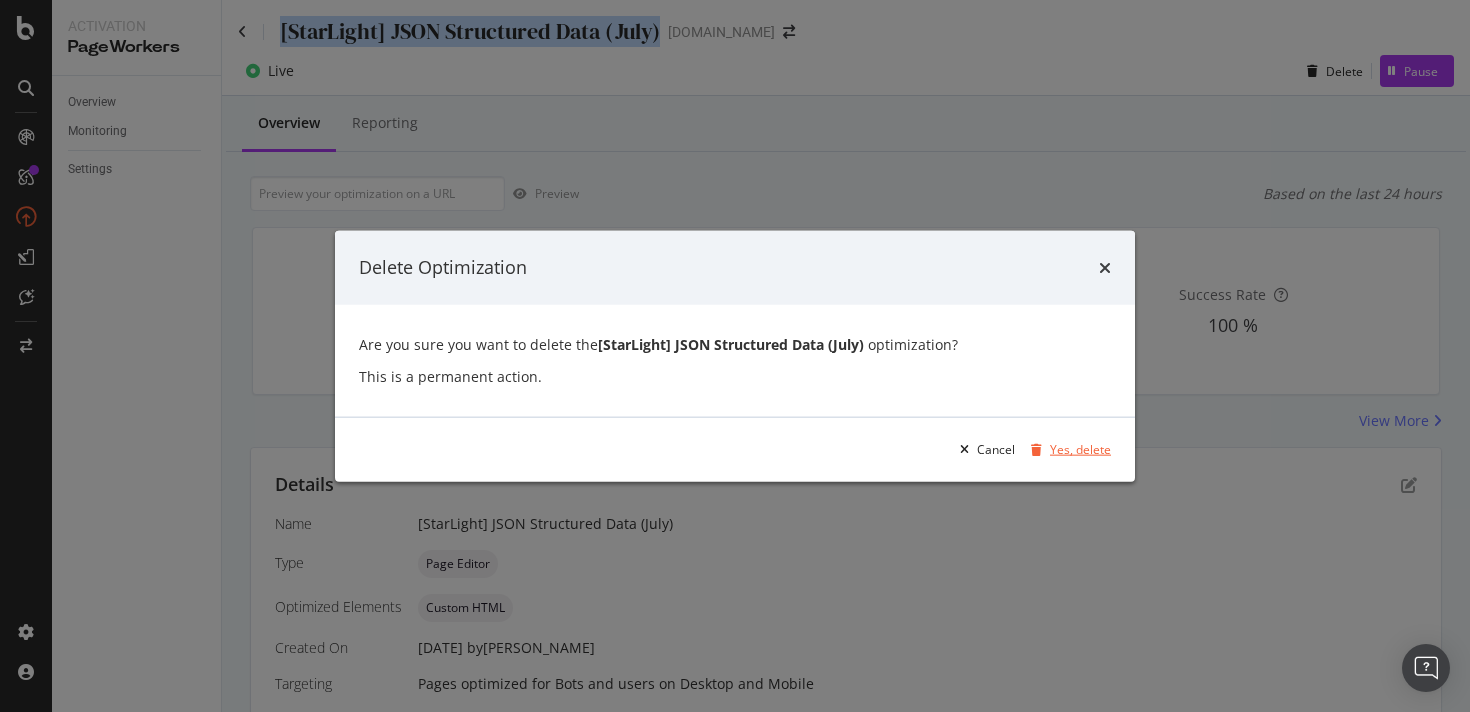 drag, startPoint x: 1054, startPoint y: 438, endPoint x: 1119, endPoint y: 474, distance: 74.30343 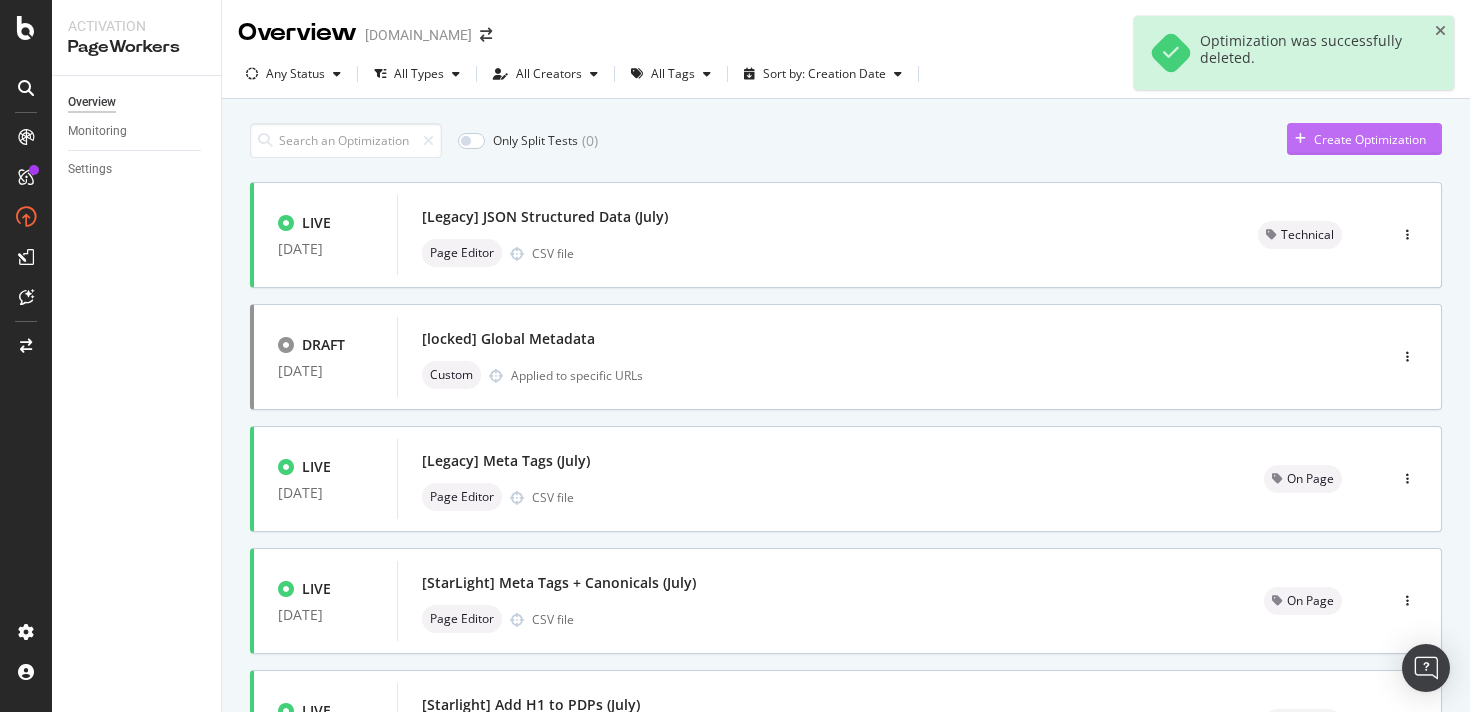 click on "Create Optimization" at bounding box center [1370, 139] 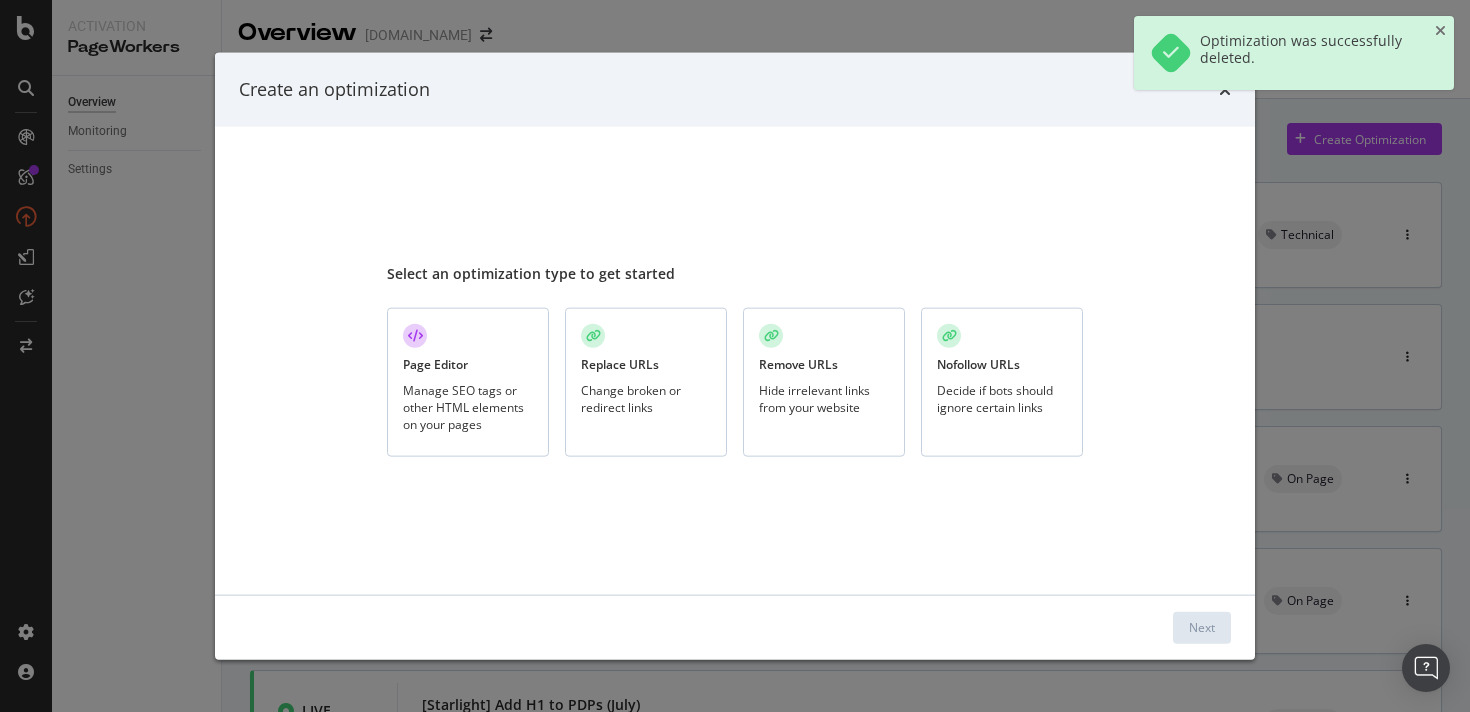 click on "Page Editor" at bounding box center [435, 364] 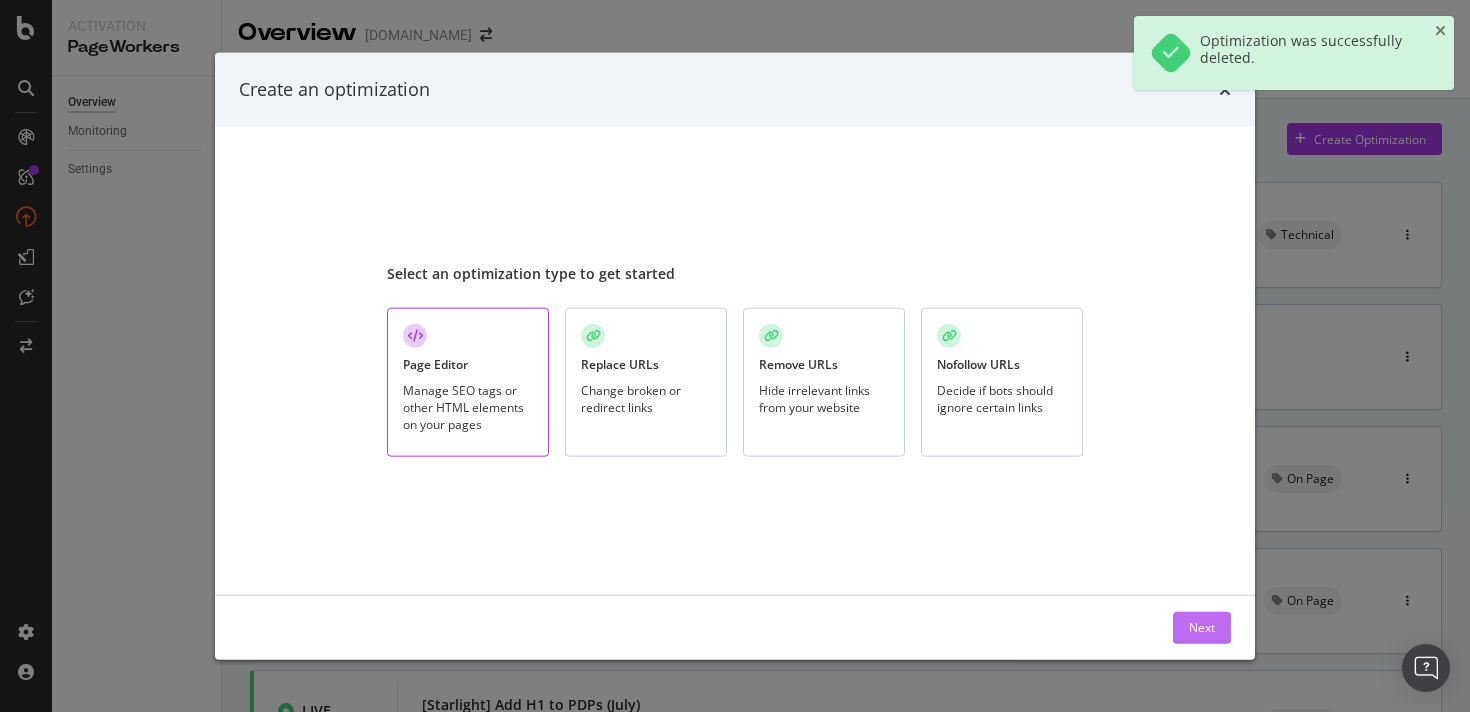 click on "Next" at bounding box center [1202, 627] 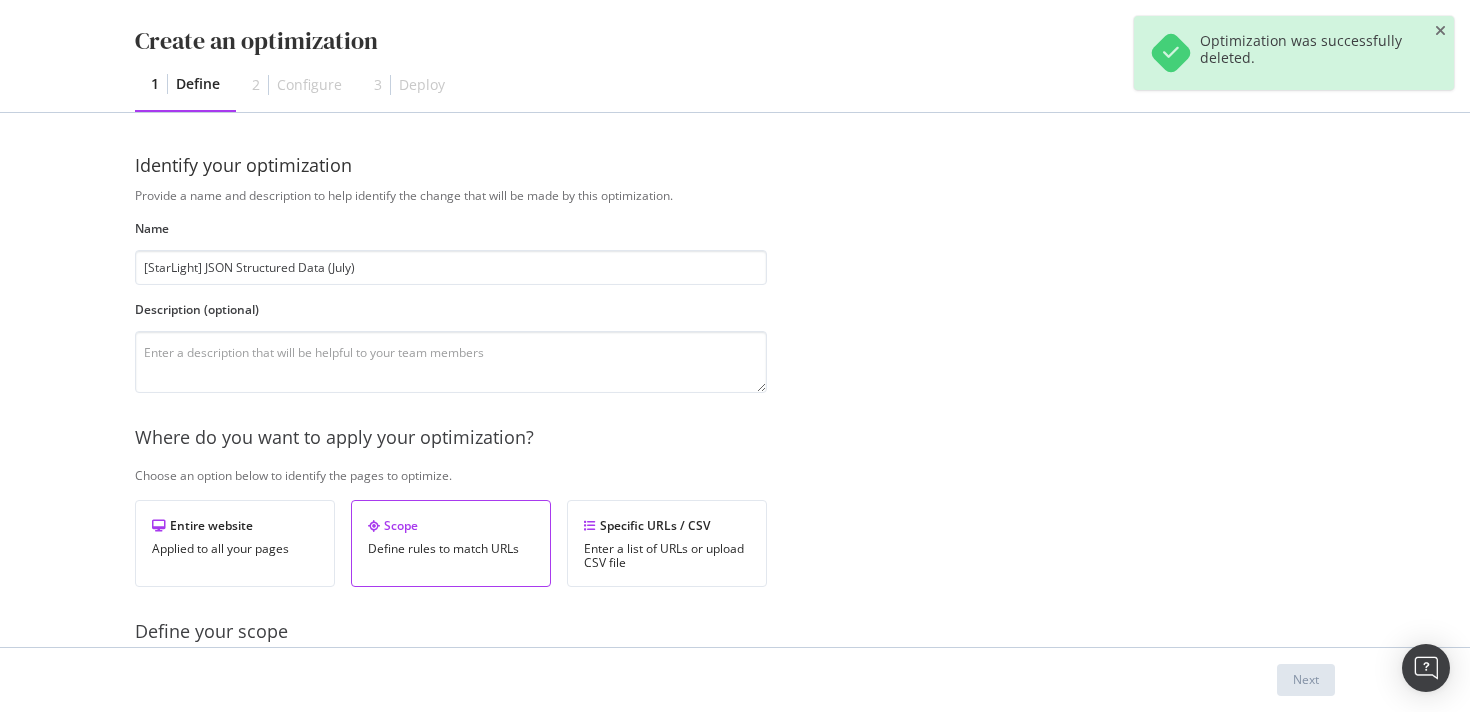 type on "[StarLight] JSON Structured Data (July)" 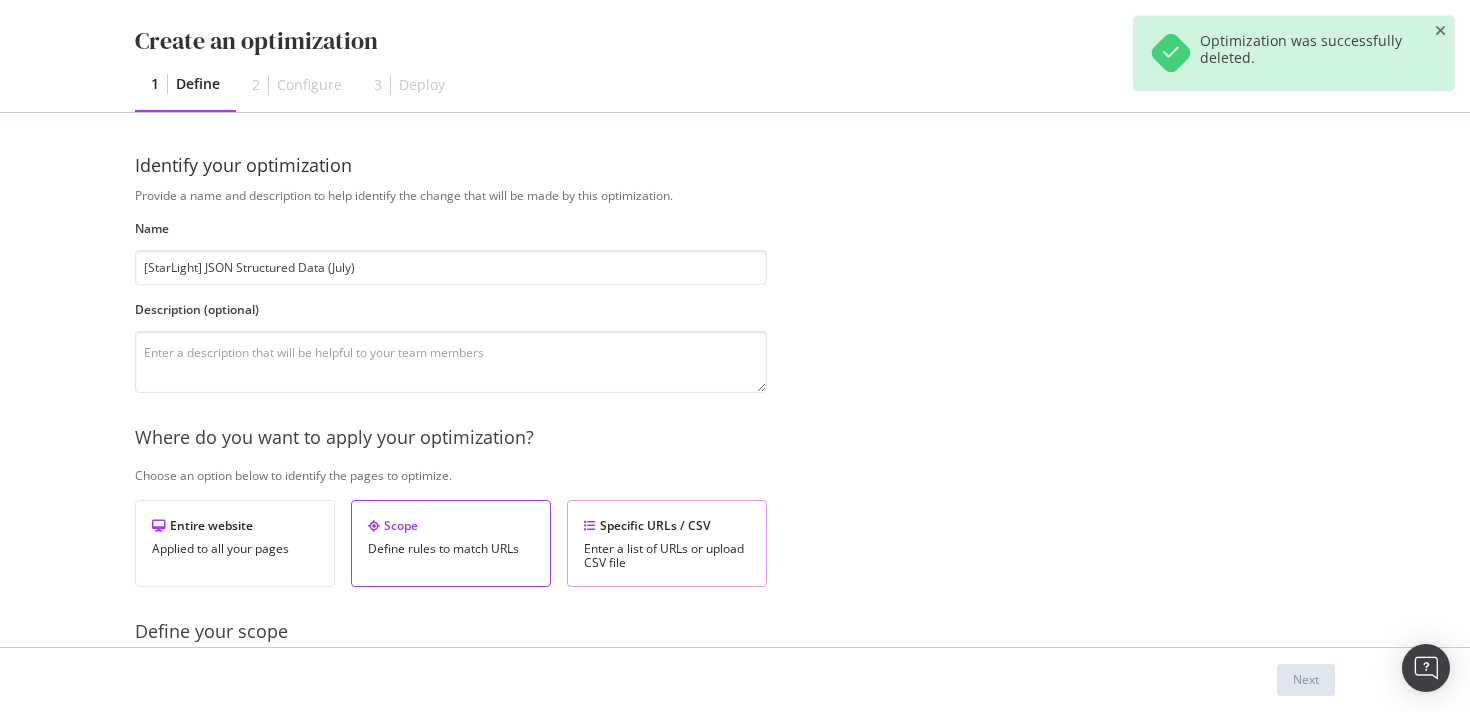 drag, startPoint x: 970, startPoint y: 475, endPoint x: 765, endPoint y: 537, distance: 214.17049 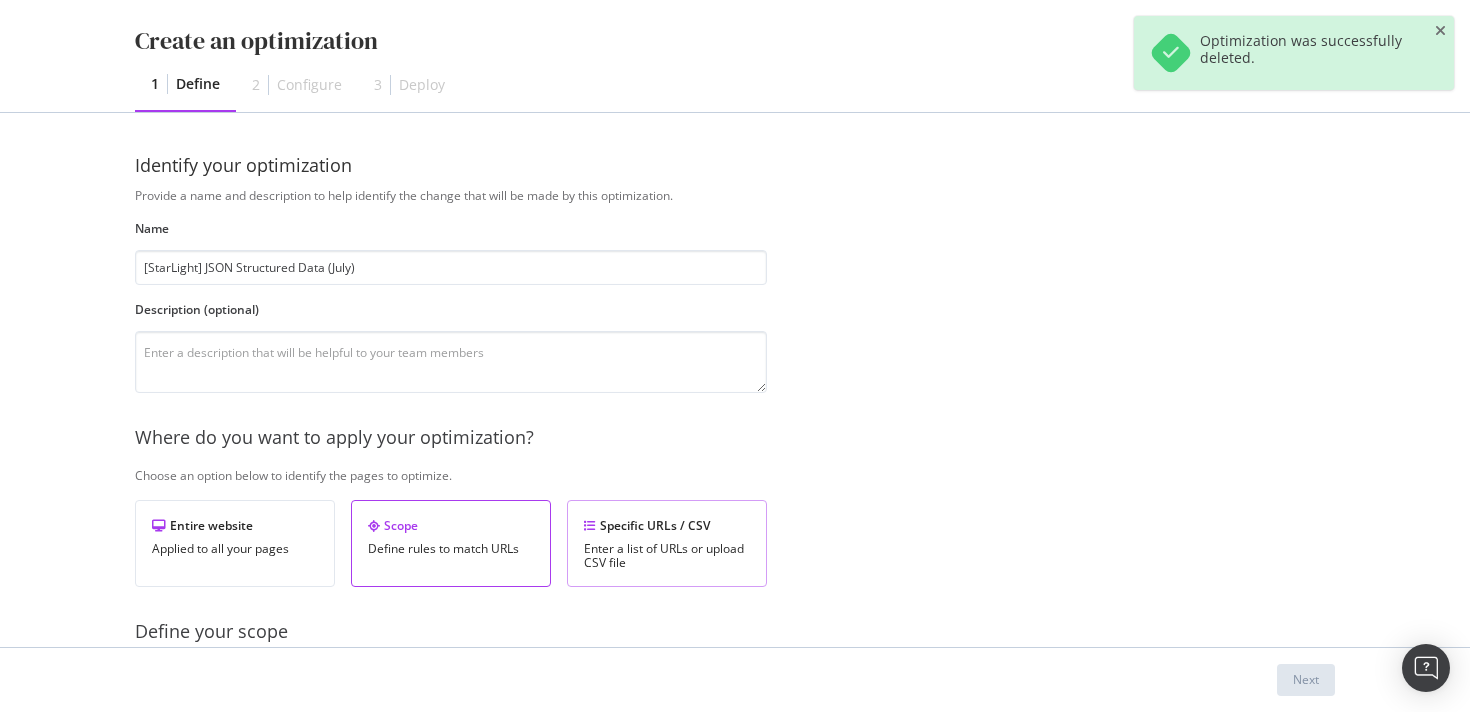 drag, startPoint x: 697, startPoint y: 548, endPoint x: 743, endPoint y: 551, distance: 46.09772 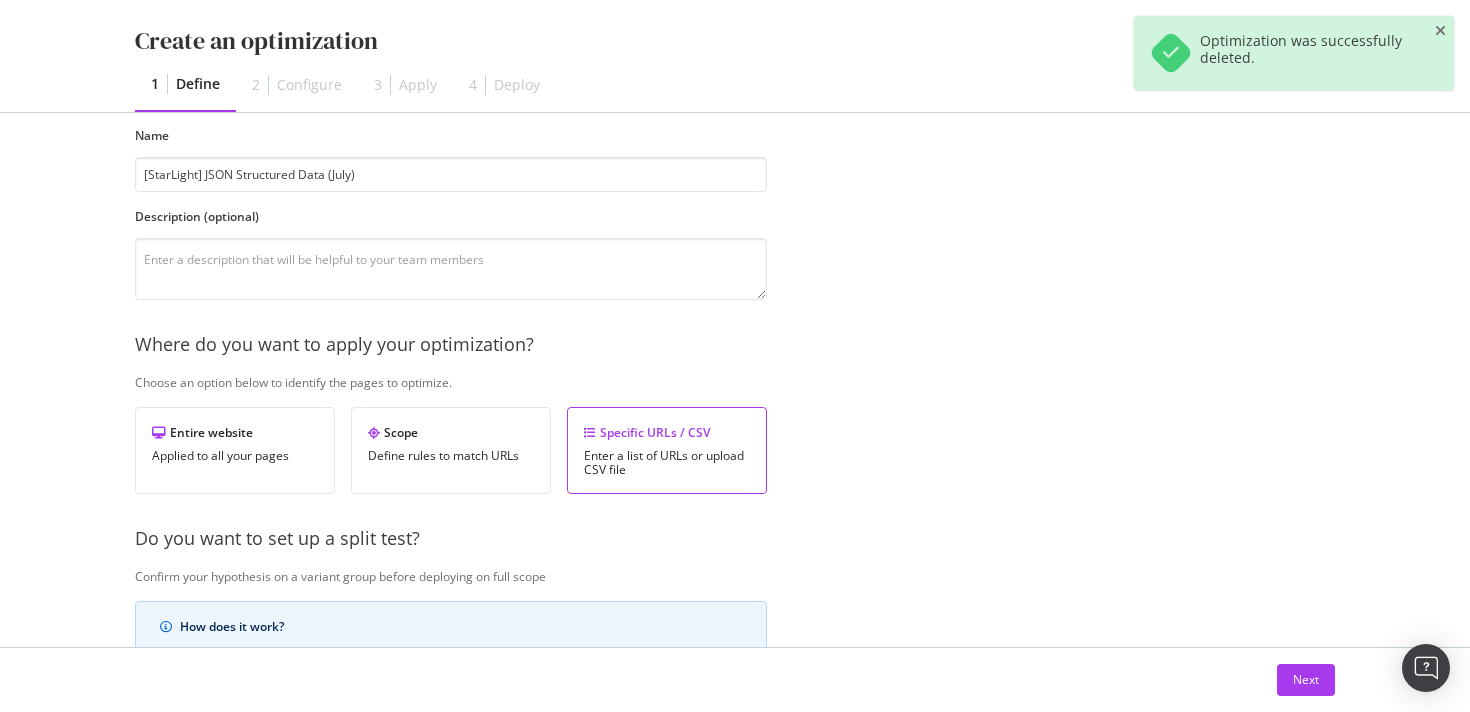scroll, scrollTop: 120, scrollLeft: 0, axis: vertical 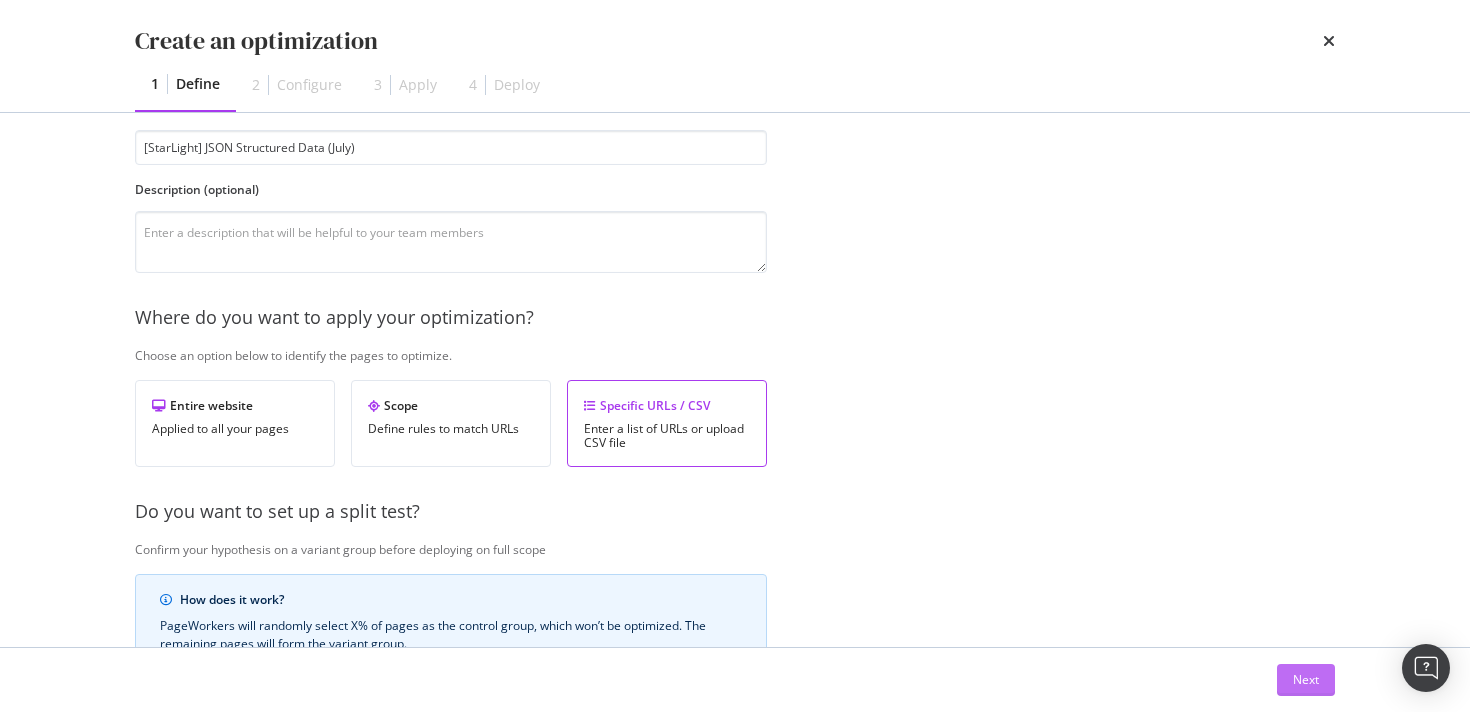 click on "Next" at bounding box center (1306, 680) 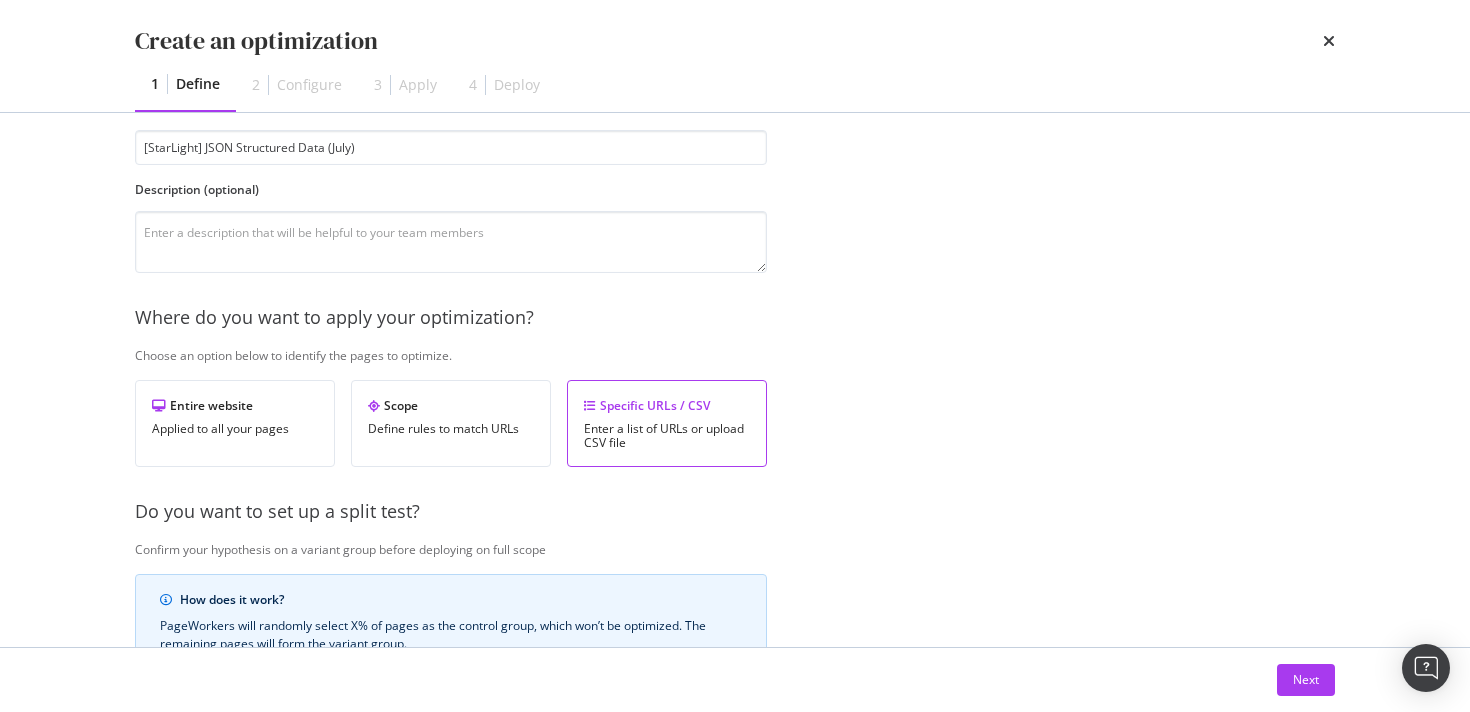scroll, scrollTop: 0, scrollLeft: 0, axis: both 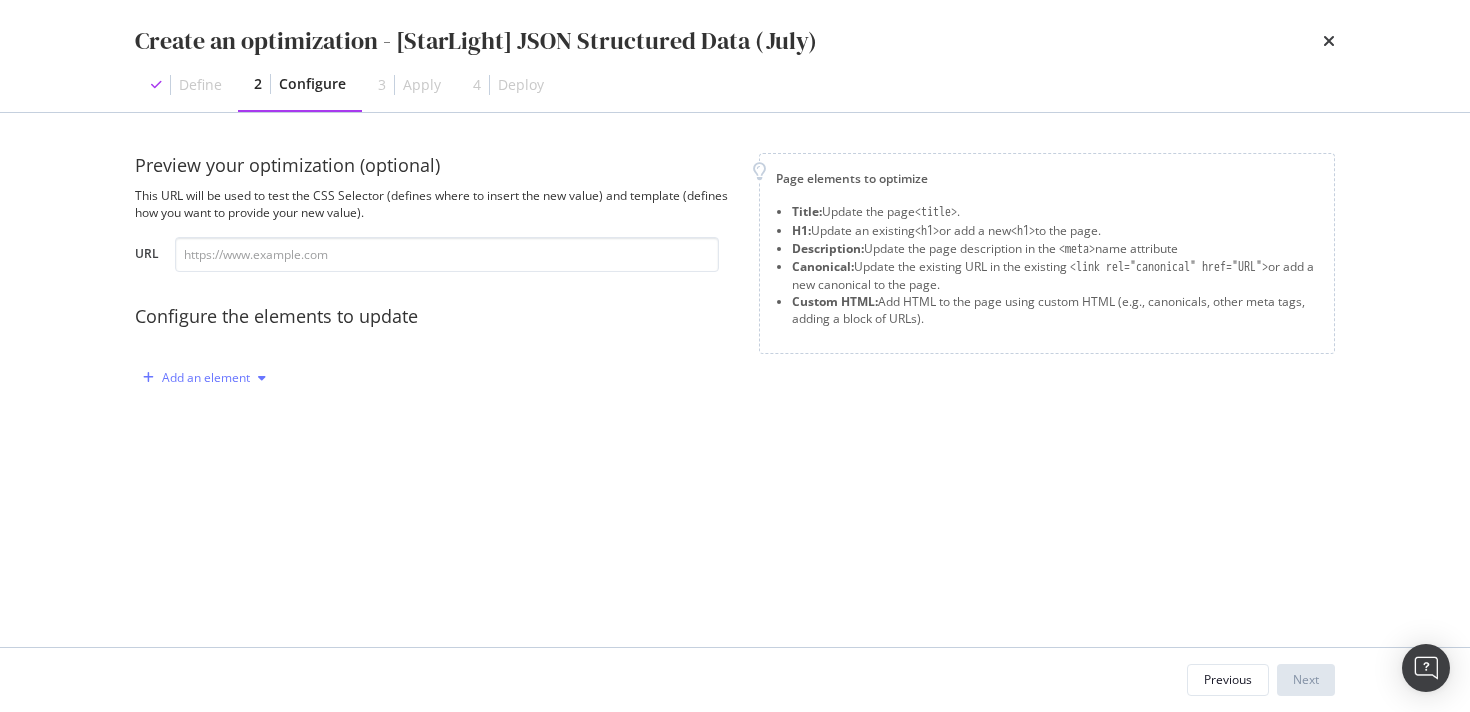 drag, startPoint x: 204, startPoint y: 357, endPoint x: 213, endPoint y: 375, distance: 20.12461 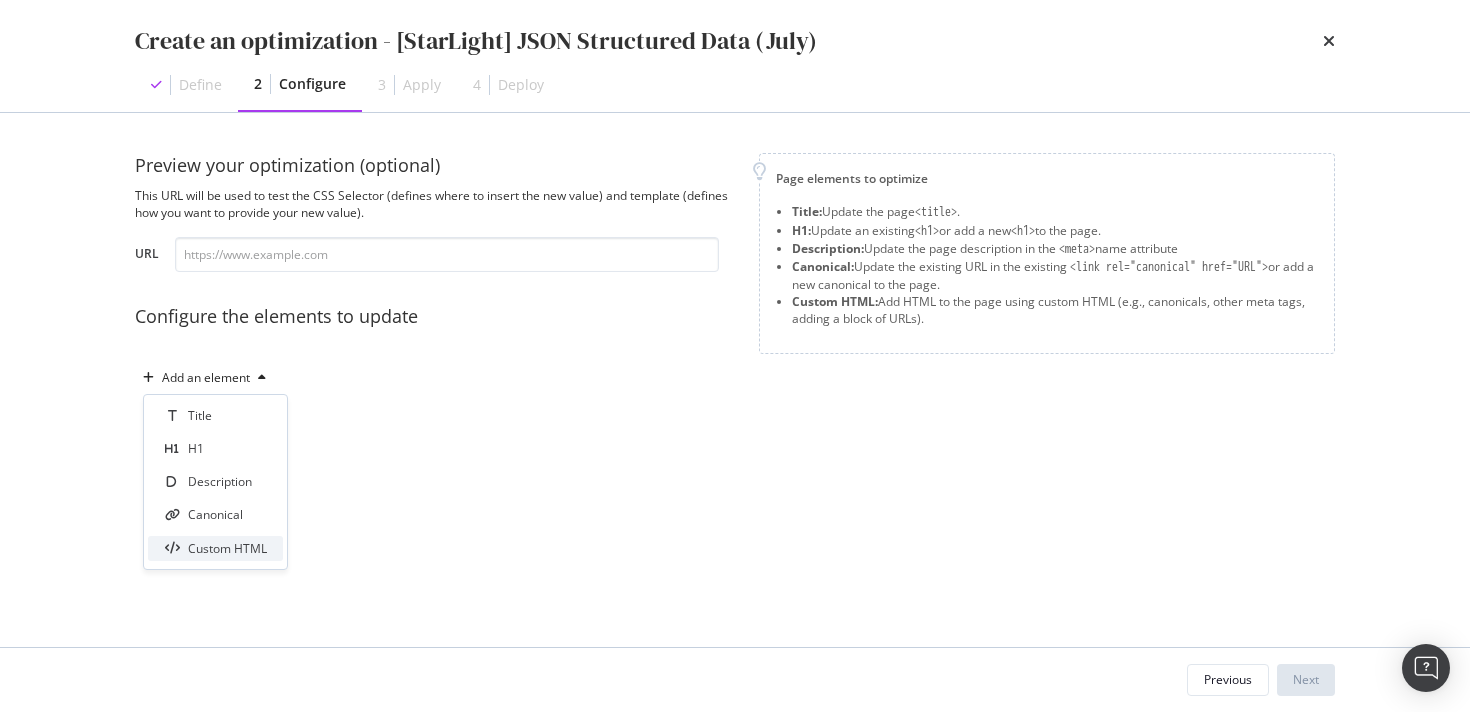 click on "Custom HTML" at bounding box center [227, 548] 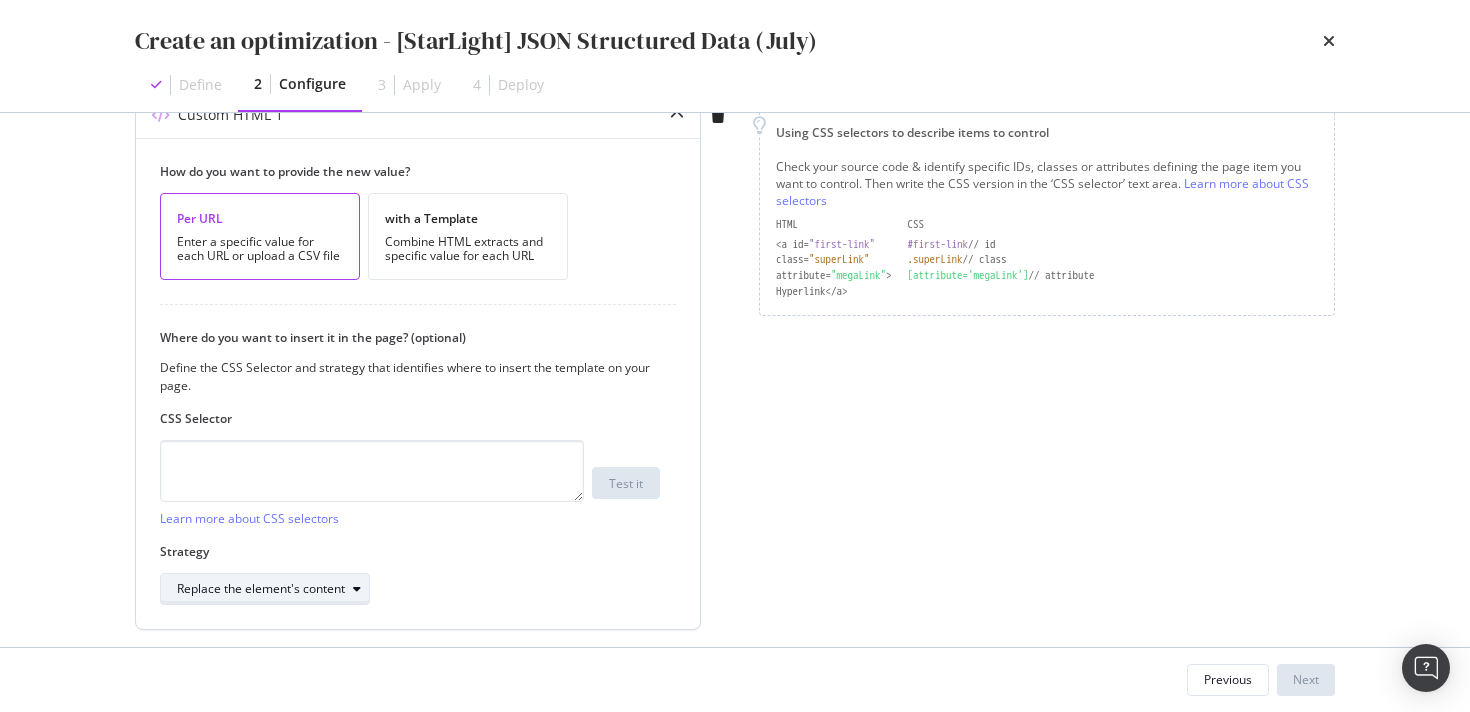 scroll, scrollTop: 334, scrollLeft: 0, axis: vertical 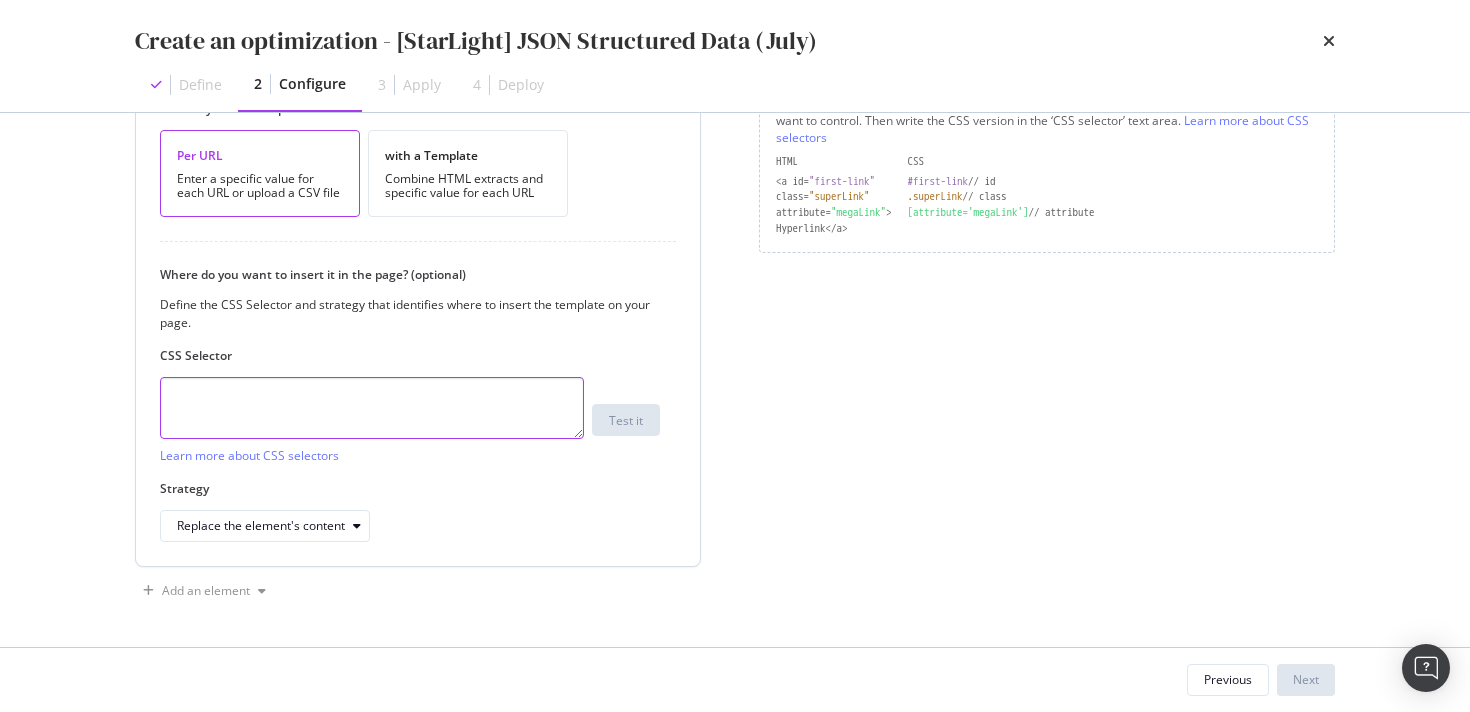 click at bounding box center (372, 408) 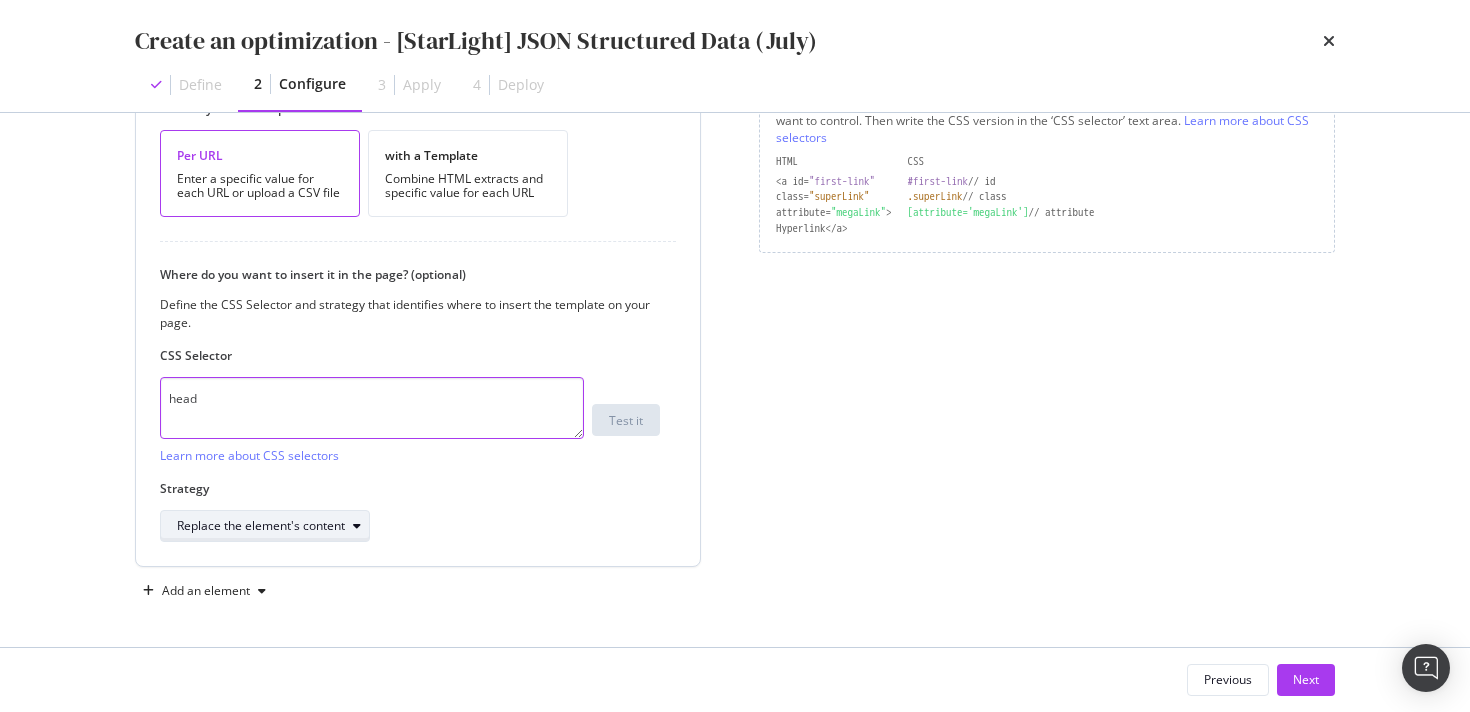 type on "head" 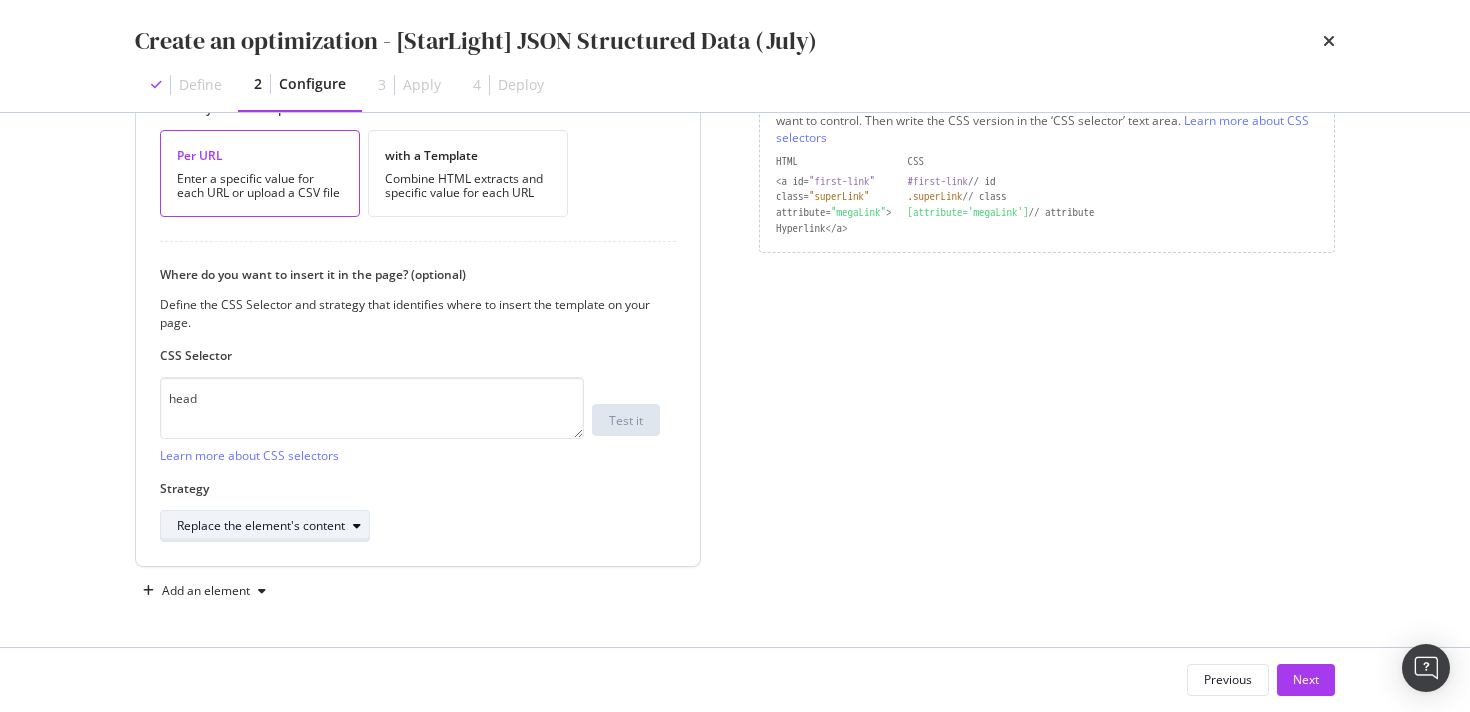 click on "Replace the element's content" at bounding box center [261, 526] 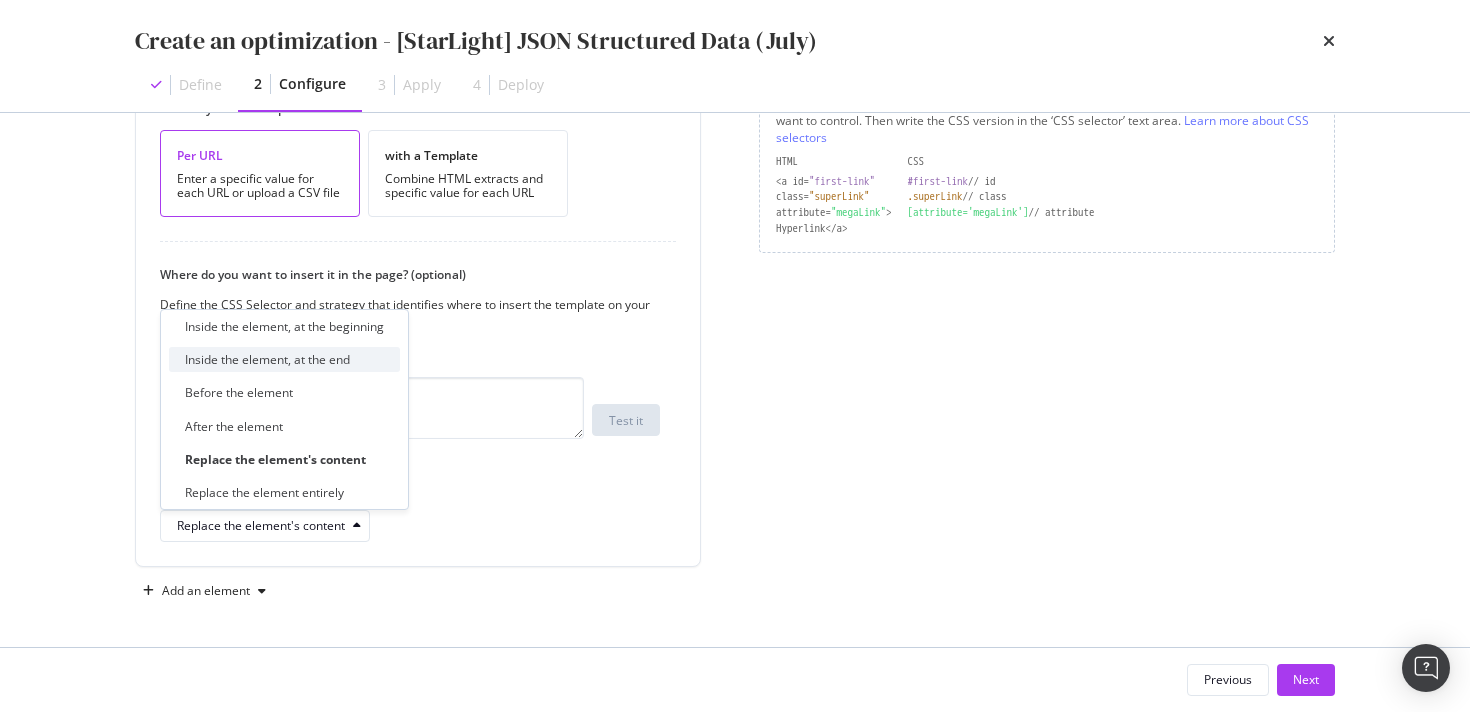 click on "Inside the element, at the end" at bounding box center (284, 359) 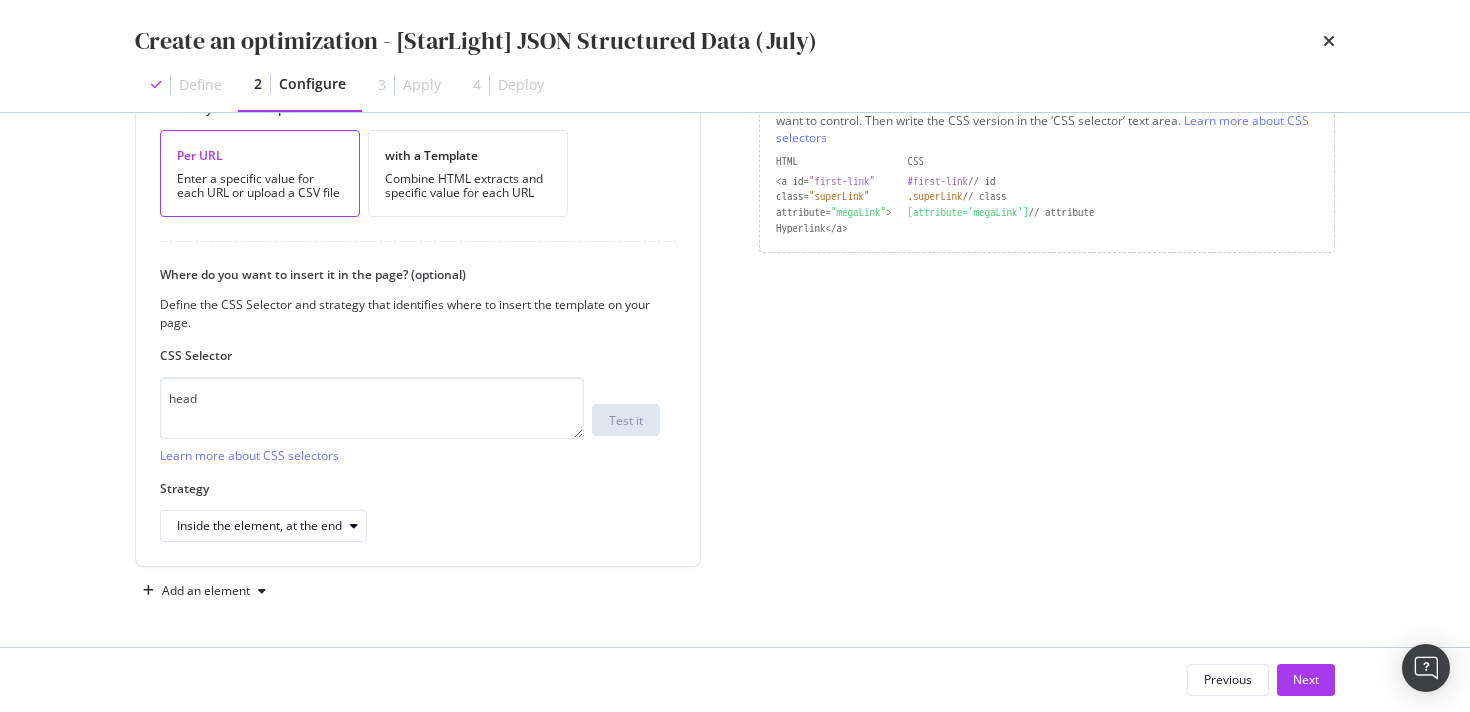 click on "Page elements to optimize Title:  Update the page  <title> . H1:  Update an existing  <h1>  or add a new  <h1>  to the page. Description:  Update the page description in the   <meta>  name attribute Canonical:  Update the existing URL in the existing   <link rel="canonical" href="URL">  or add a new canonical to the page. Custom HTML:  Add HTML to the page using custom HTML (e.g., canonicals, other meta tags, adding a block of URLs). Using CSS selectors to describe items to control Check your source code & identify specific IDs, classes or attributes defining the page item you want to control. Then write the CSS version in the ‘CSS selector’ text area.   Learn more about CSS selectors HTML CSS <a id= "first-link" #first-link   // id class= "superLink" .superLink   // class attribute= "megaLink" > [attribute='megaLink']   // attribute Hyperlink</a>" at bounding box center [1047, 213] 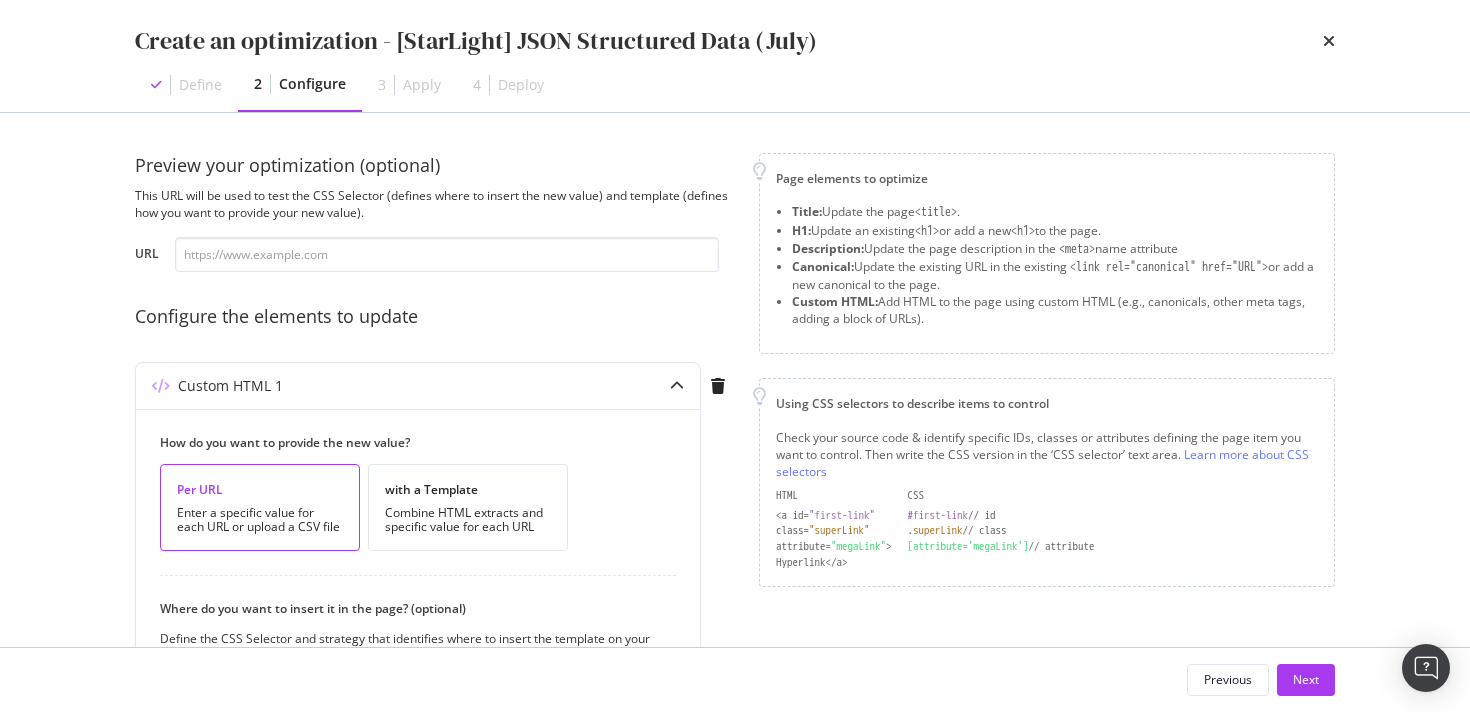 click on "Previous Next" at bounding box center (735, 680) 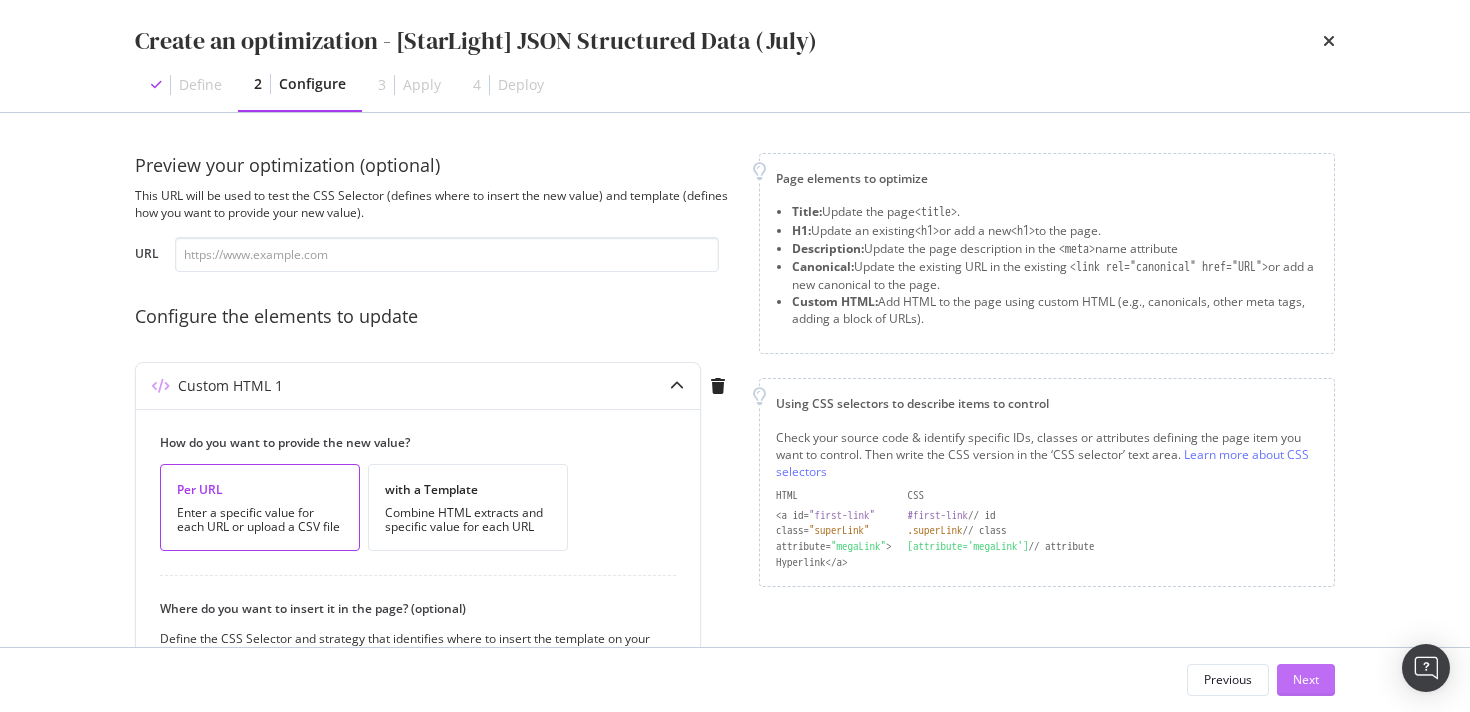 click on "Next" at bounding box center [1306, 680] 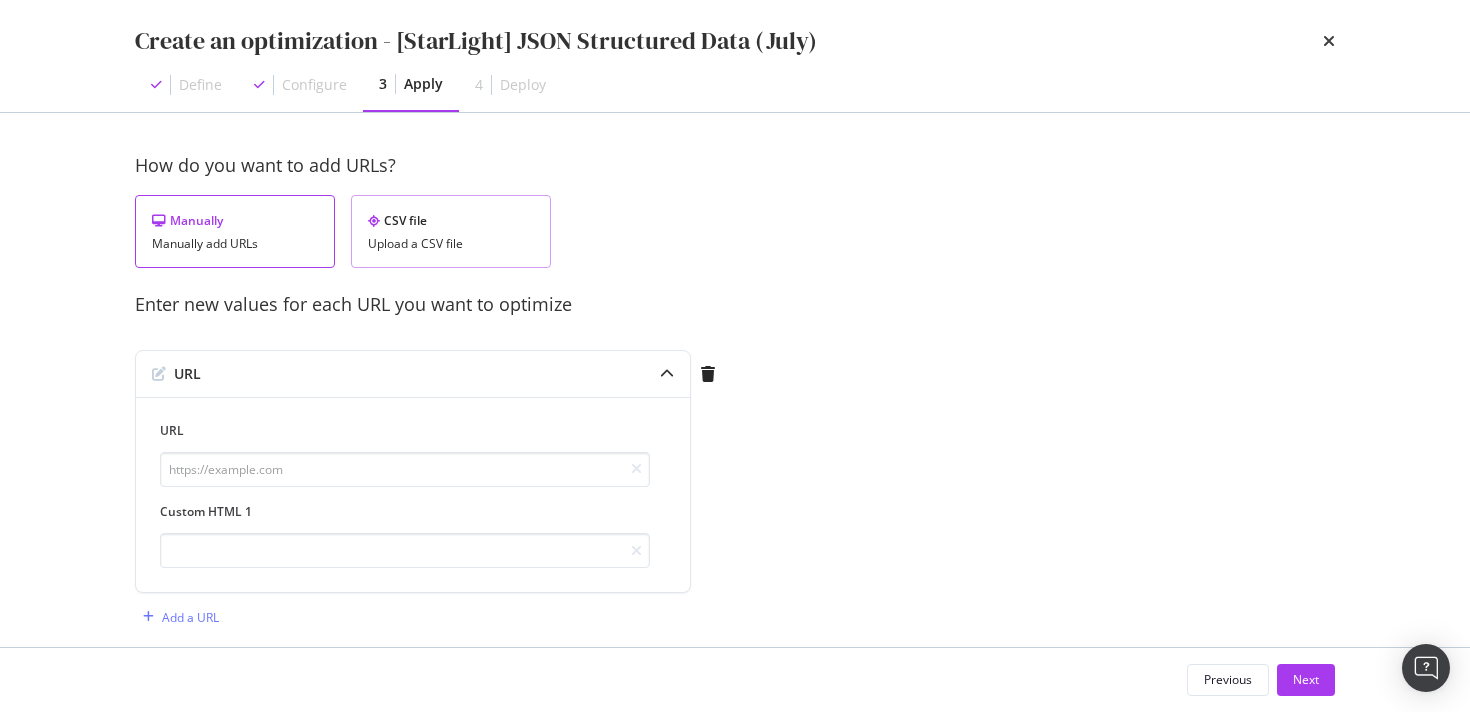 click on "CSV file Upload a CSV file" at bounding box center [451, 231] 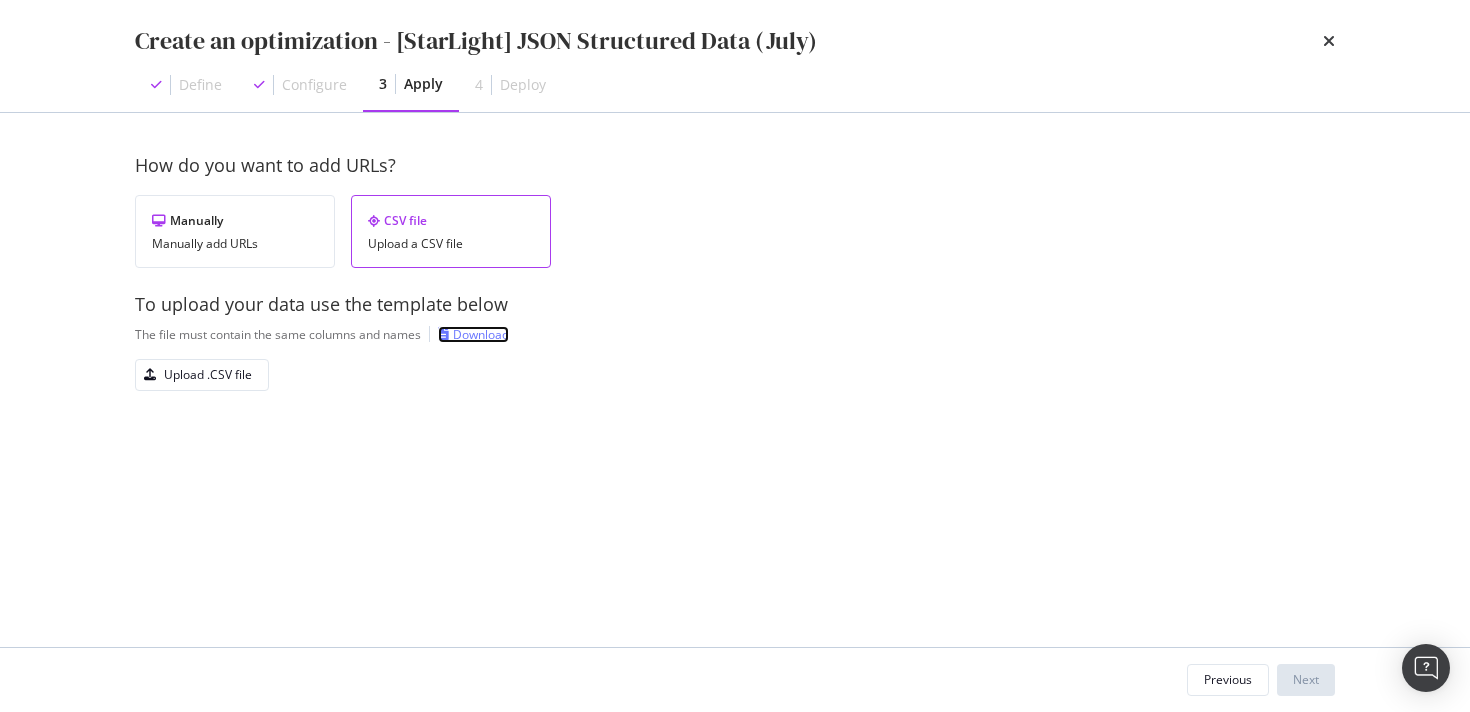 click on "Download" at bounding box center [481, 334] 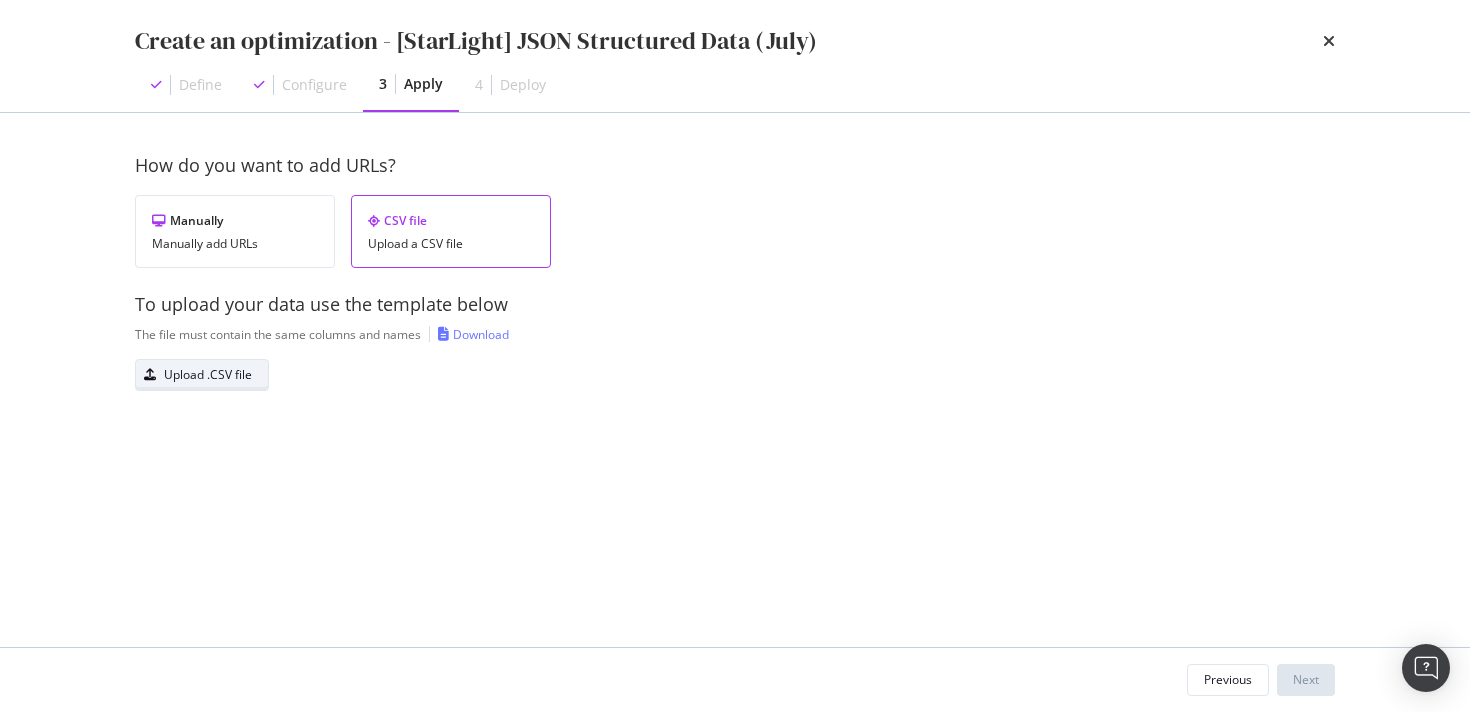 click on "Upload .CSV file" at bounding box center (208, 374) 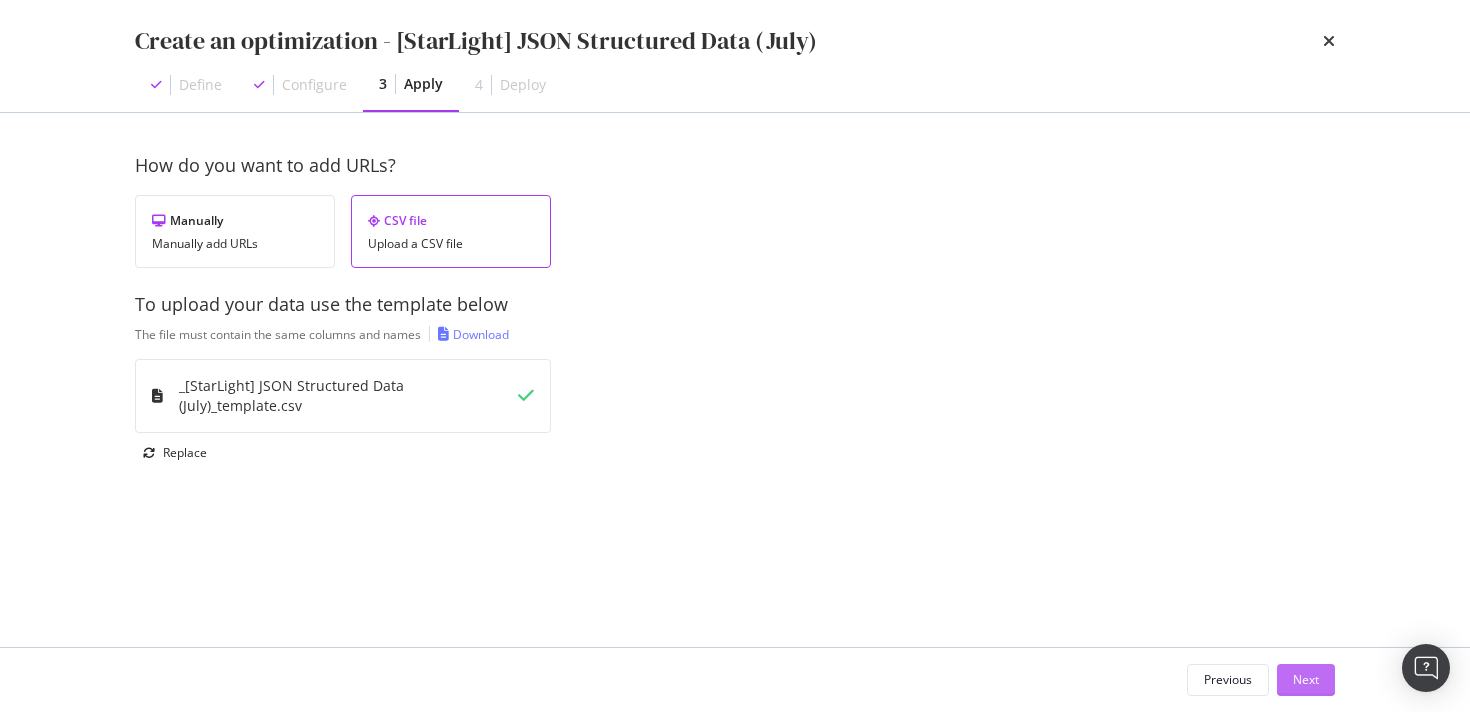 click on "Next" at bounding box center (1306, 680) 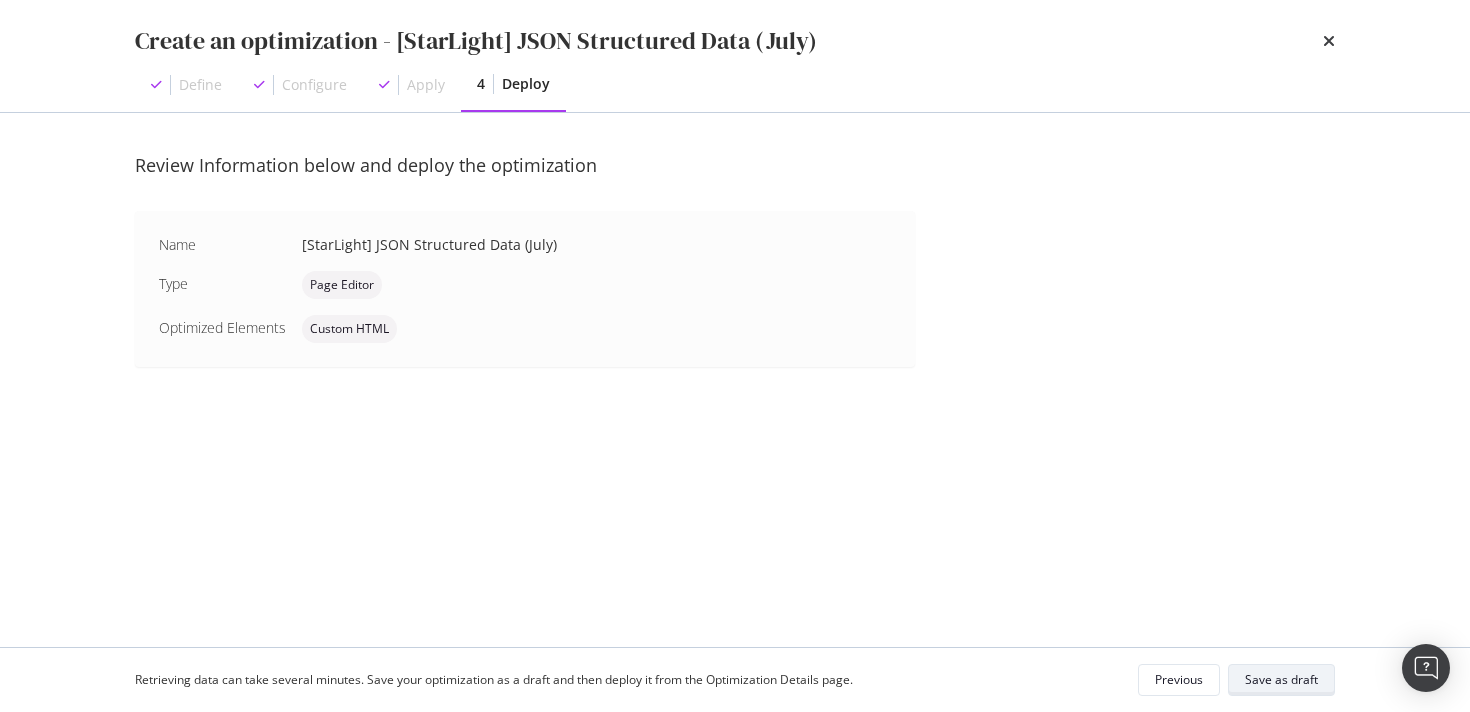 click on "Save as draft" at bounding box center [1281, 679] 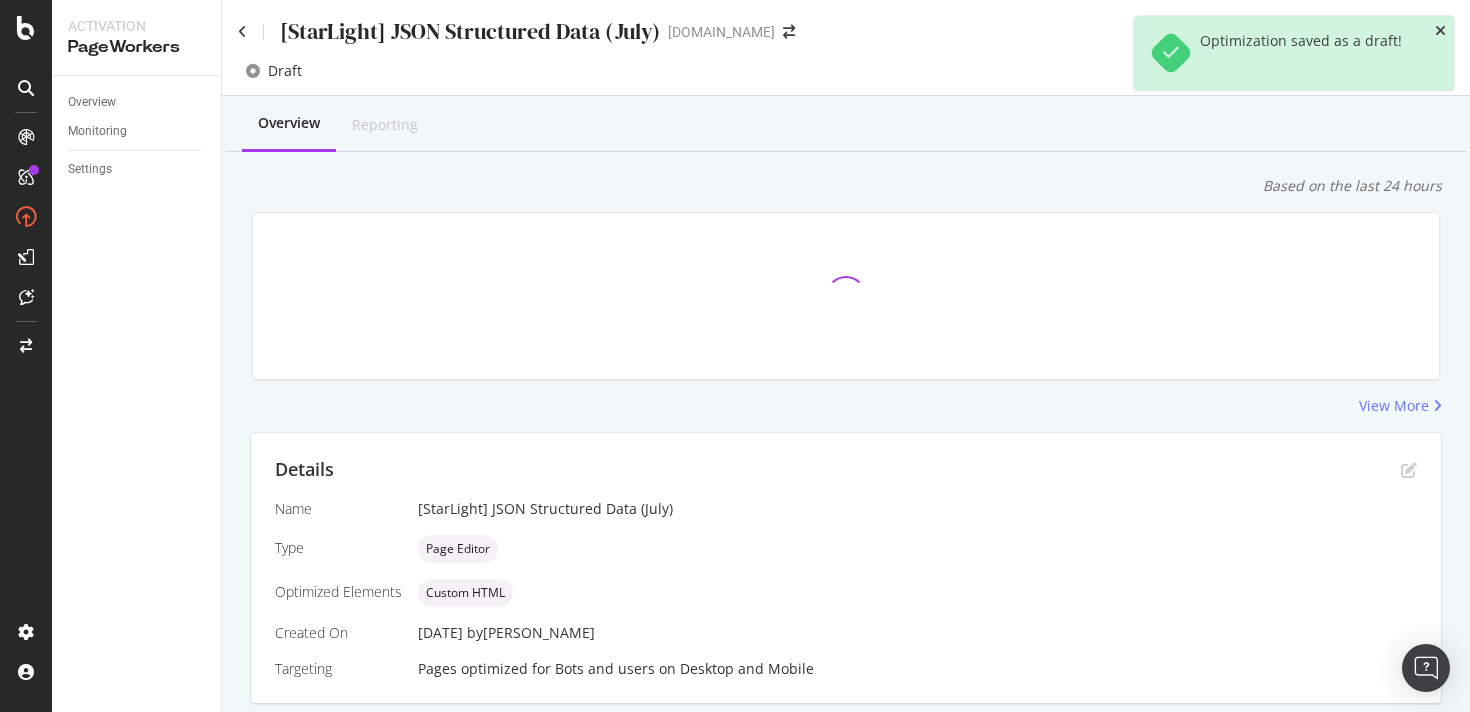 click at bounding box center [1440, 31] 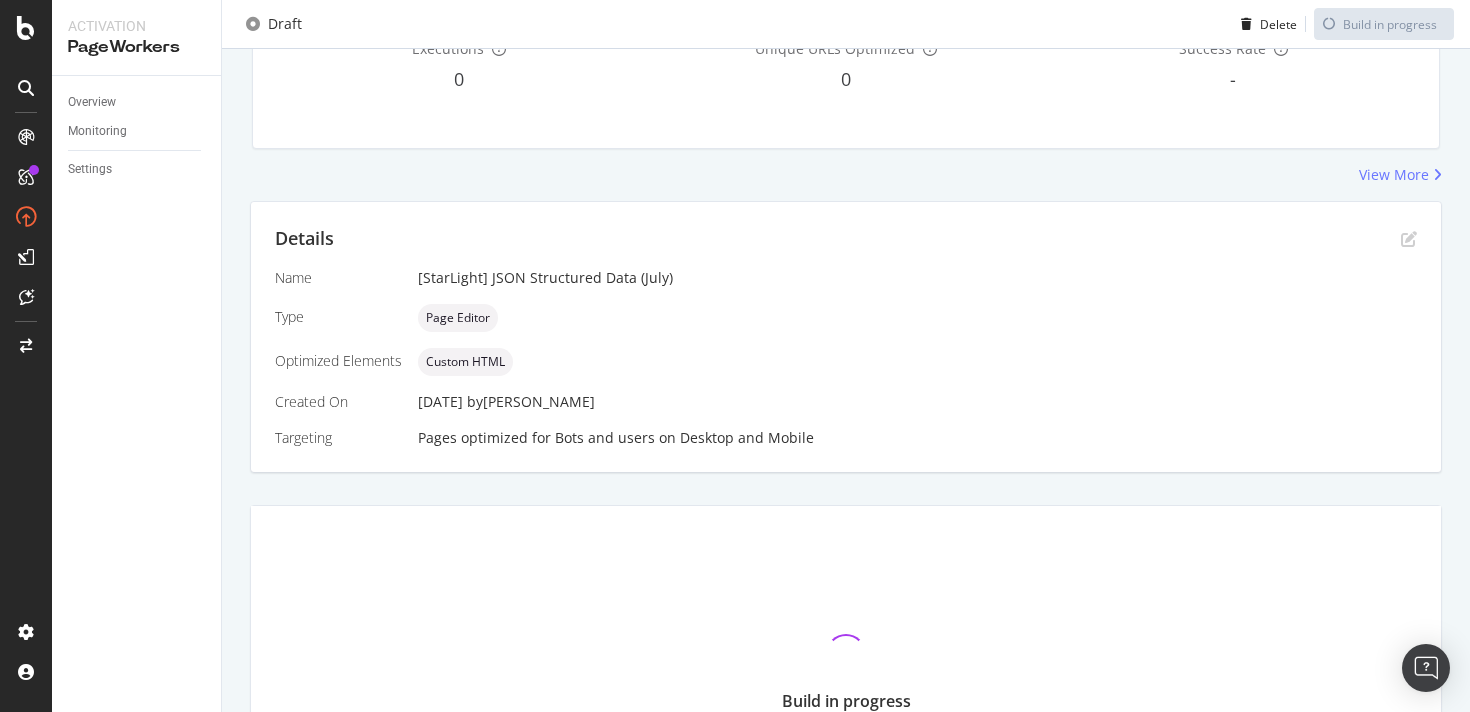 scroll, scrollTop: 0, scrollLeft: 0, axis: both 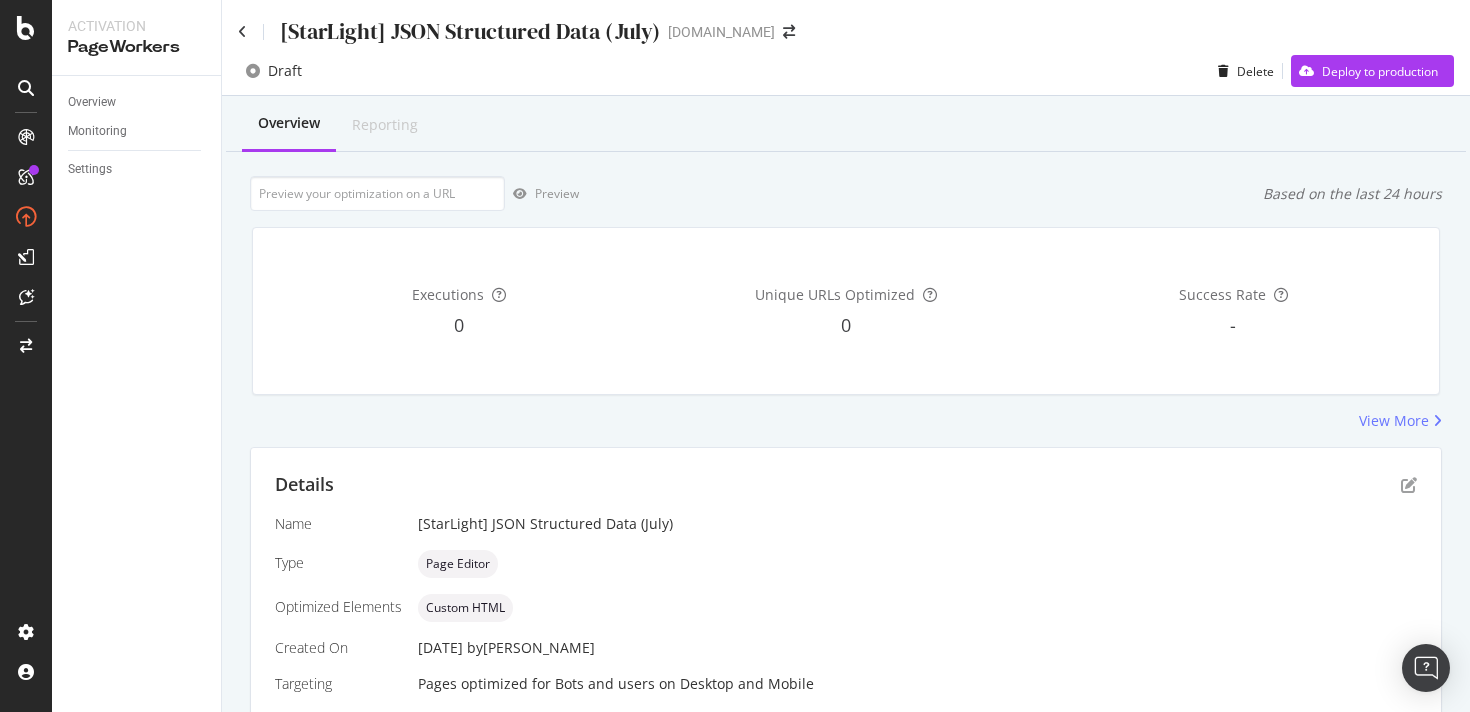 click on "Overview Reporting Preview Based on the last 24 hours Executions 0 Unique URLs Optimized 0 Success Rate - View More Details Name [StarLight] JSON Structured Data (July) Type Page Editor Optimized Elements Custom HTML Created On [DATE]  by  [PERSON_NAME] Pages optimized for Bots and users on Desktop and Mobile Loading Optimized URLs" at bounding box center [846, 577] 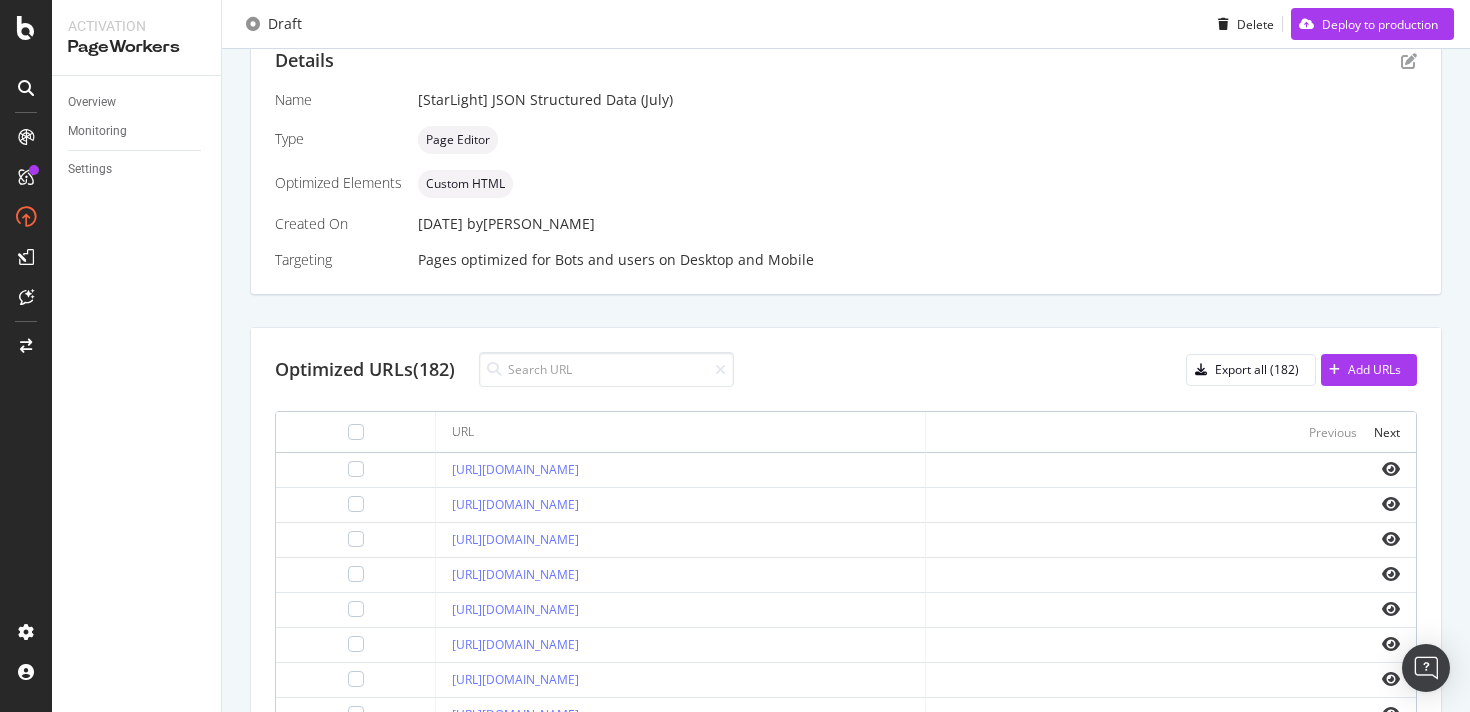 click on "Custom HTML" at bounding box center (465, 184) 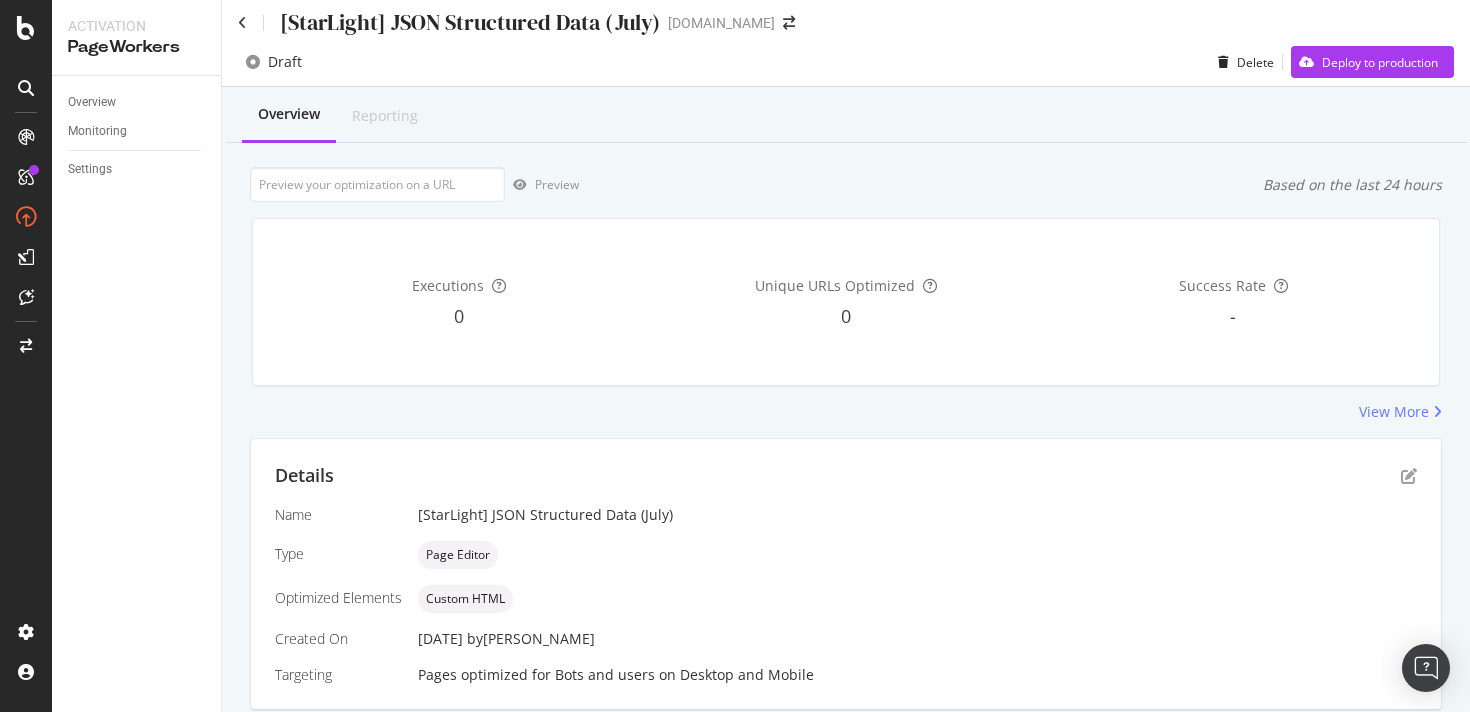 scroll, scrollTop: 0, scrollLeft: 0, axis: both 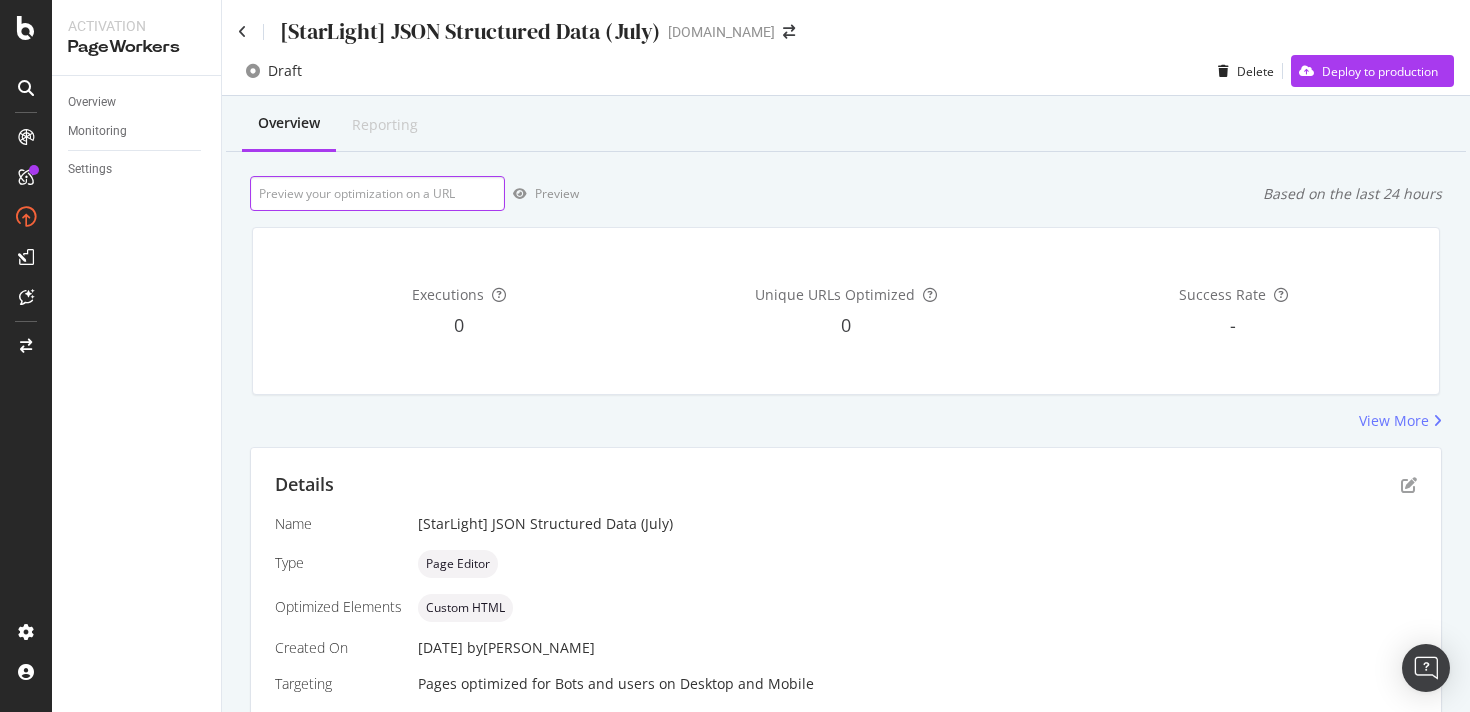 click at bounding box center [377, 193] 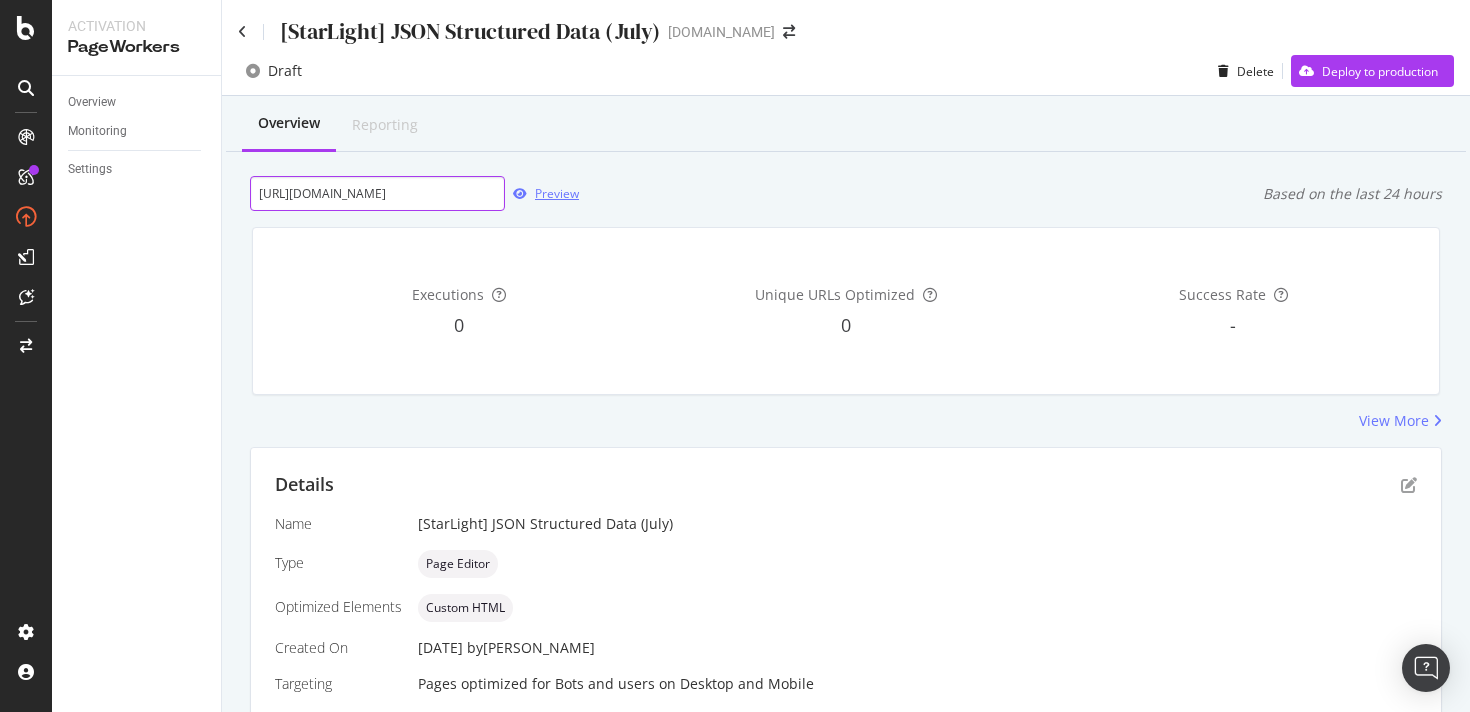 scroll, scrollTop: 0, scrollLeft: 274, axis: horizontal 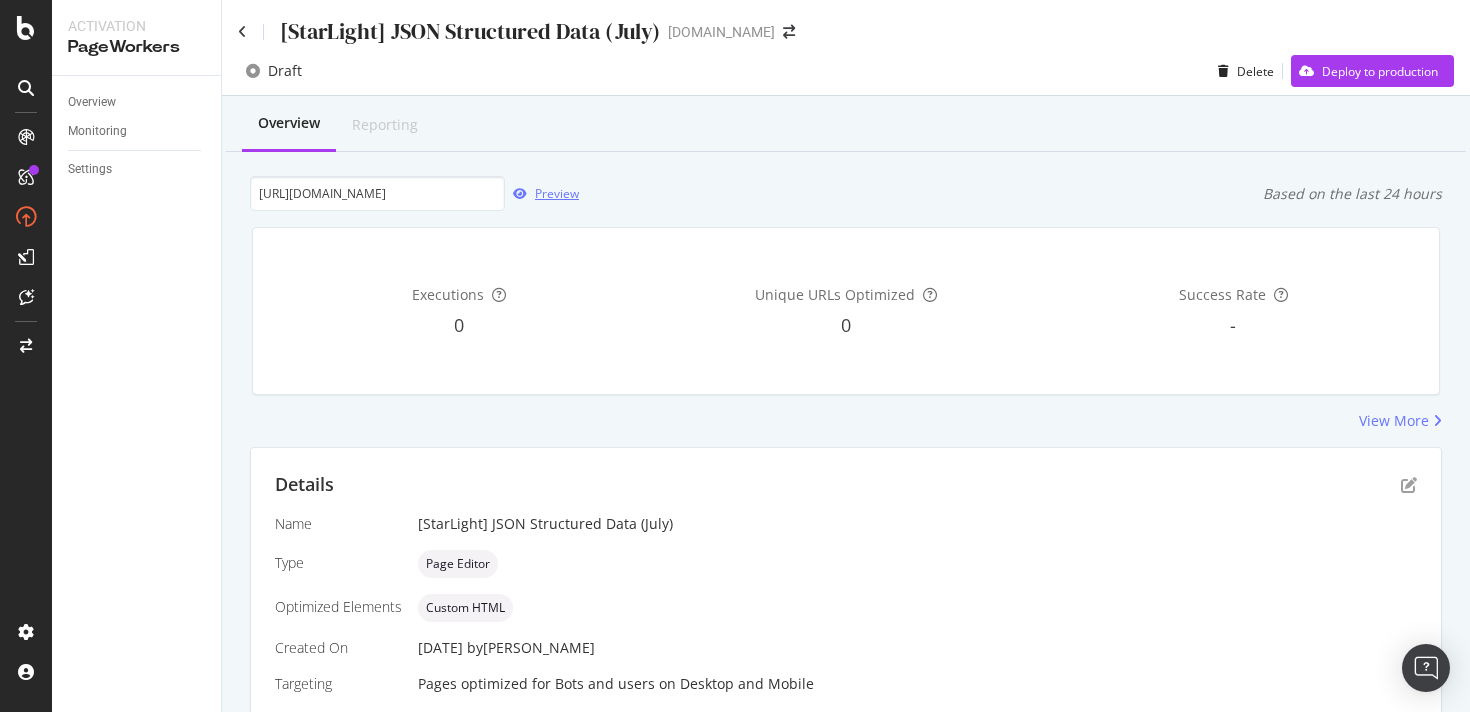 click on "Preview" at bounding box center (557, 193) 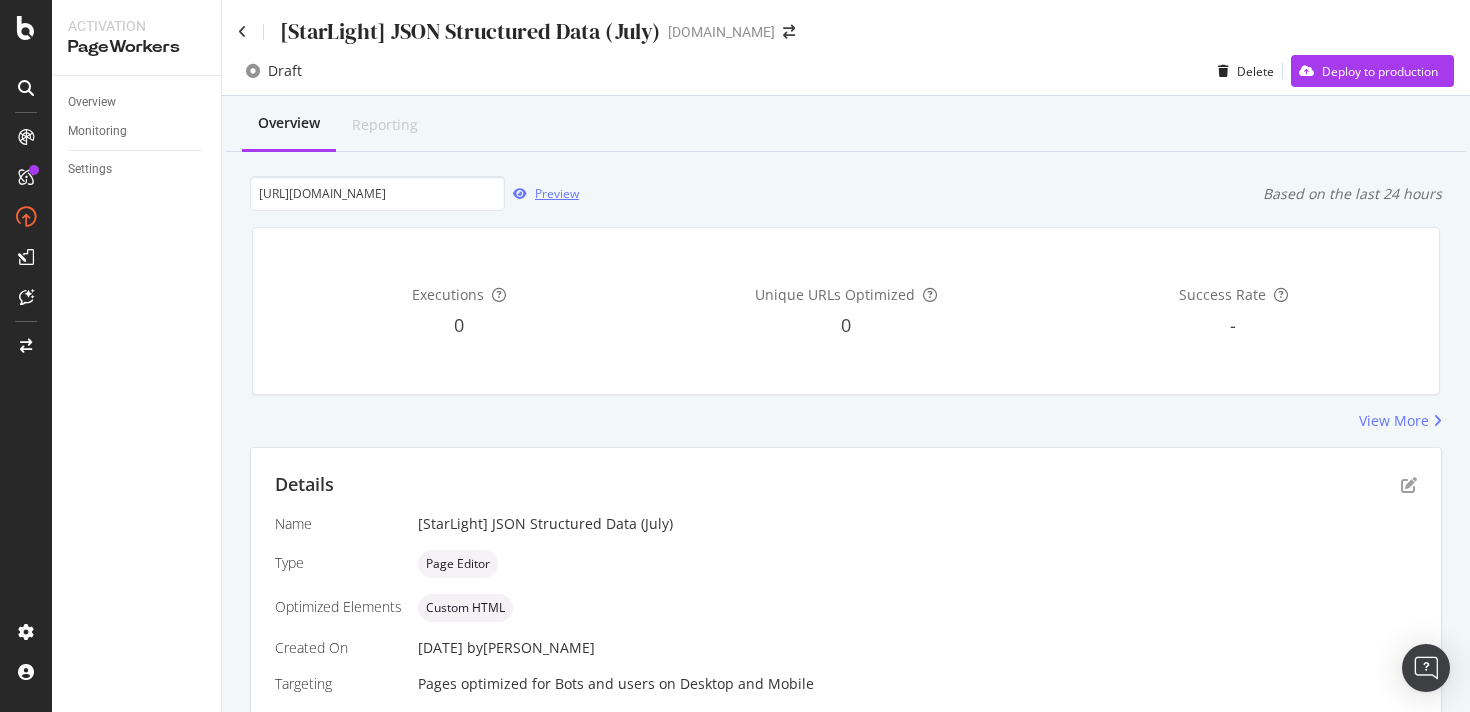 scroll, scrollTop: 0, scrollLeft: 0, axis: both 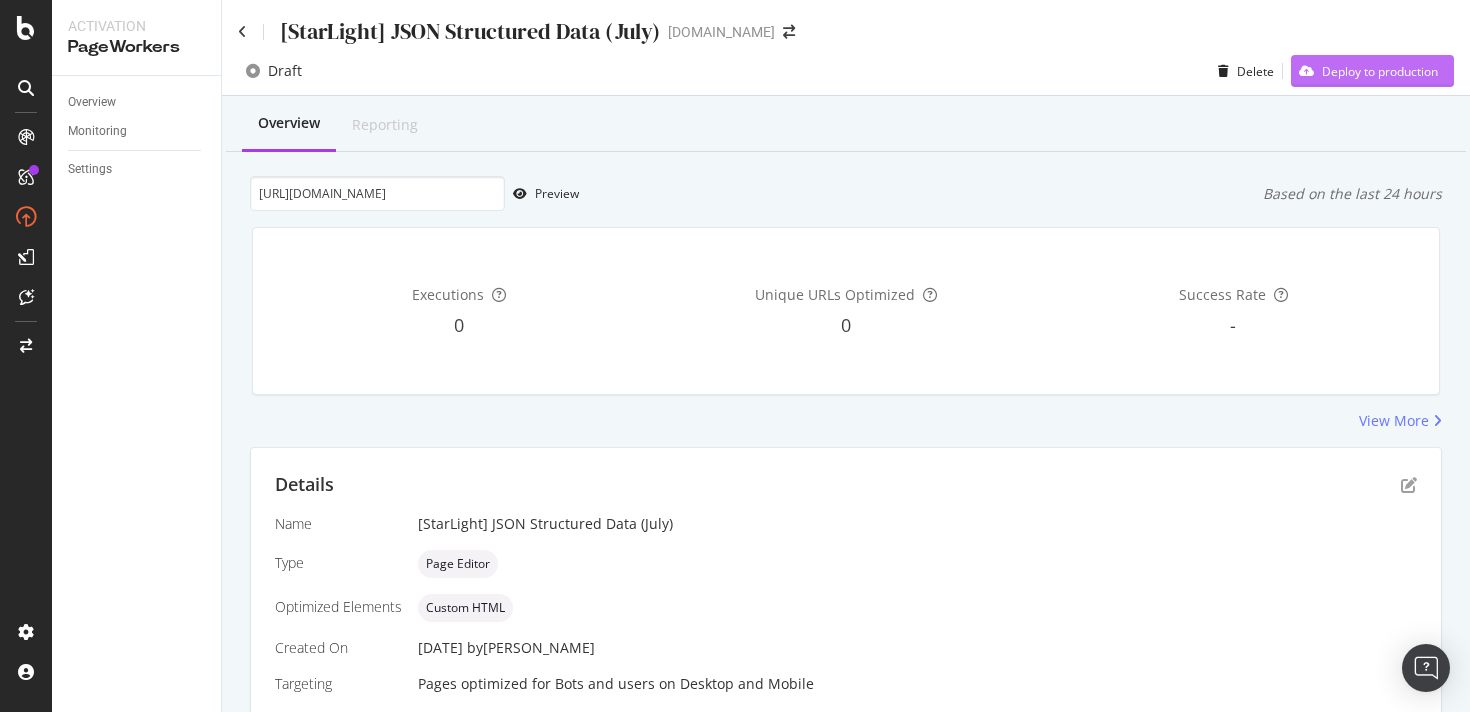 click on "Deploy to production" at bounding box center (1380, 71) 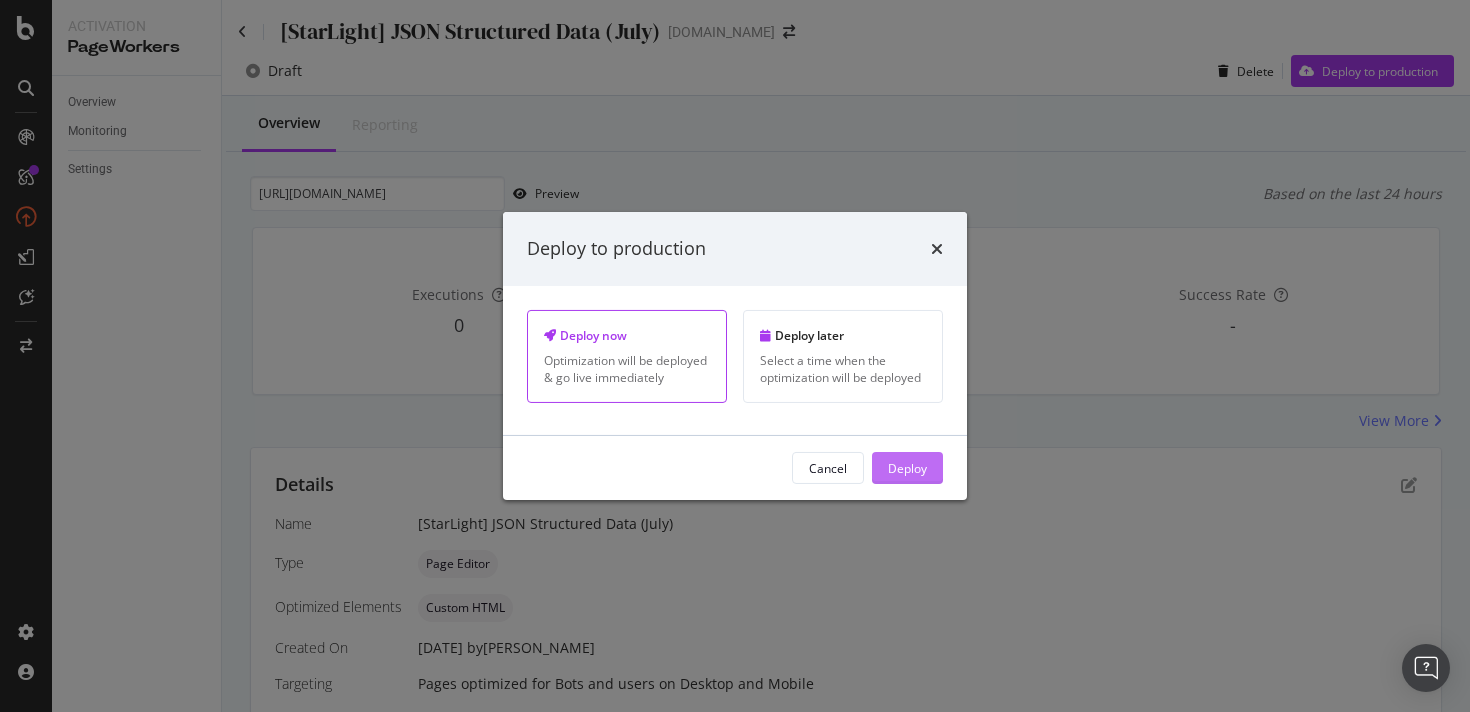 click on "Deploy" at bounding box center [907, 467] 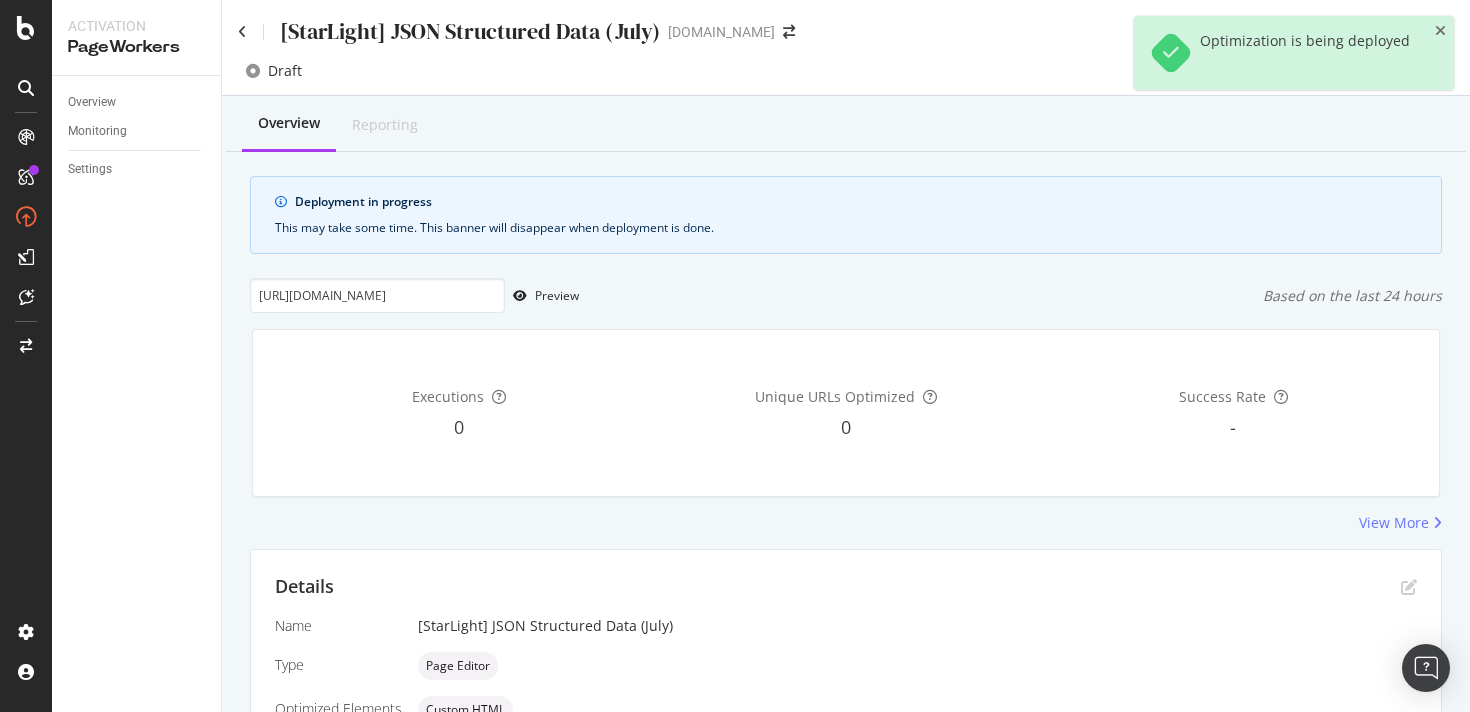 click on "PageWorkers" at bounding box center [136, 47] 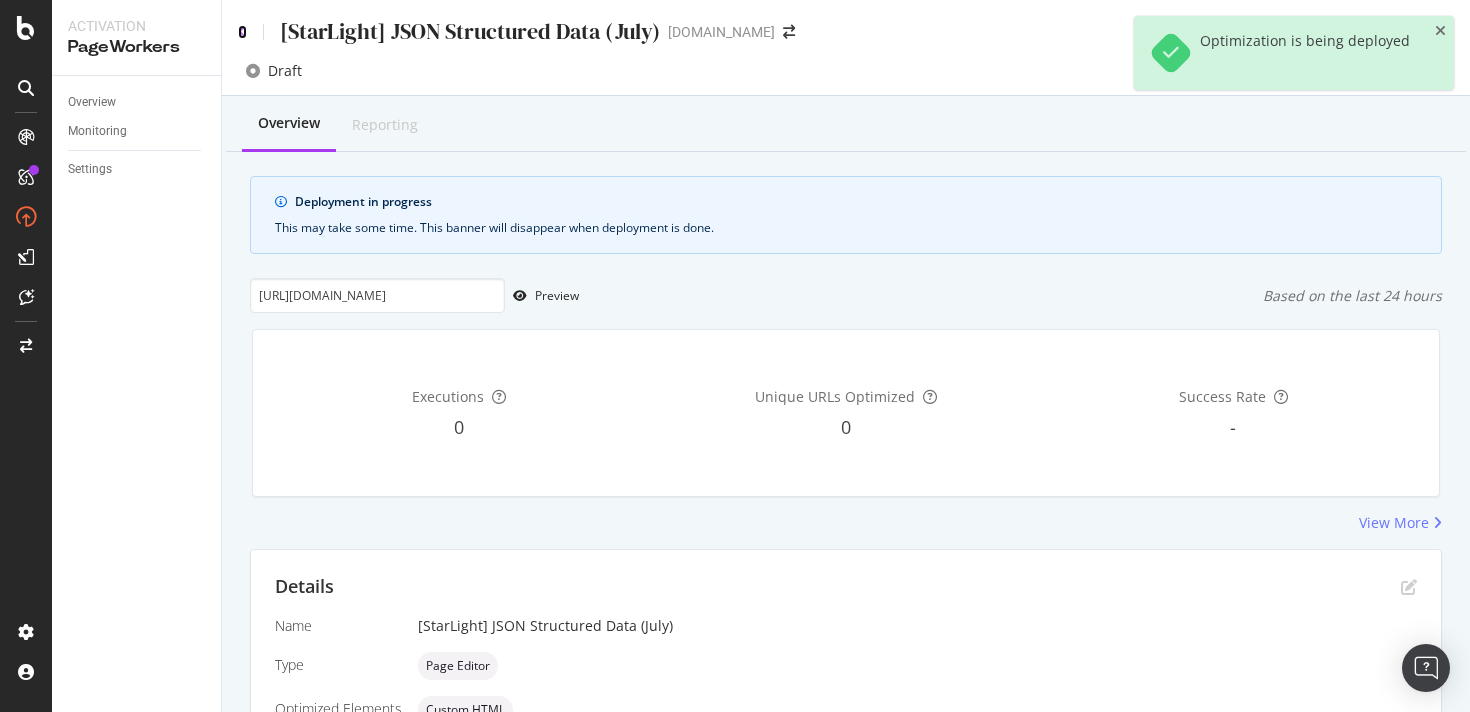 click at bounding box center [242, 32] 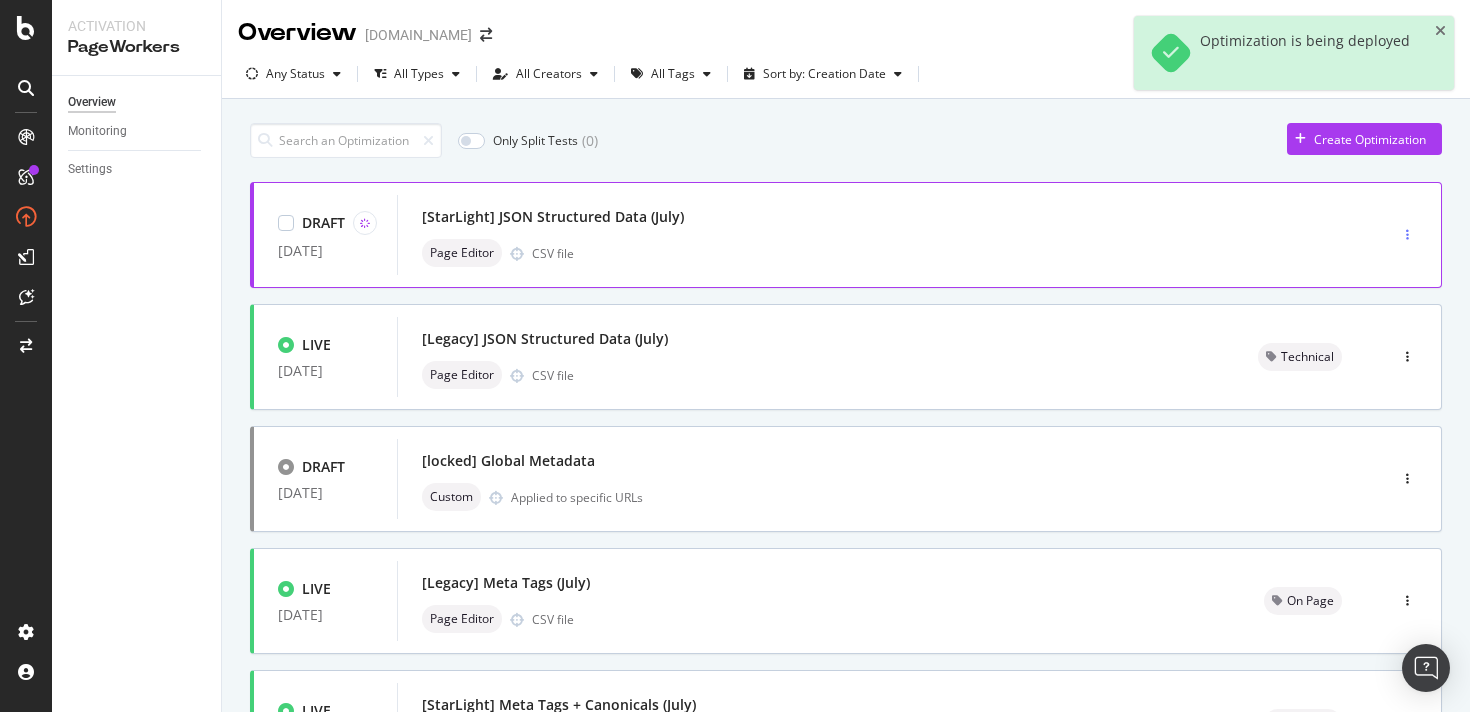 click at bounding box center (1407, 235) 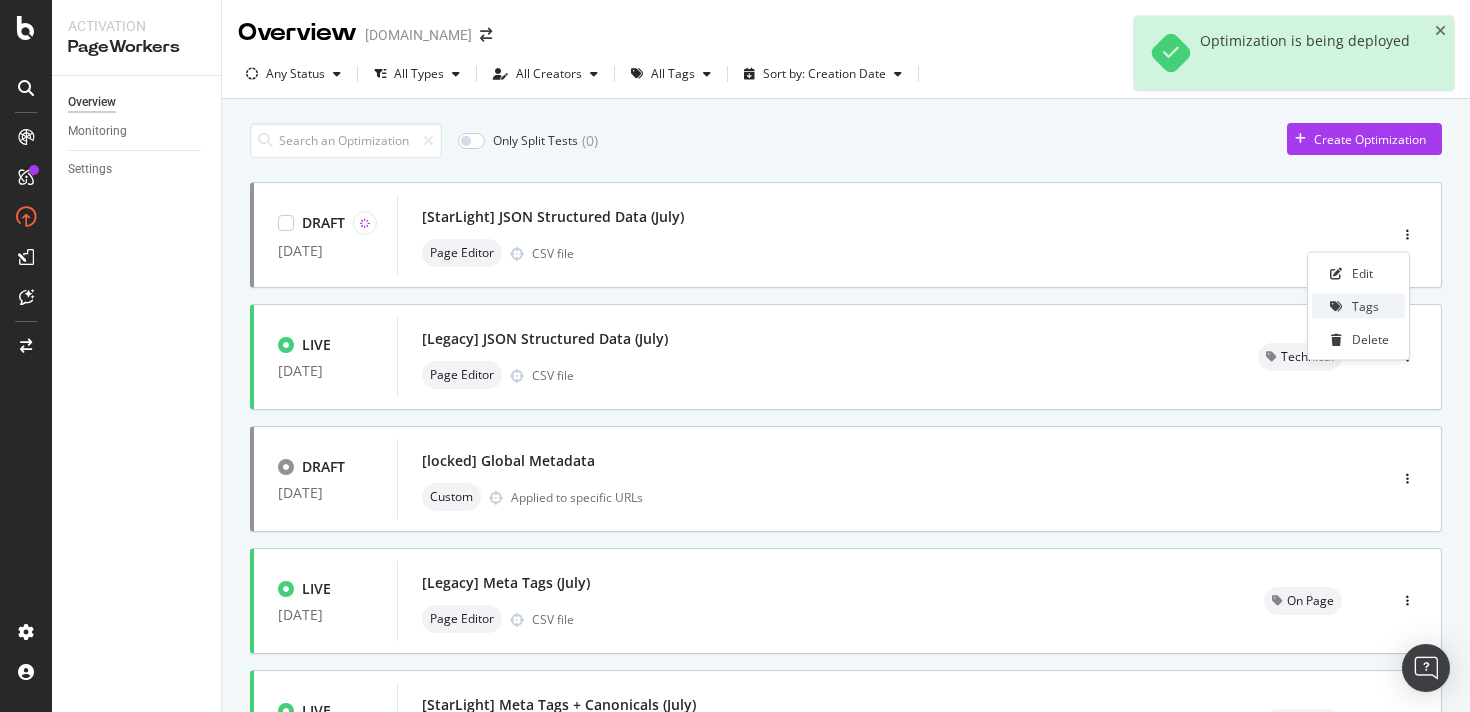 click on "Tags" at bounding box center (1358, 306) 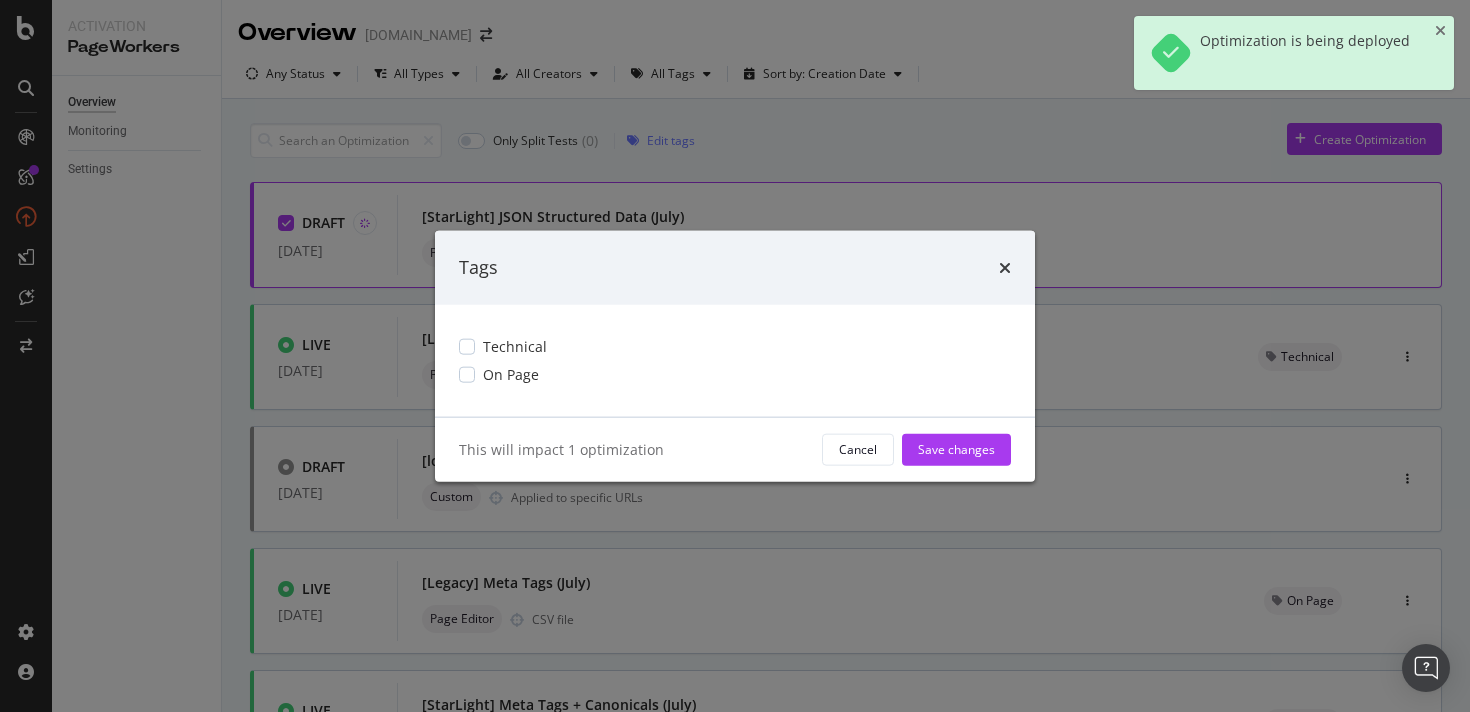 click on "Technical On Page" at bounding box center (735, 360) 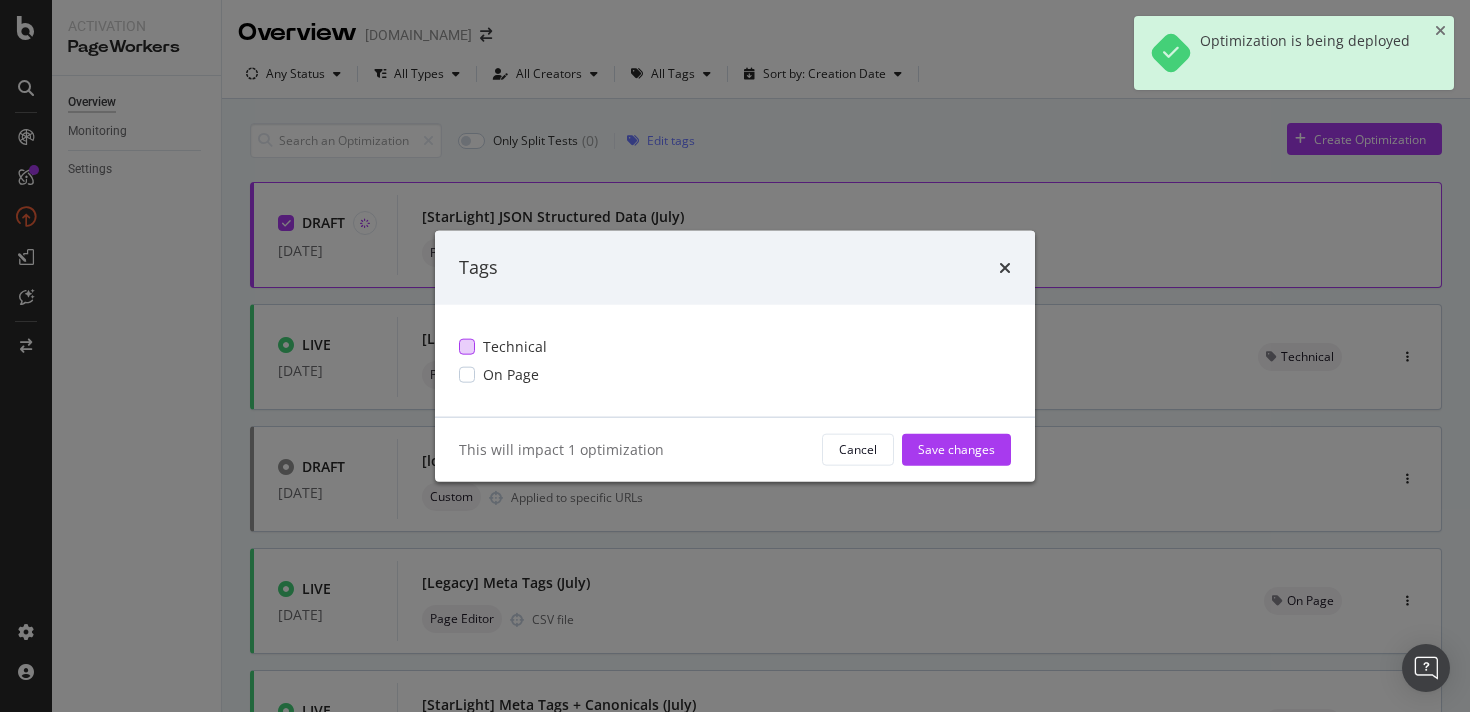 click on "Technical" at bounding box center [735, 346] 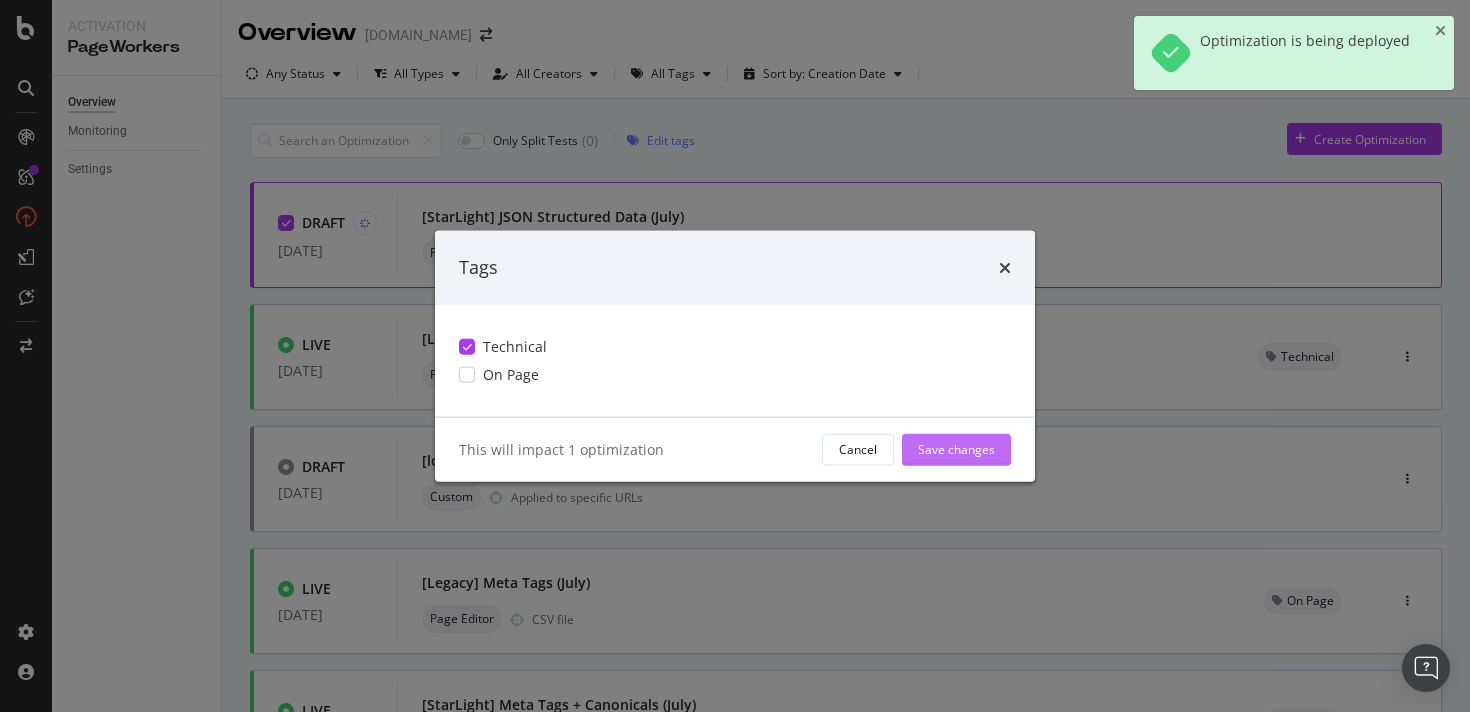click on "Save changes" at bounding box center (956, 449) 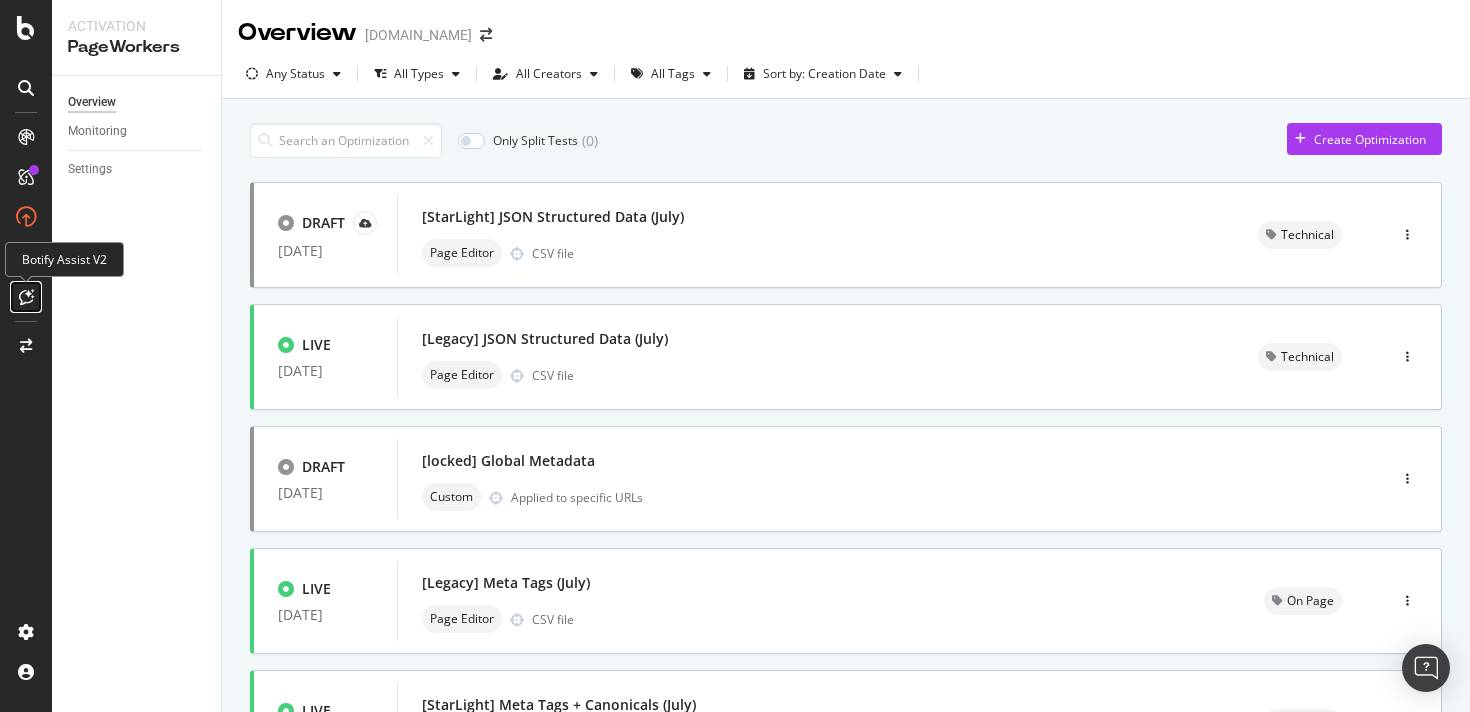click at bounding box center [26, 297] 